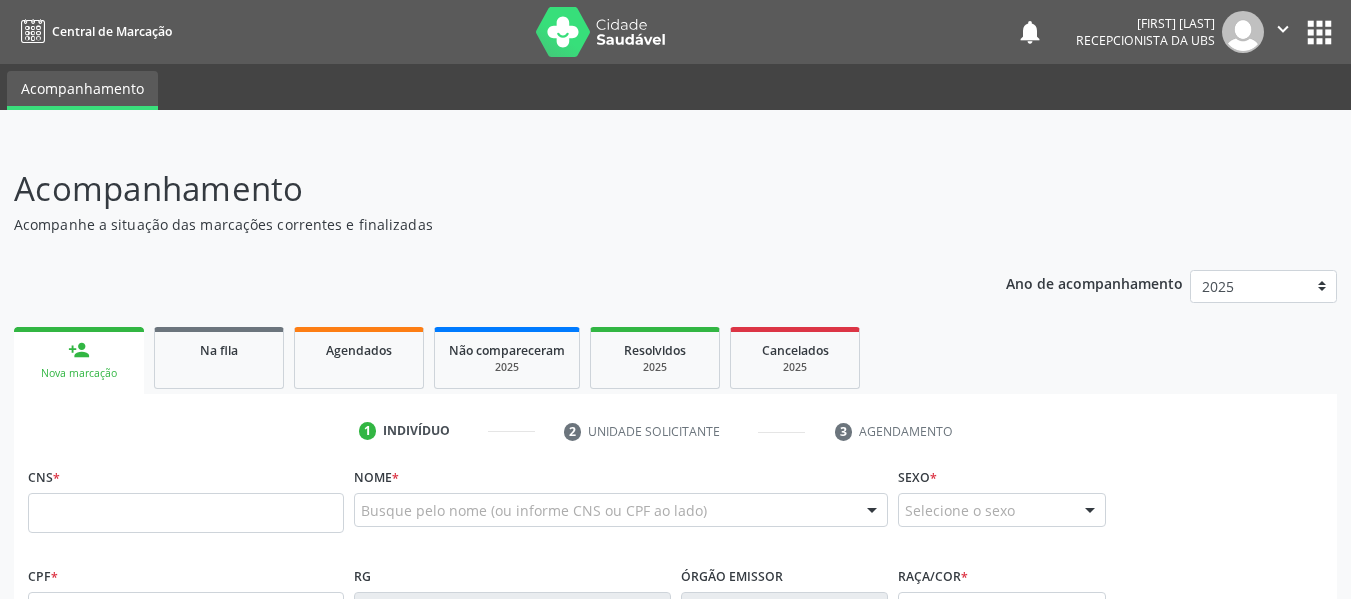 scroll, scrollTop: 0, scrollLeft: 0, axis: both 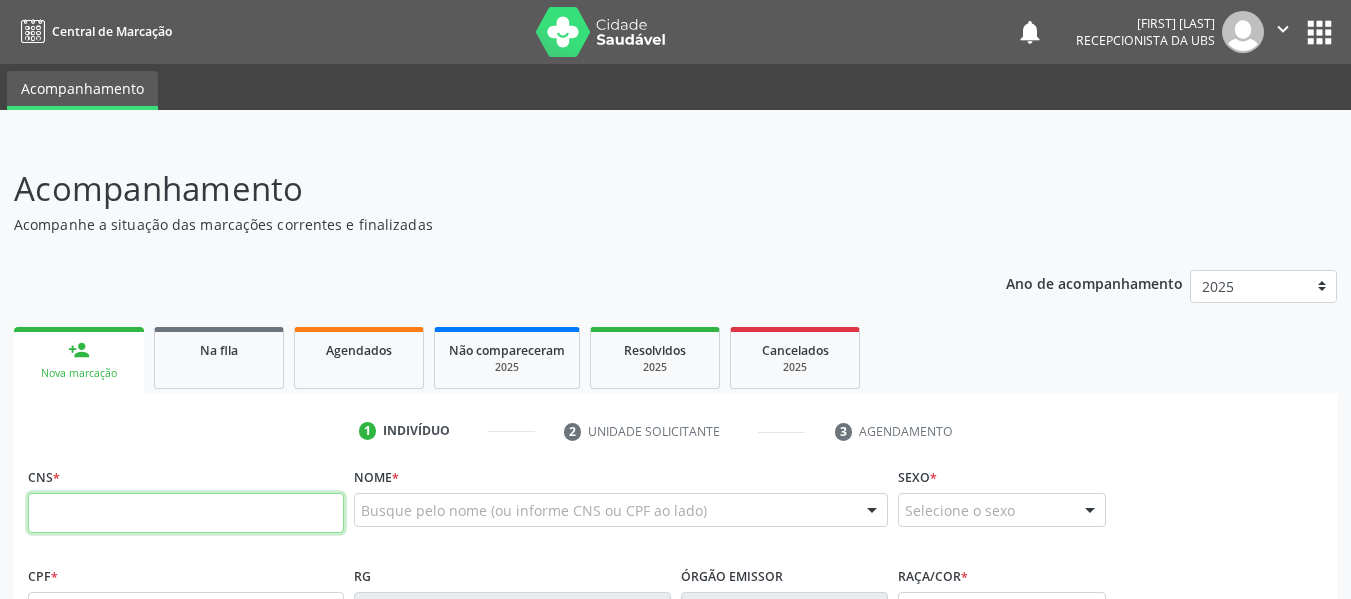 click at bounding box center [186, 513] 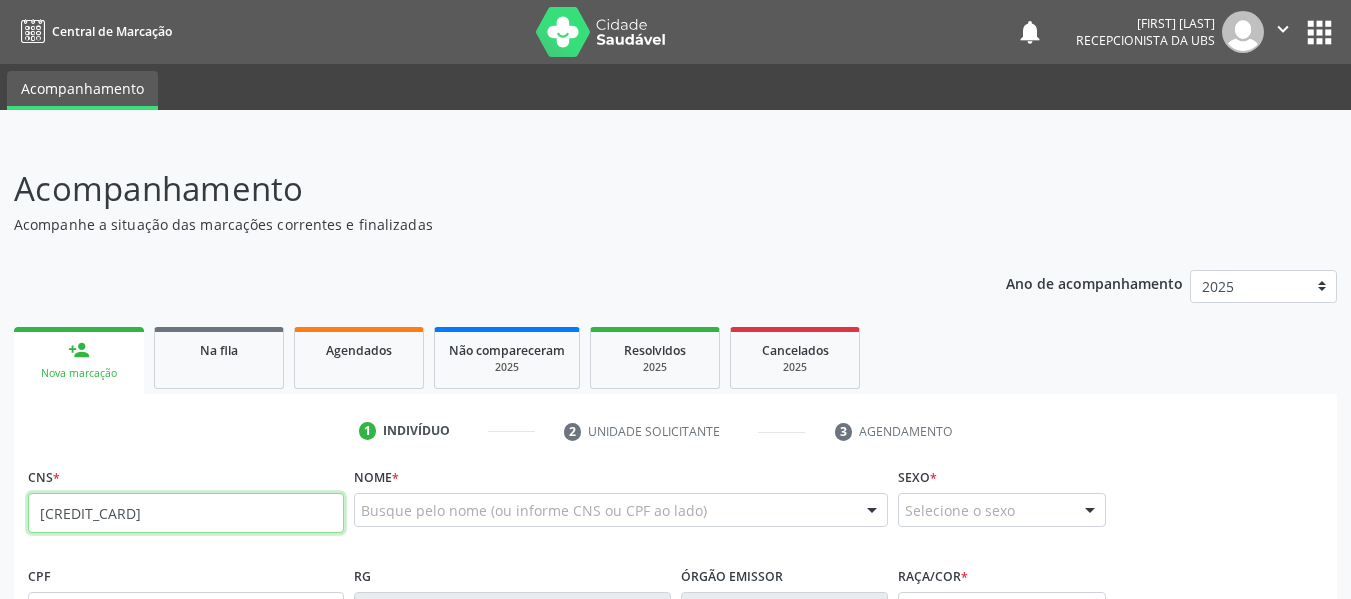 type on "700 0078 6815 3002" 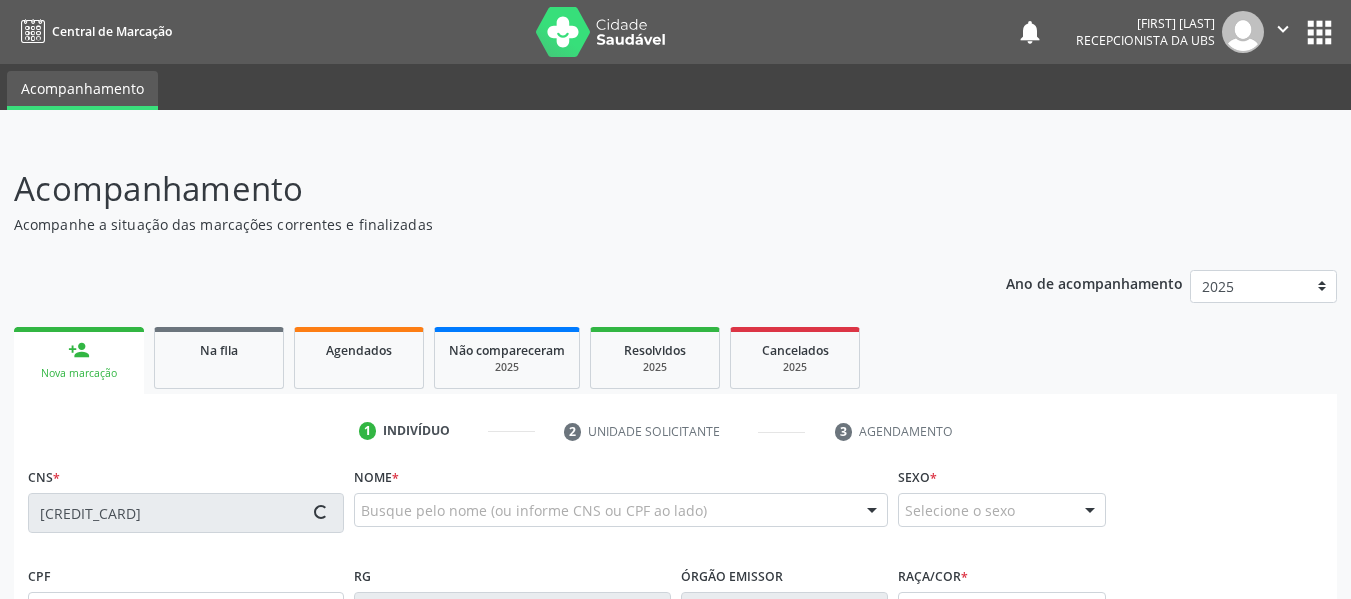 type on "106.731.164-50" 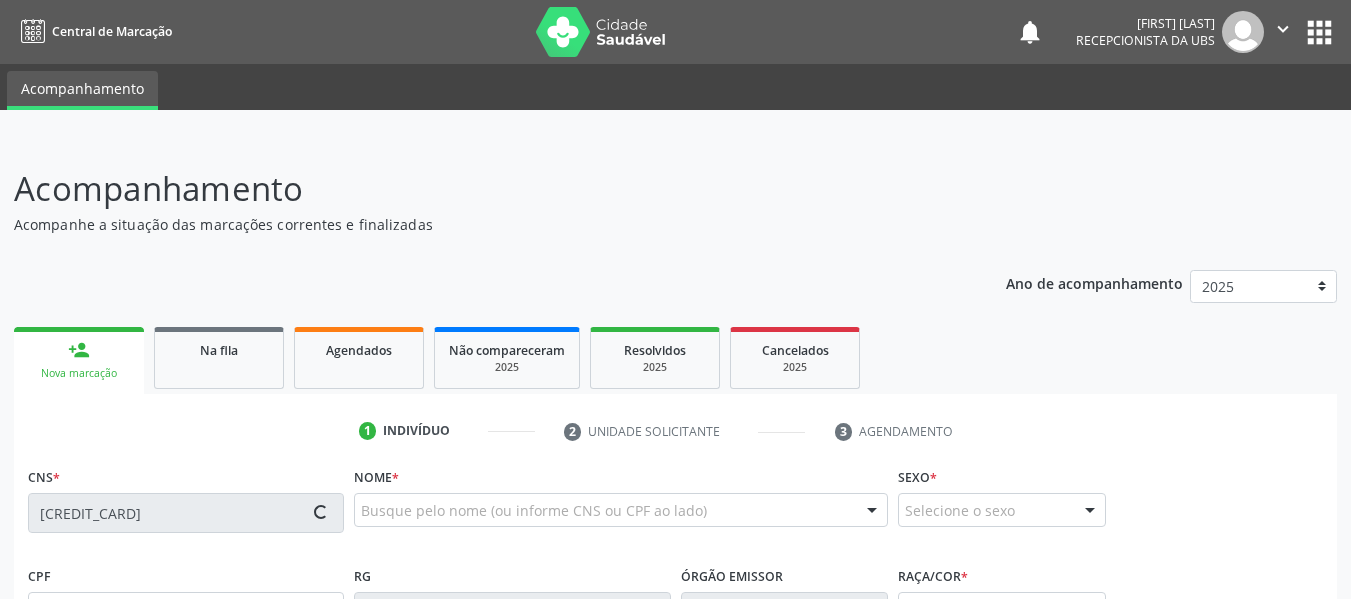 type on "17/08/1992" 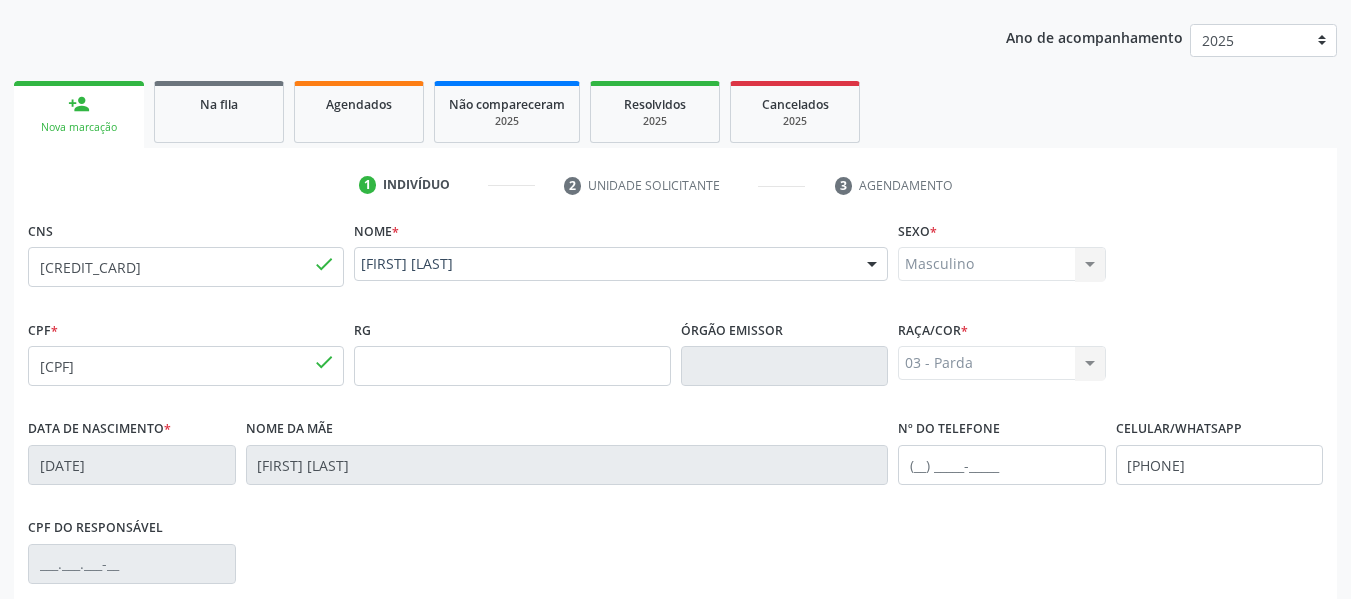 scroll, scrollTop: 280, scrollLeft: 0, axis: vertical 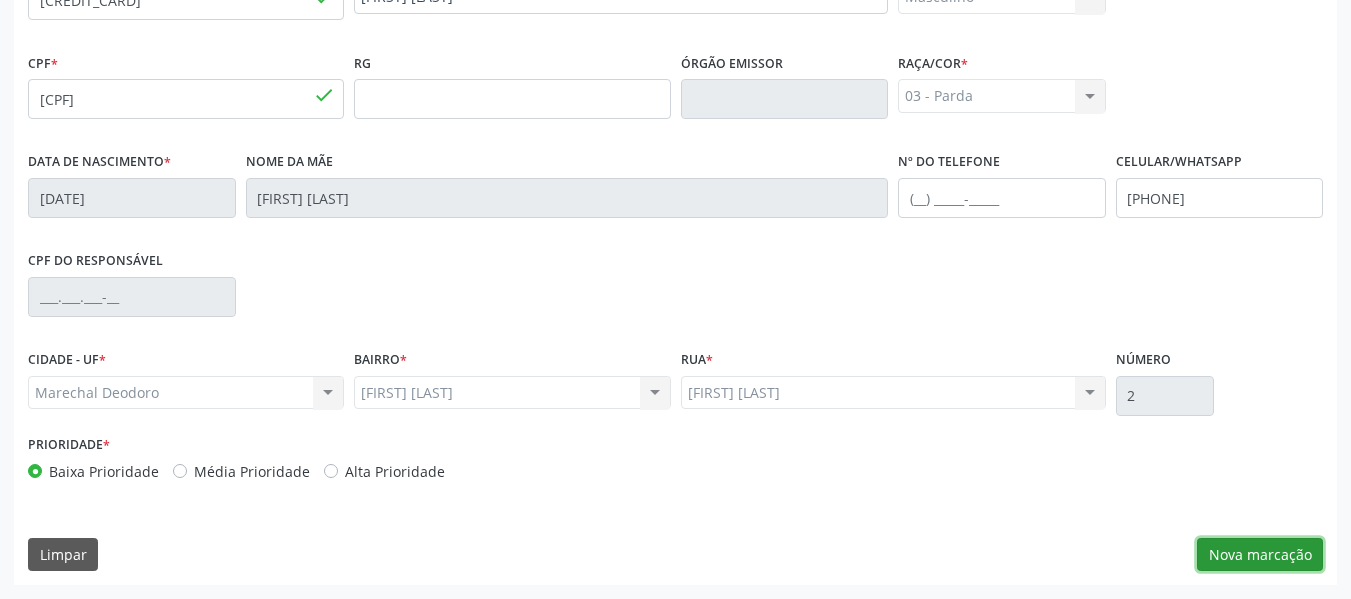 click on "Nova marcação" at bounding box center (1260, 555) 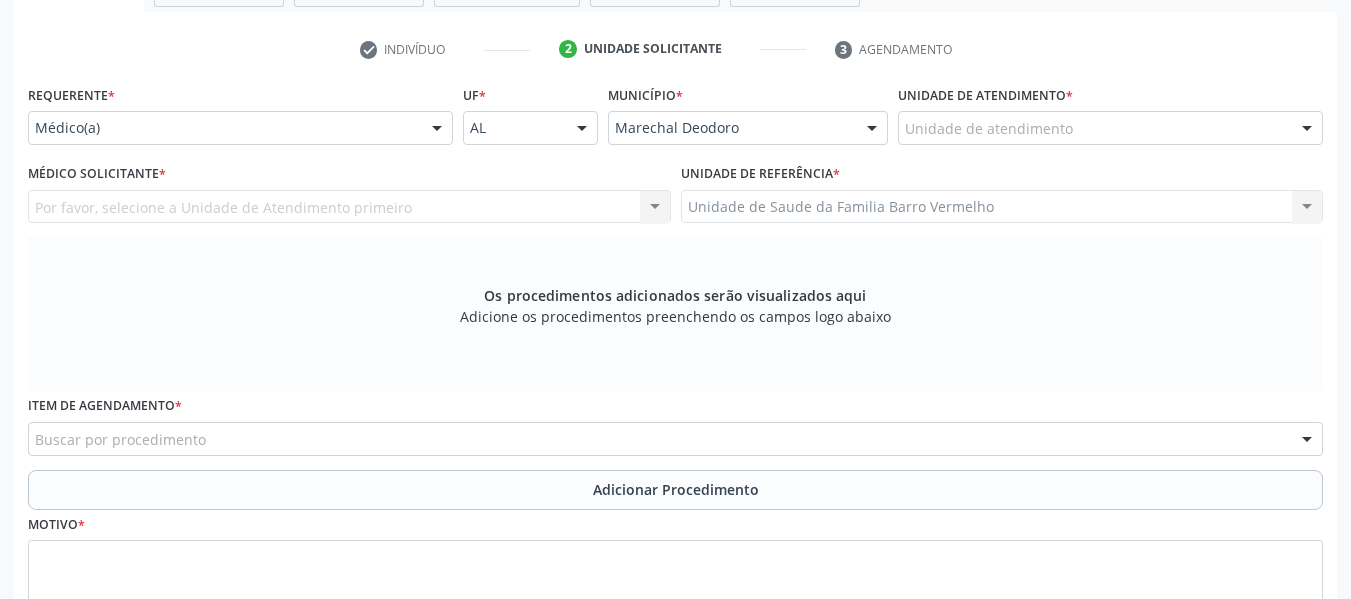 scroll, scrollTop: 353, scrollLeft: 0, axis: vertical 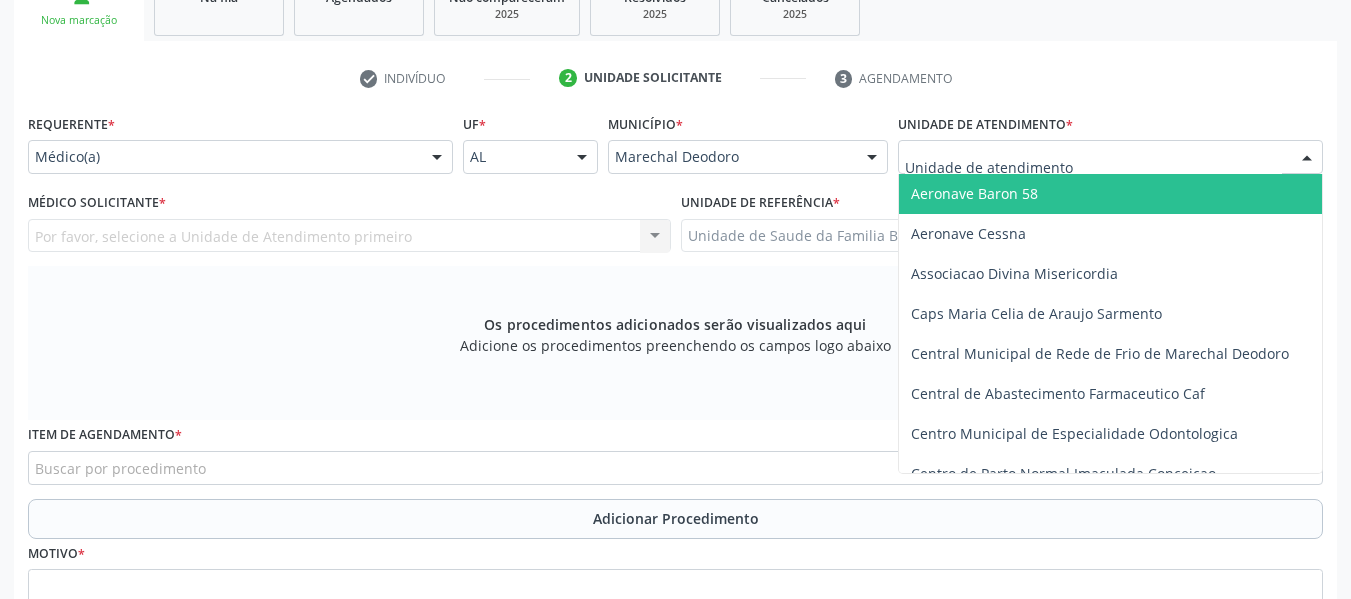 click at bounding box center (1307, 158) 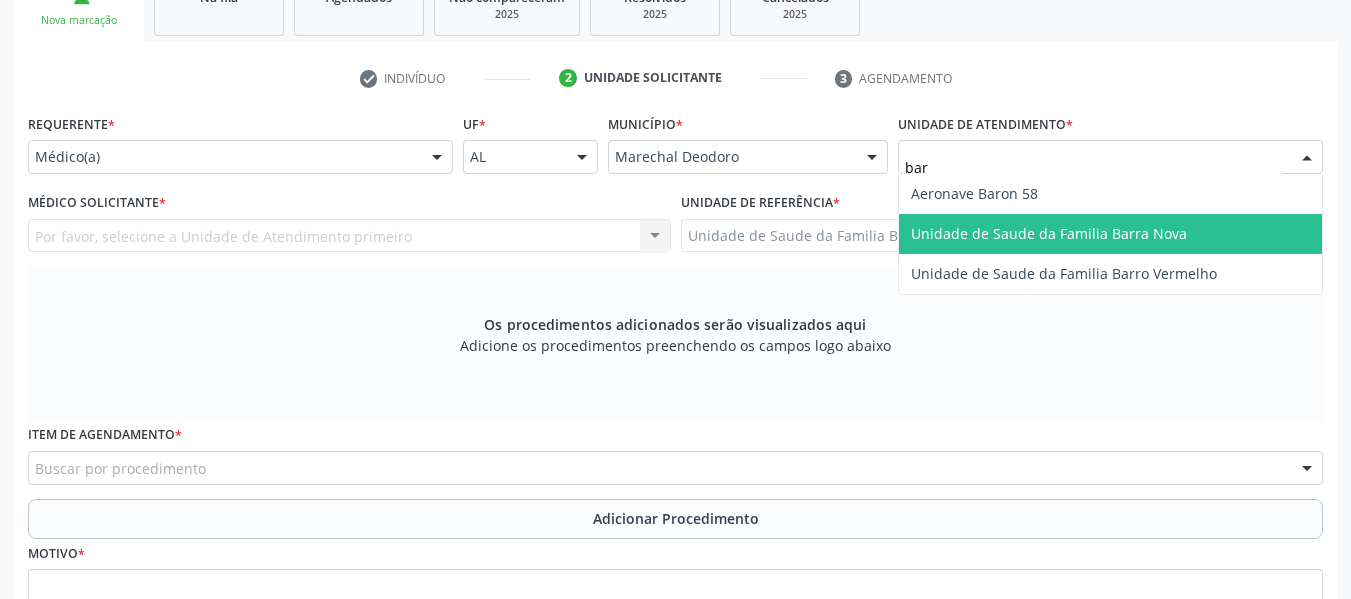 type on "barr" 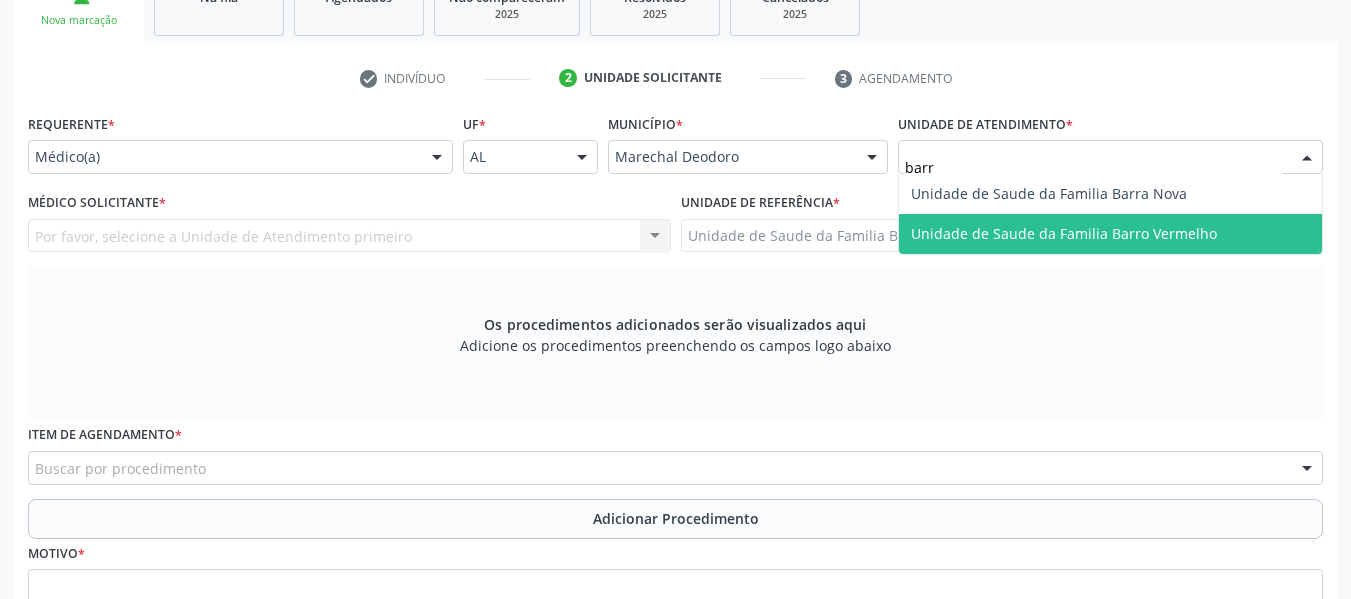 click on "Unidade de Saude da Familia Barro Vermelho" at bounding box center (1064, 233) 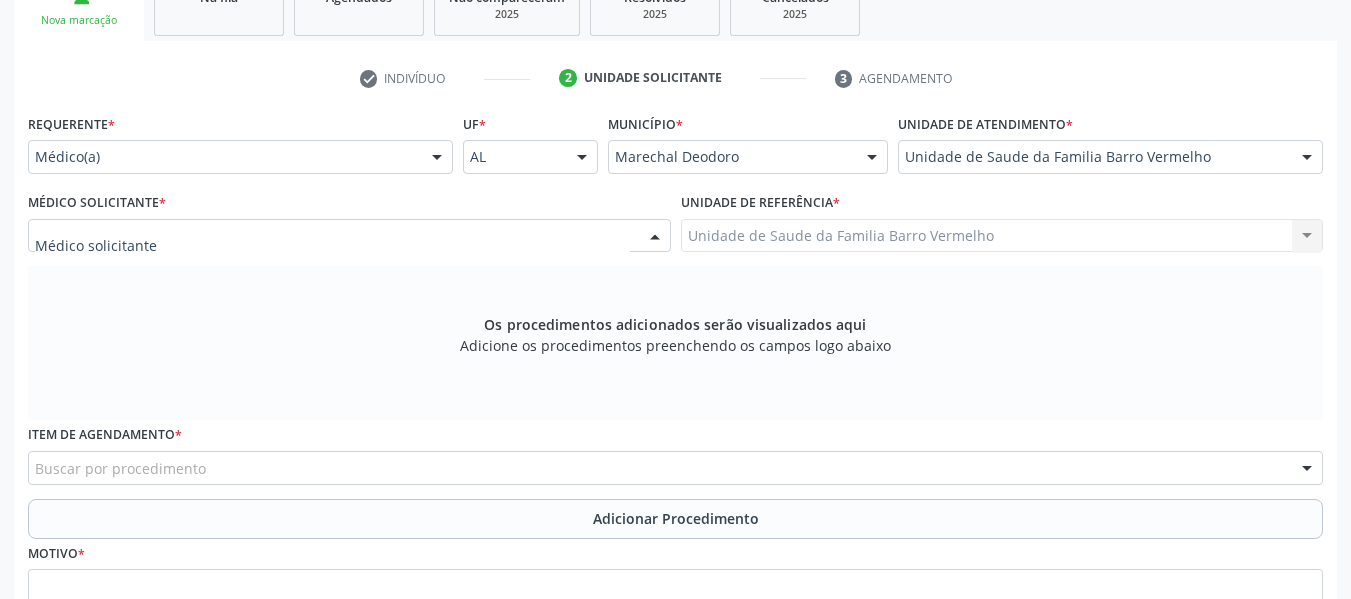 click at bounding box center [655, 237] 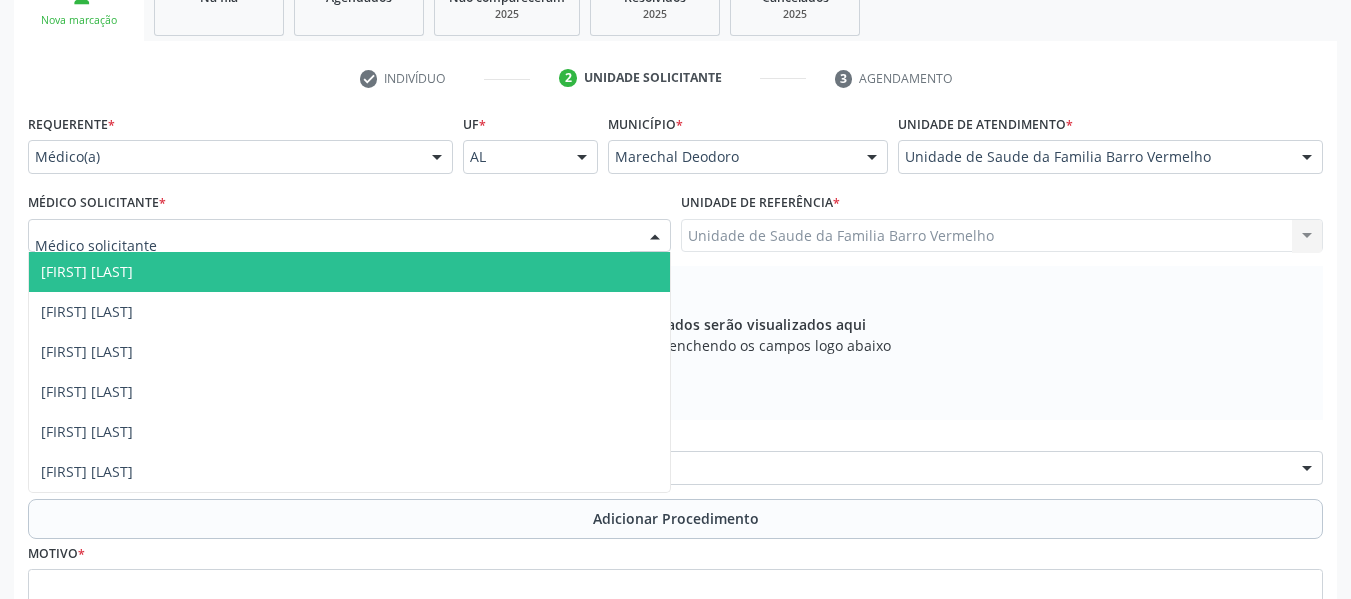 click on "[FIRST] [LAST] [LAST]" at bounding box center [87, 271] 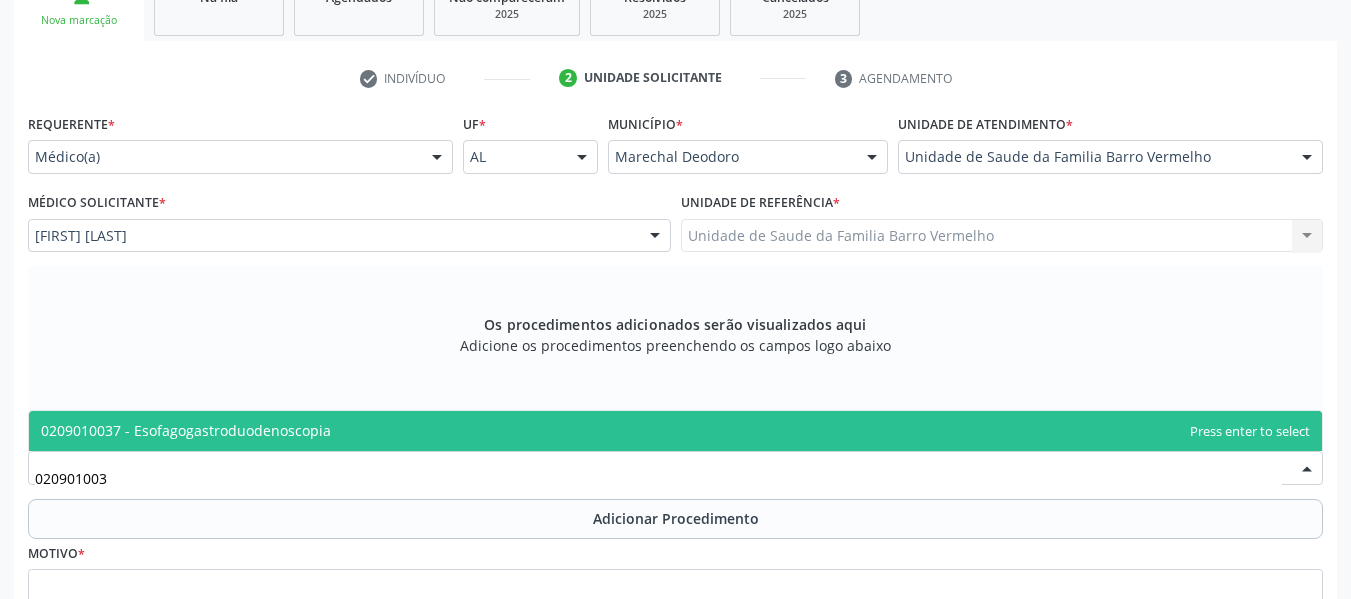 type on "0209010037" 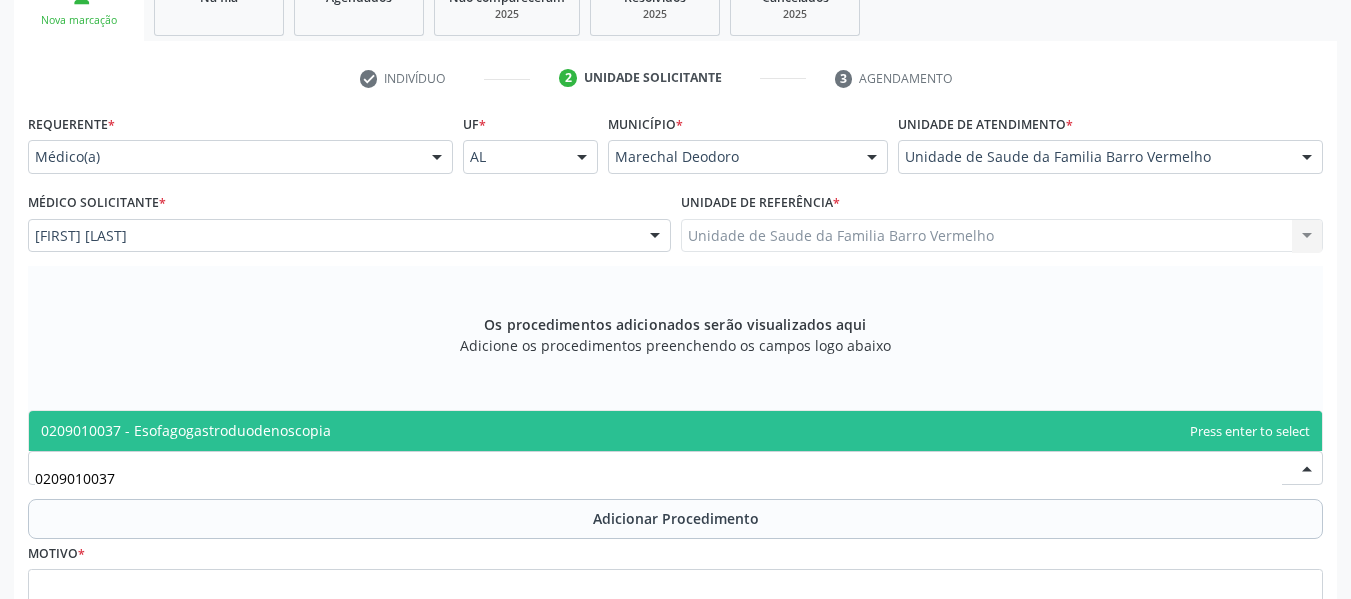 click on "0209010037 - Esofagogastroduodenoscopia" at bounding box center (186, 430) 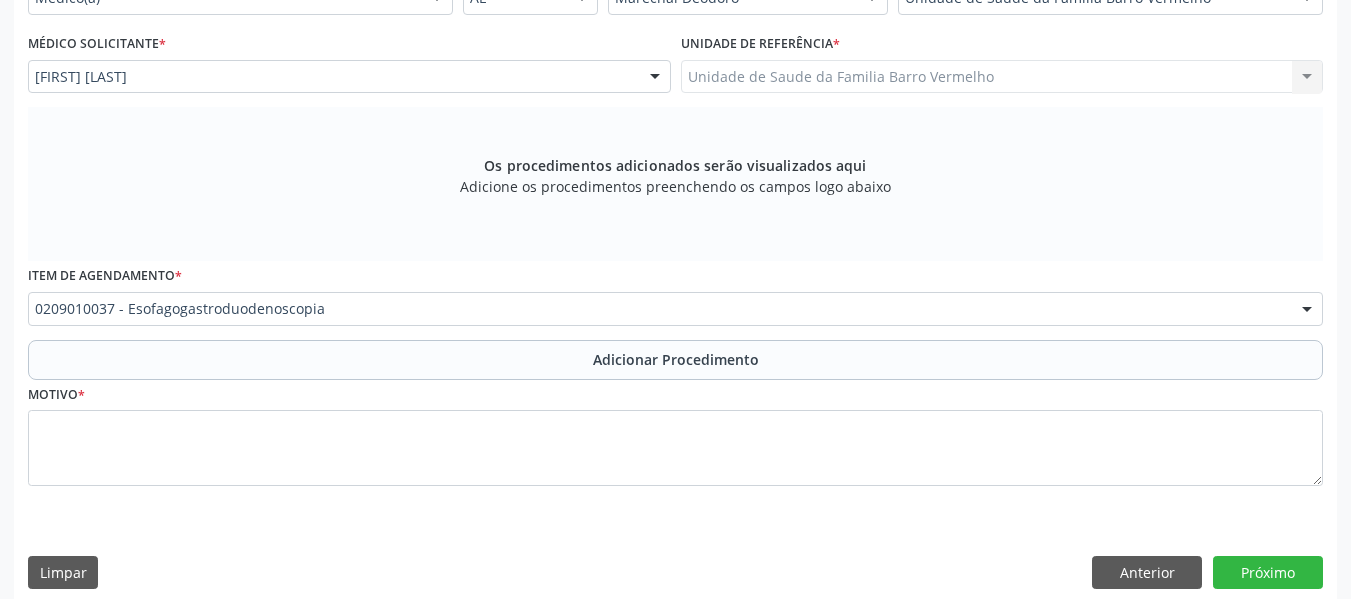 scroll, scrollTop: 513, scrollLeft: 0, axis: vertical 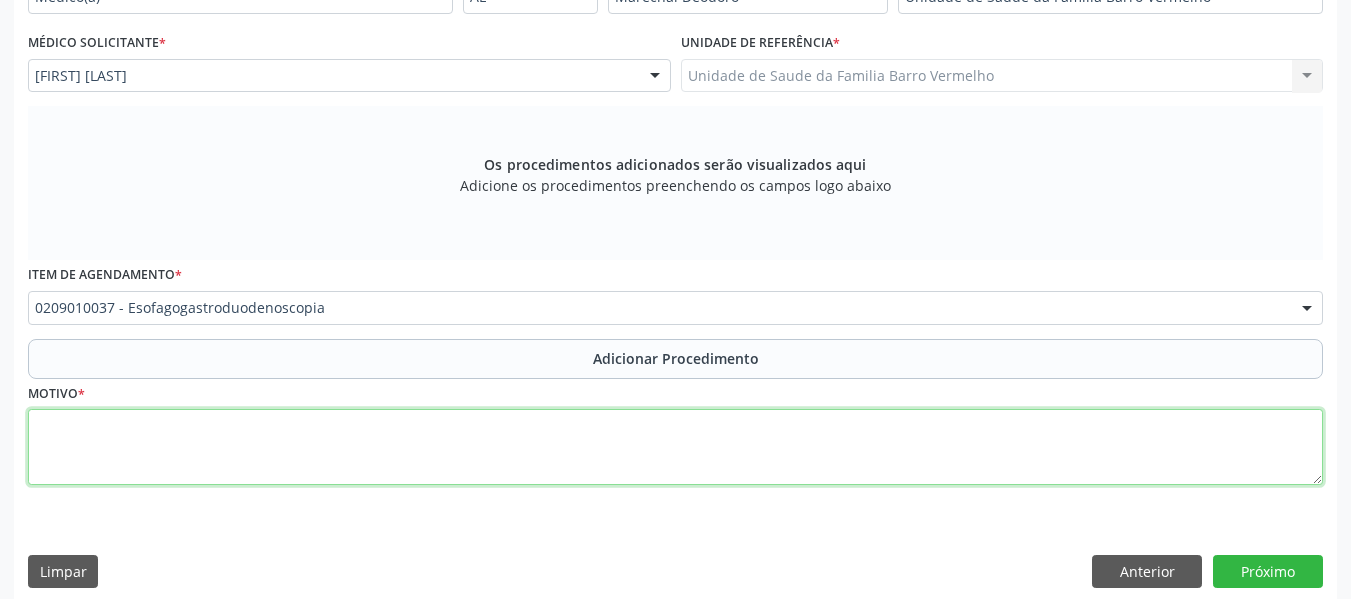 click at bounding box center [675, 447] 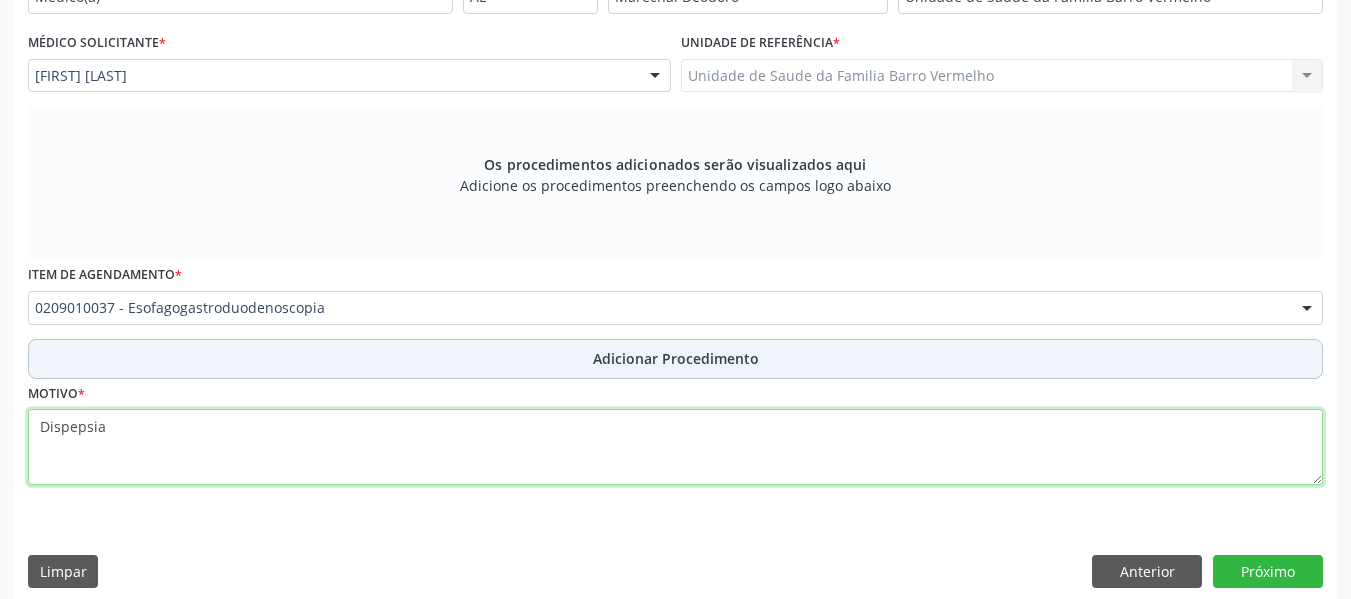 type on "Dispepsia" 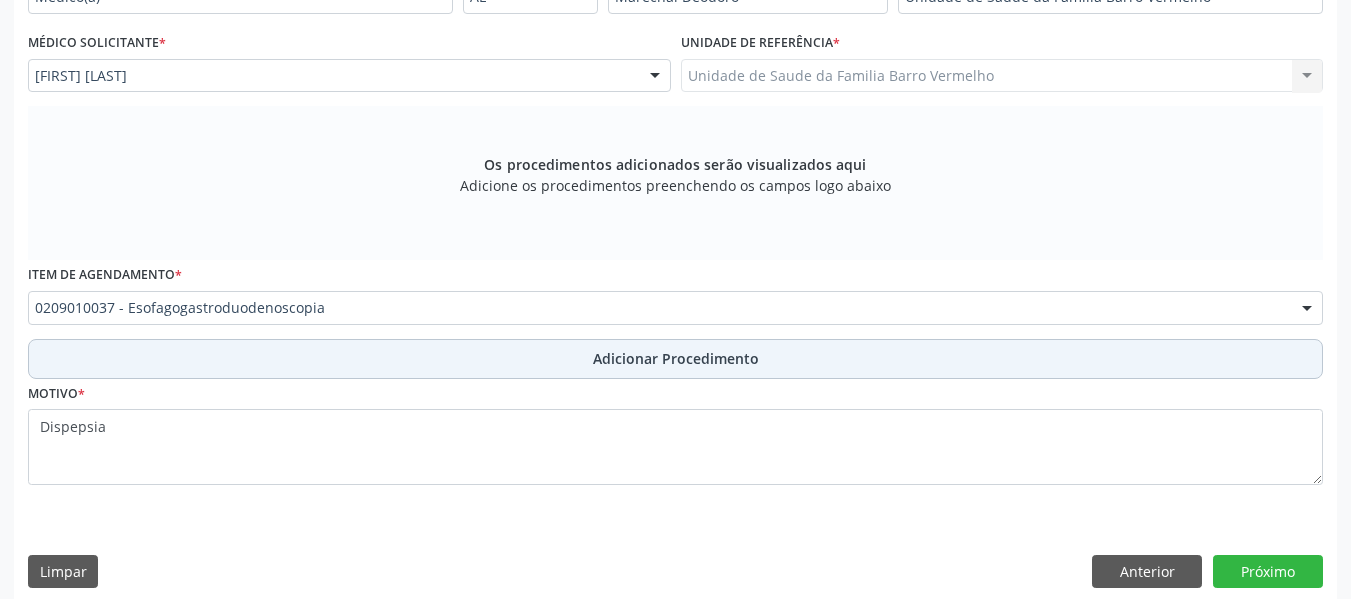 click on "Adicionar Procedimento" at bounding box center (676, 358) 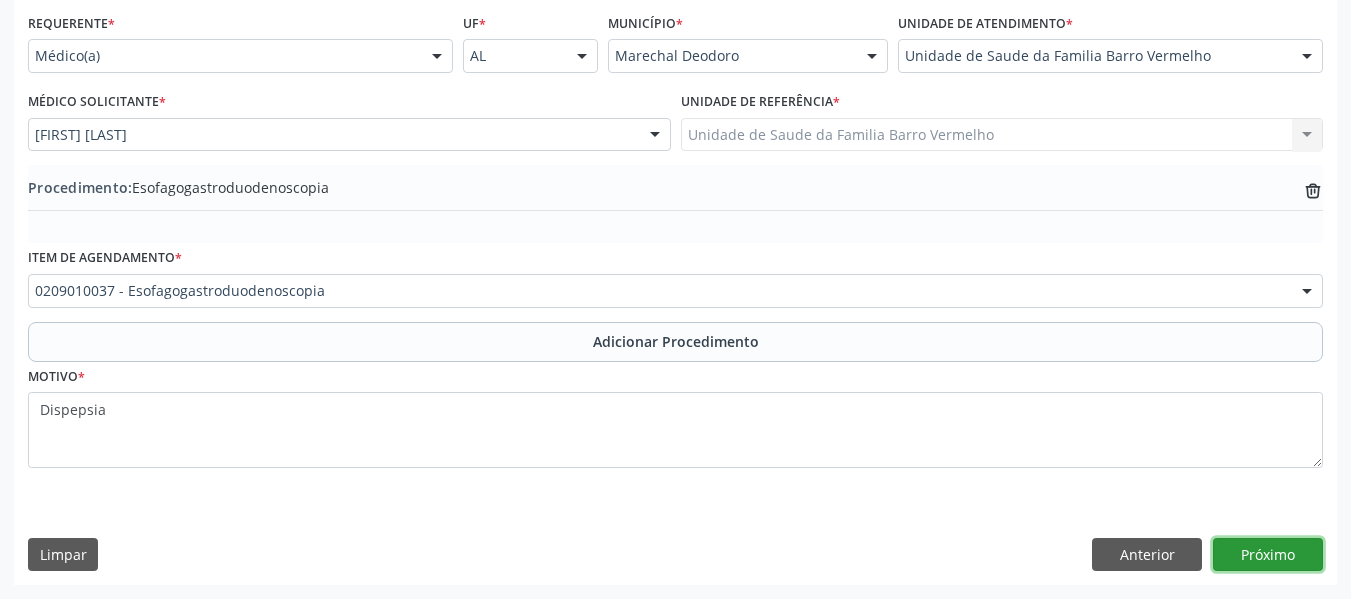 click on "Próximo" at bounding box center [1268, 555] 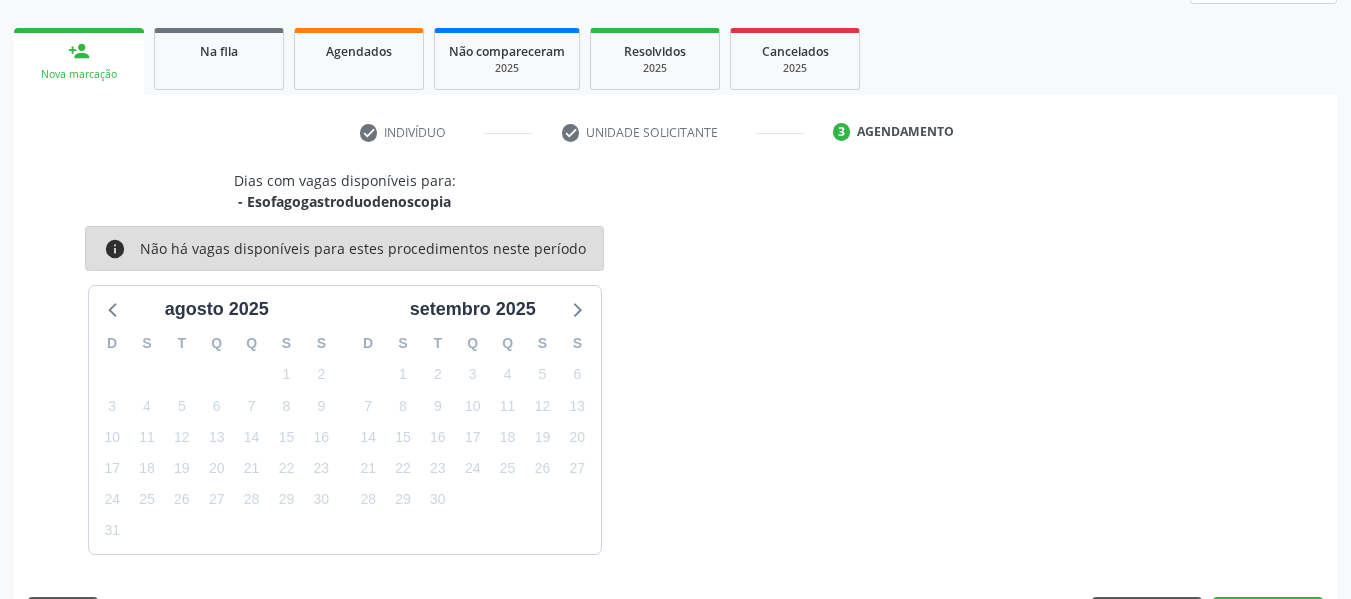scroll, scrollTop: 358, scrollLeft: 0, axis: vertical 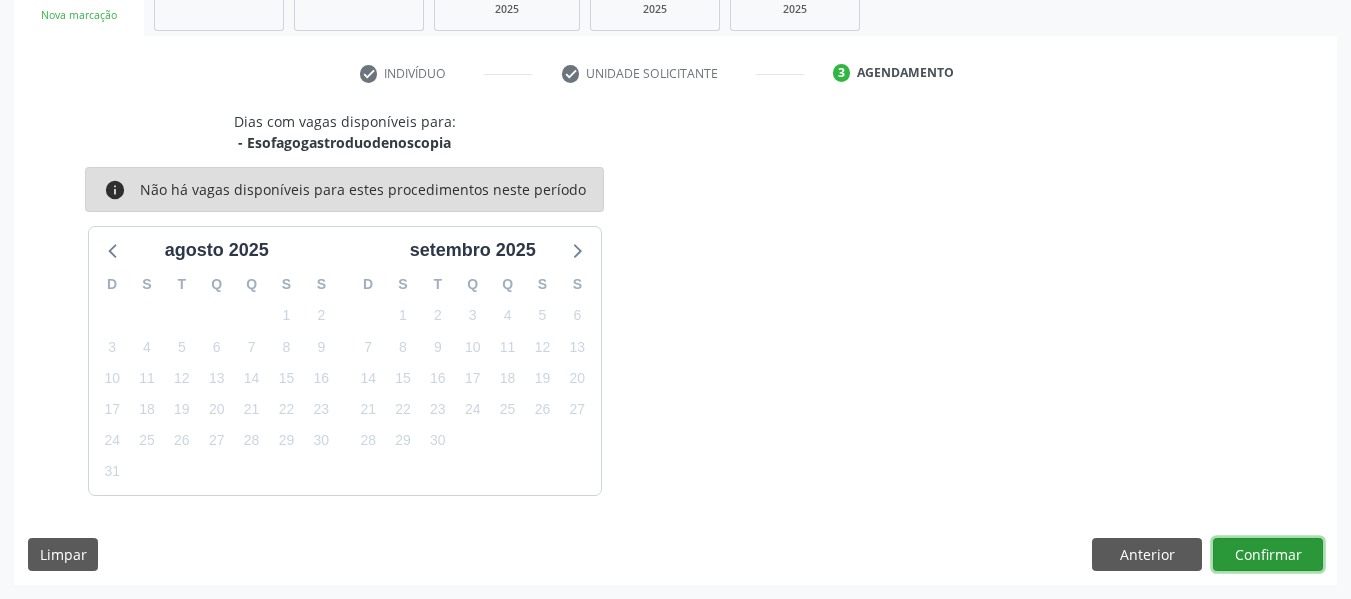 click on "Confirmar" at bounding box center (1268, 555) 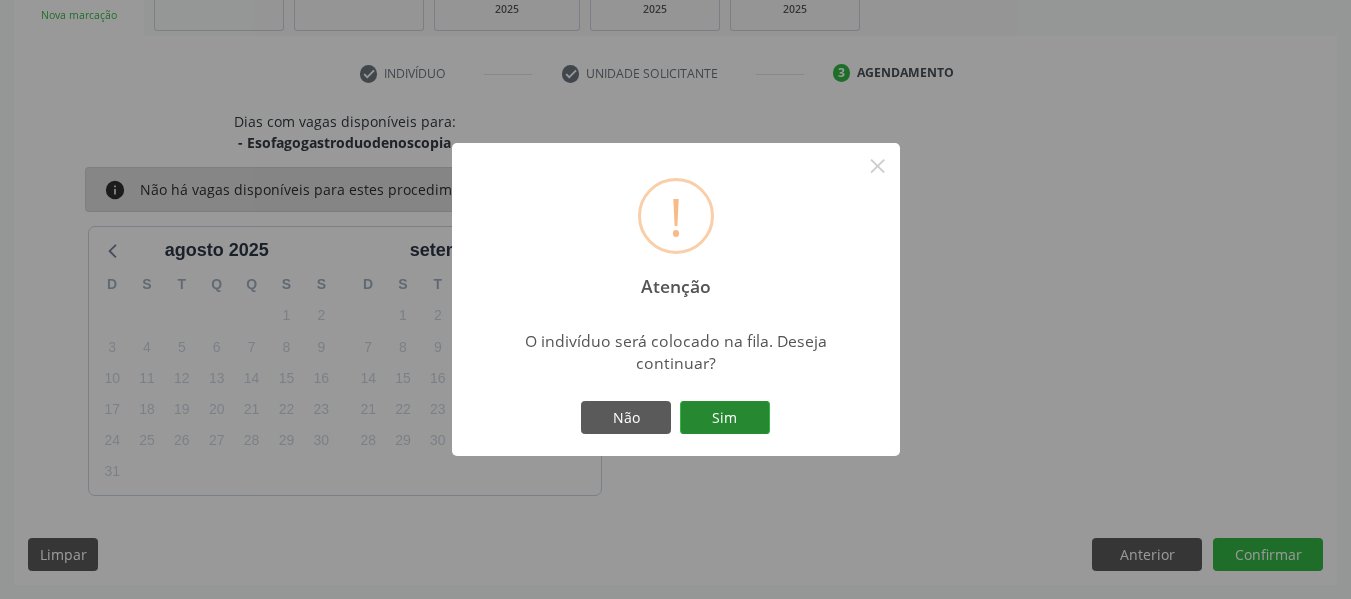 click on "Sim" at bounding box center [725, 418] 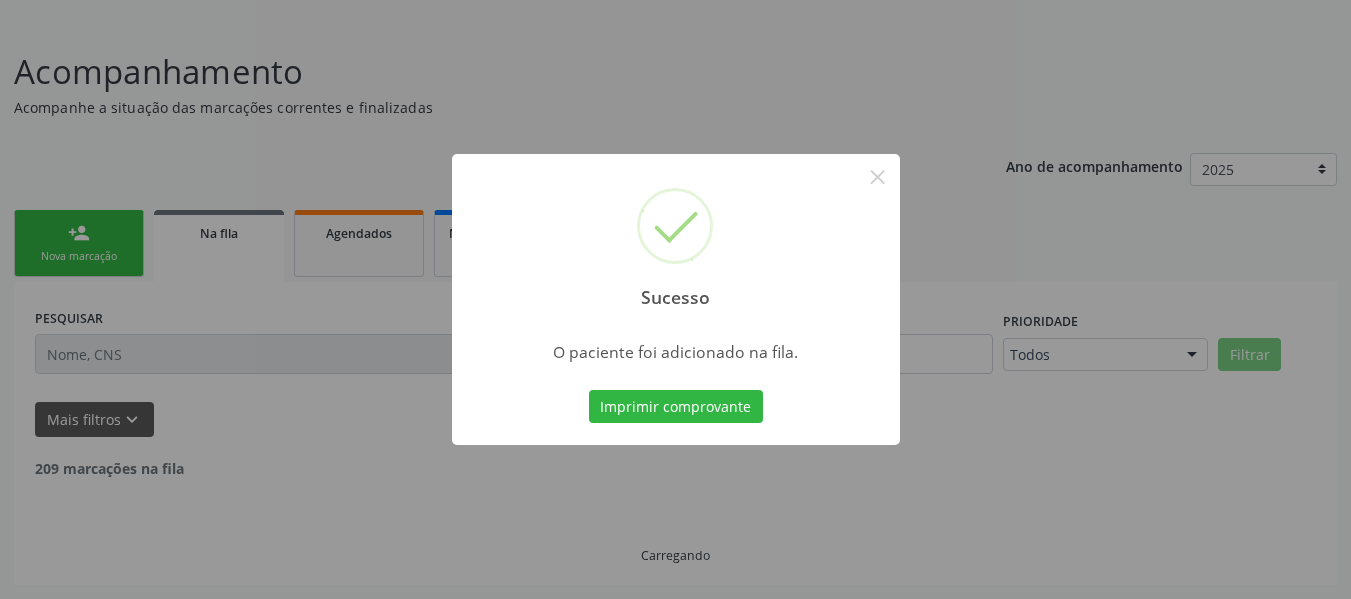 scroll, scrollTop: 96, scrollLeft: 0, axis: vertical 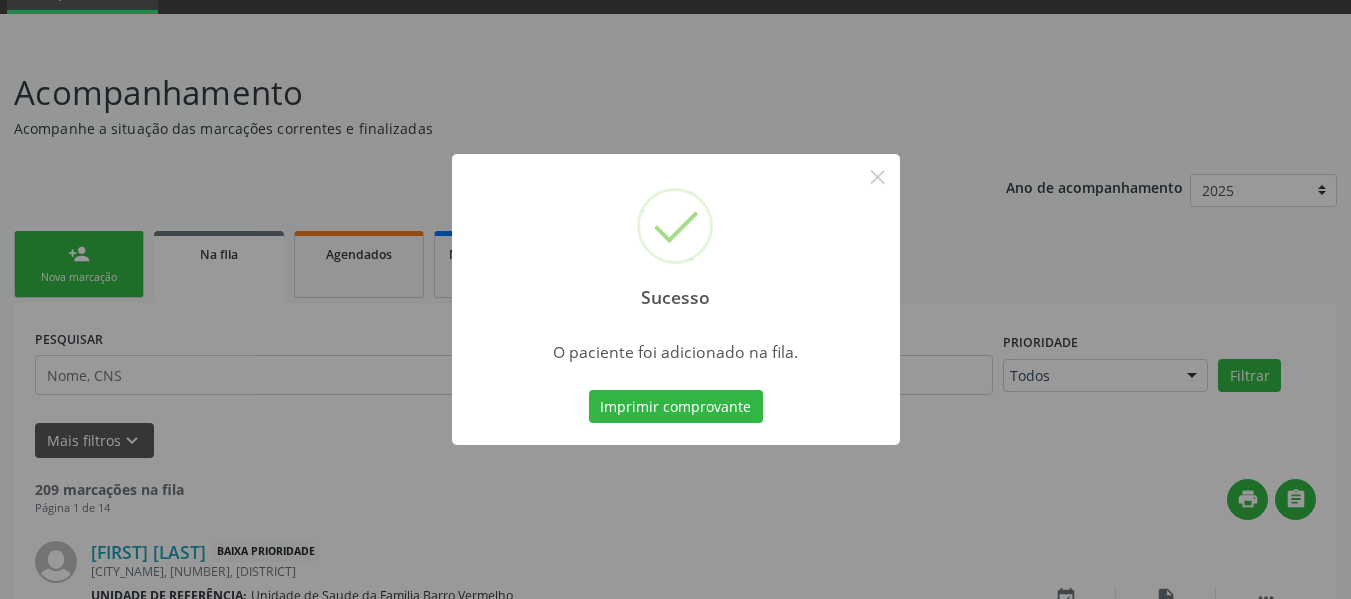 click on "Sucesso × O paciente foi adicionado na fila. Imprimir comprovante Cancel" at bounding box center [675, 299] 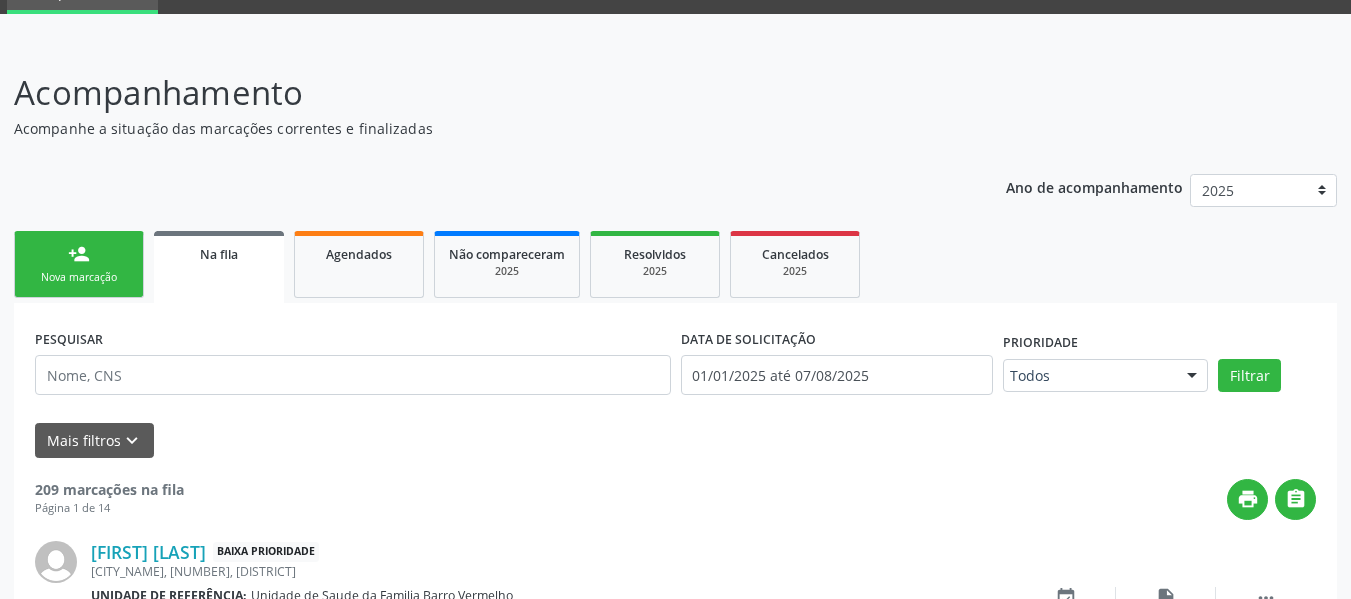 click on "person_add
Nova marcação" at bounding box center [79, 264] 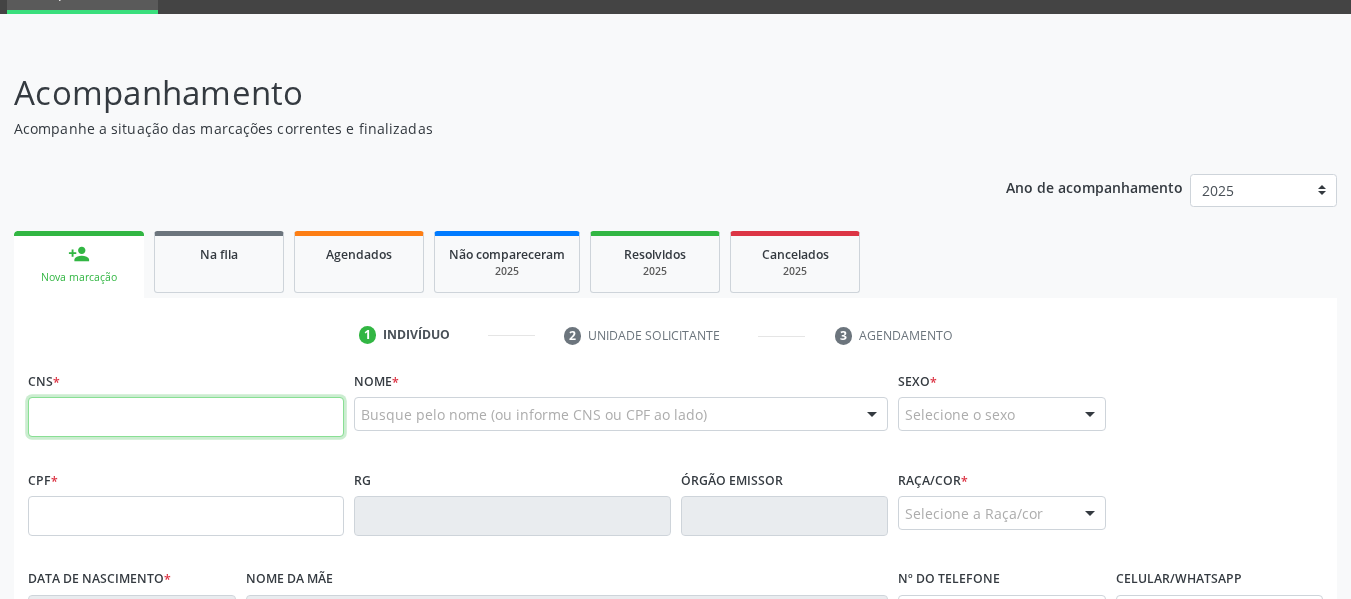 click at bounding box center [186, 417] 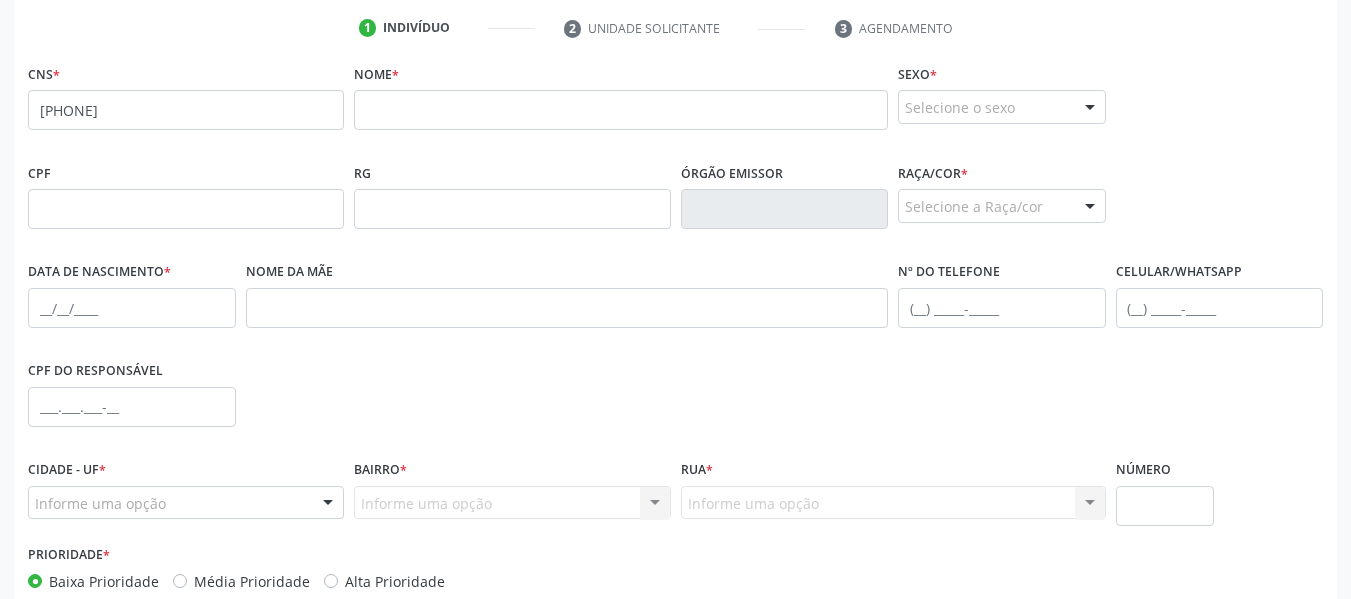 scroll, scrollTop: 469, scrollLeft: 0, axis: vertical 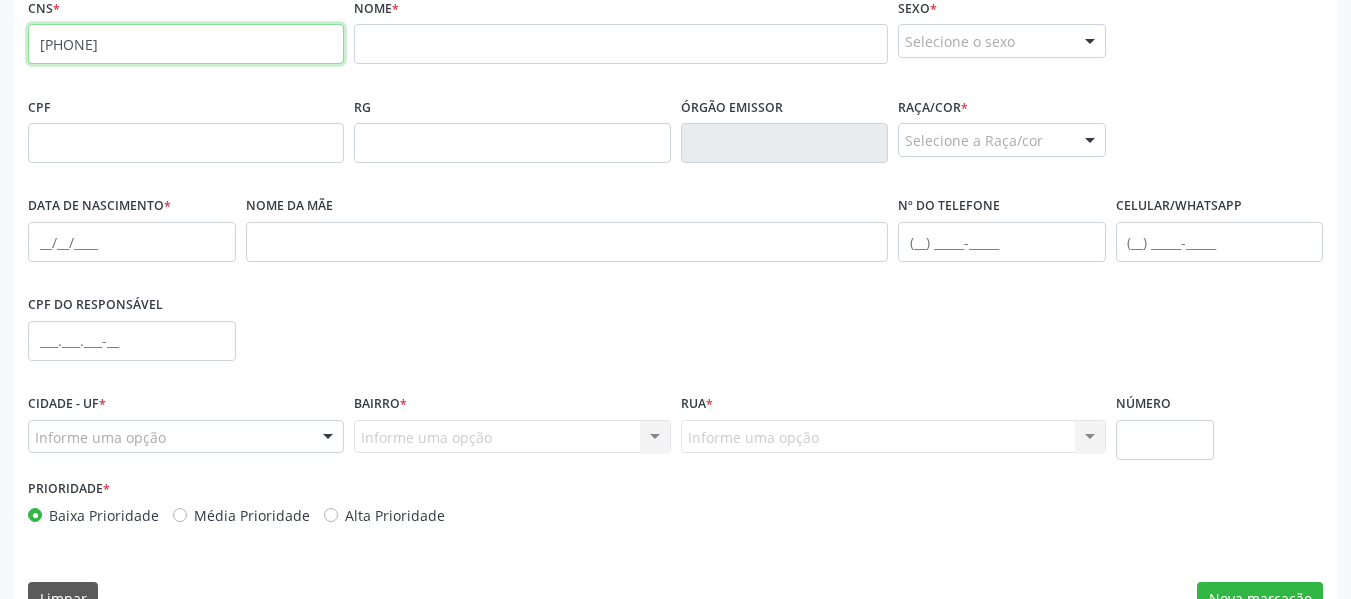 click on "206 3841 4517 0007" at bounding box center (186, 44) 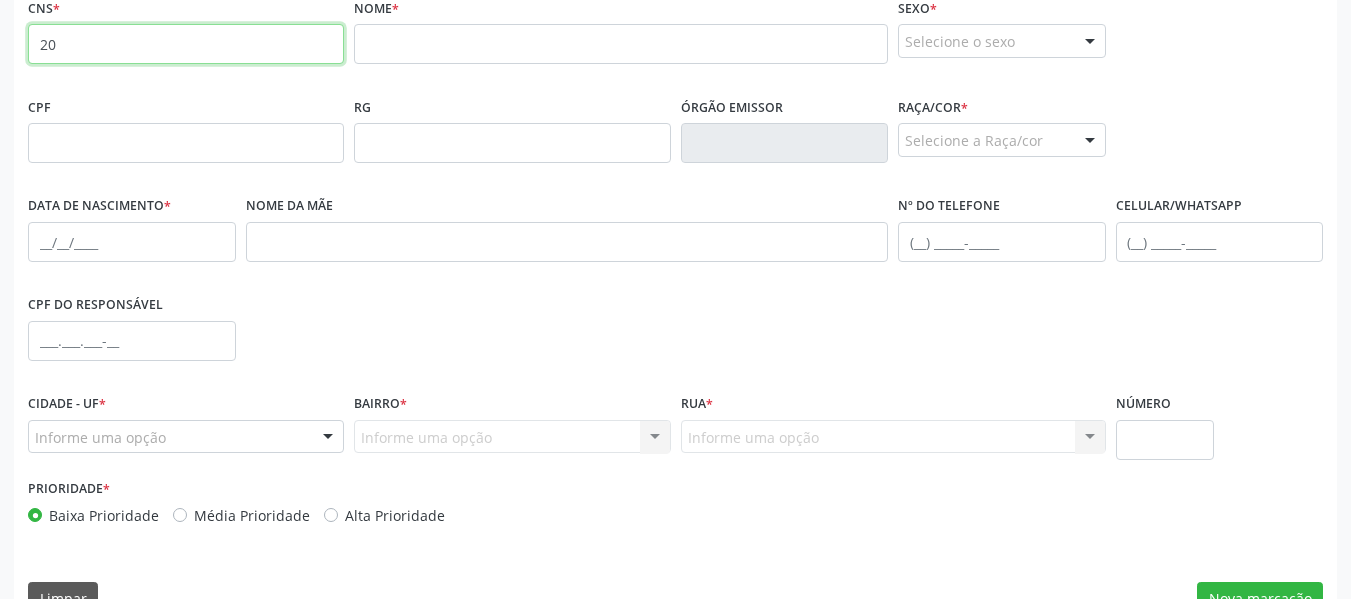 type on "2" 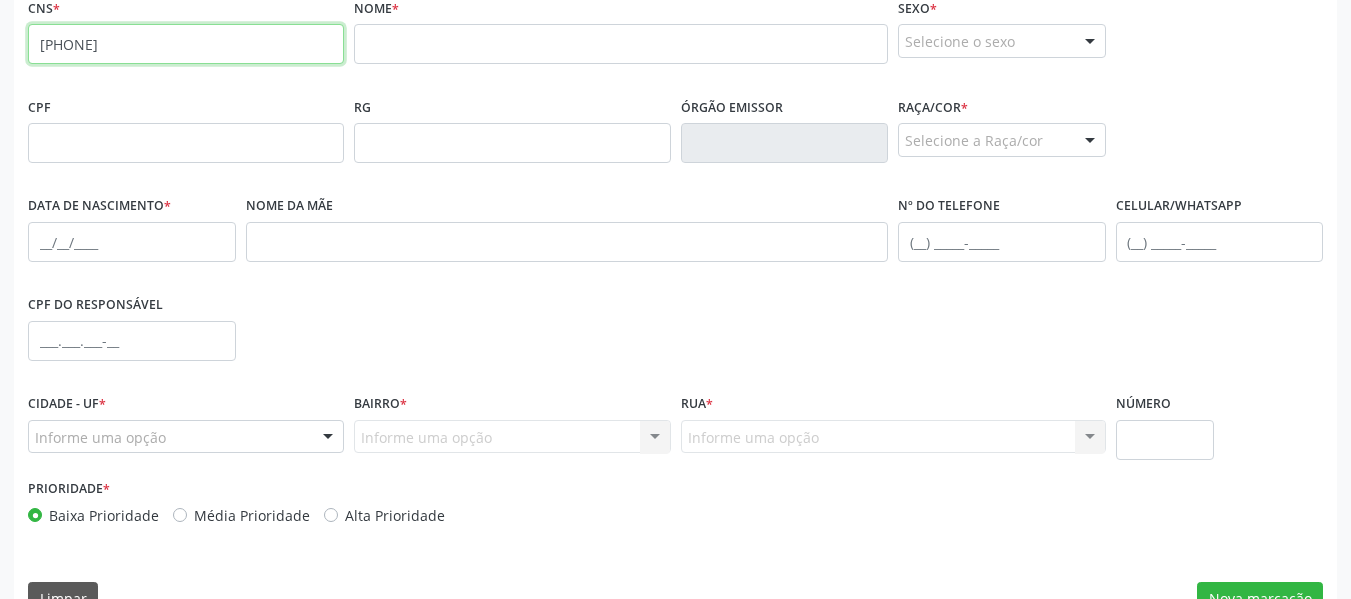 type on "706 4036 4501 8387" 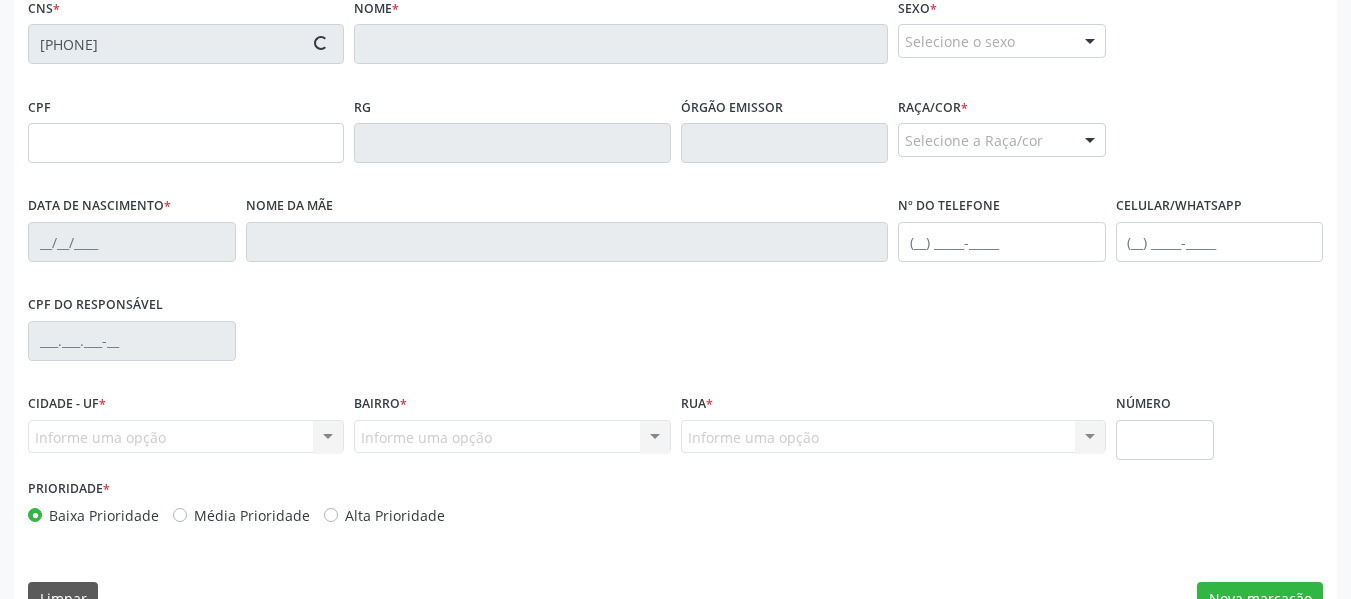 type on "021.166.144-90" 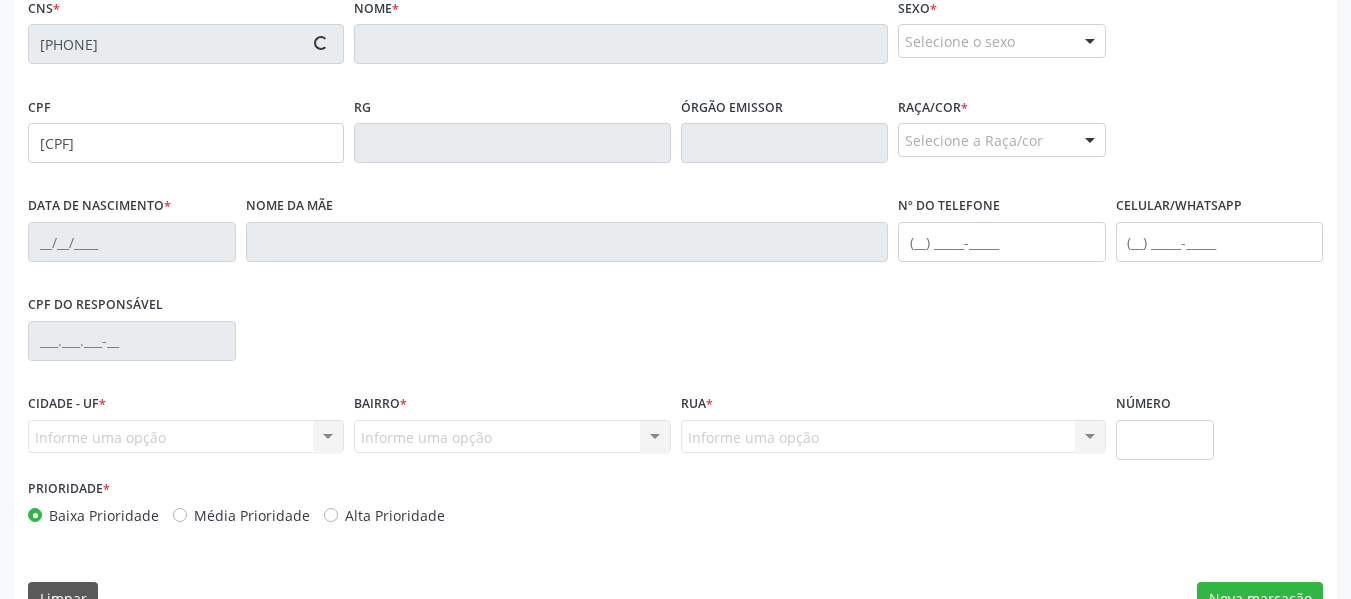 type on "29/04/1931" 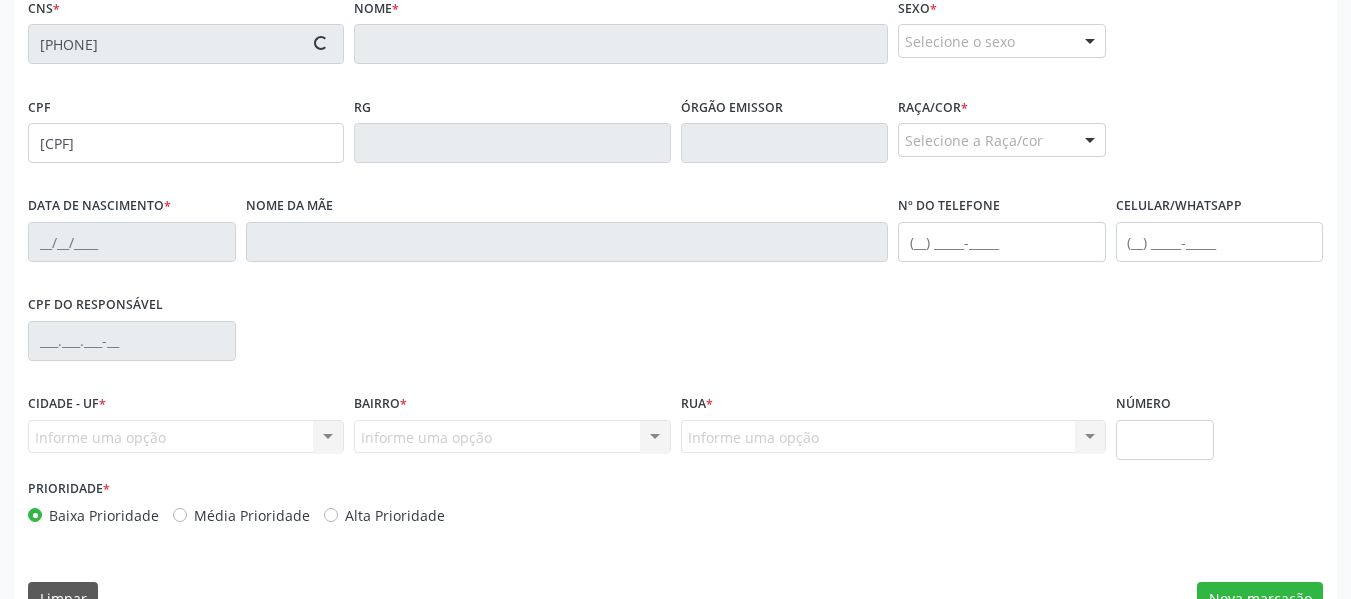 type on "242" 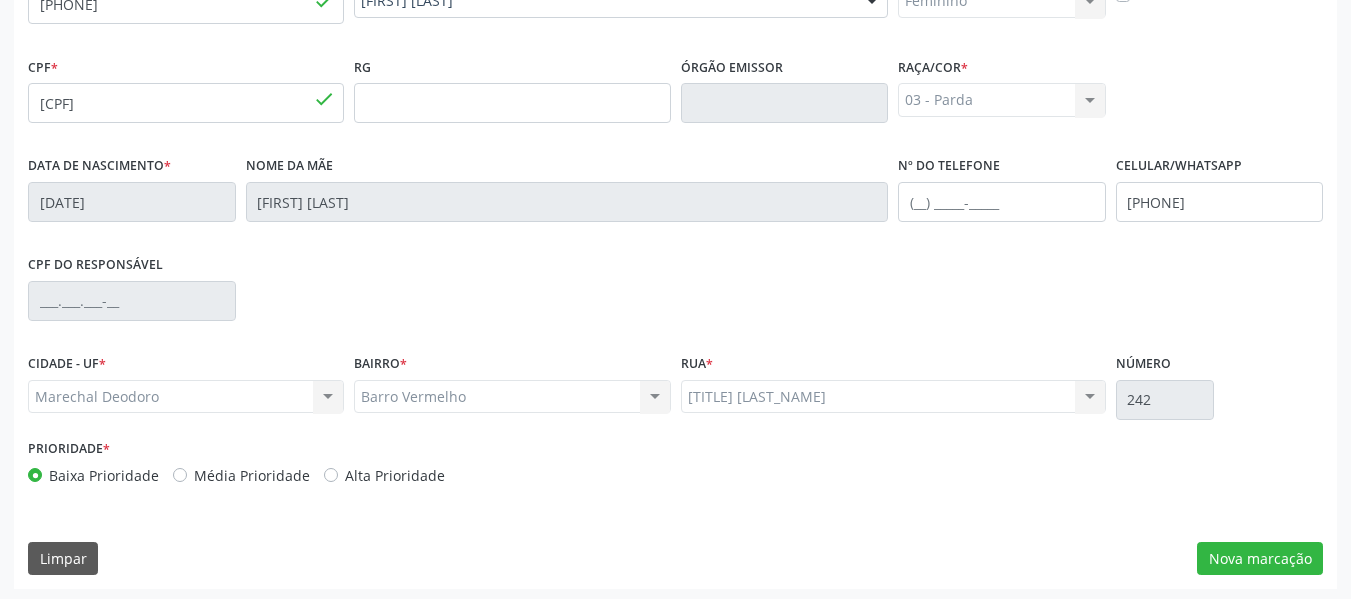 scroll, scrollTop: 513, scrollLeft: 0, axis: vertical 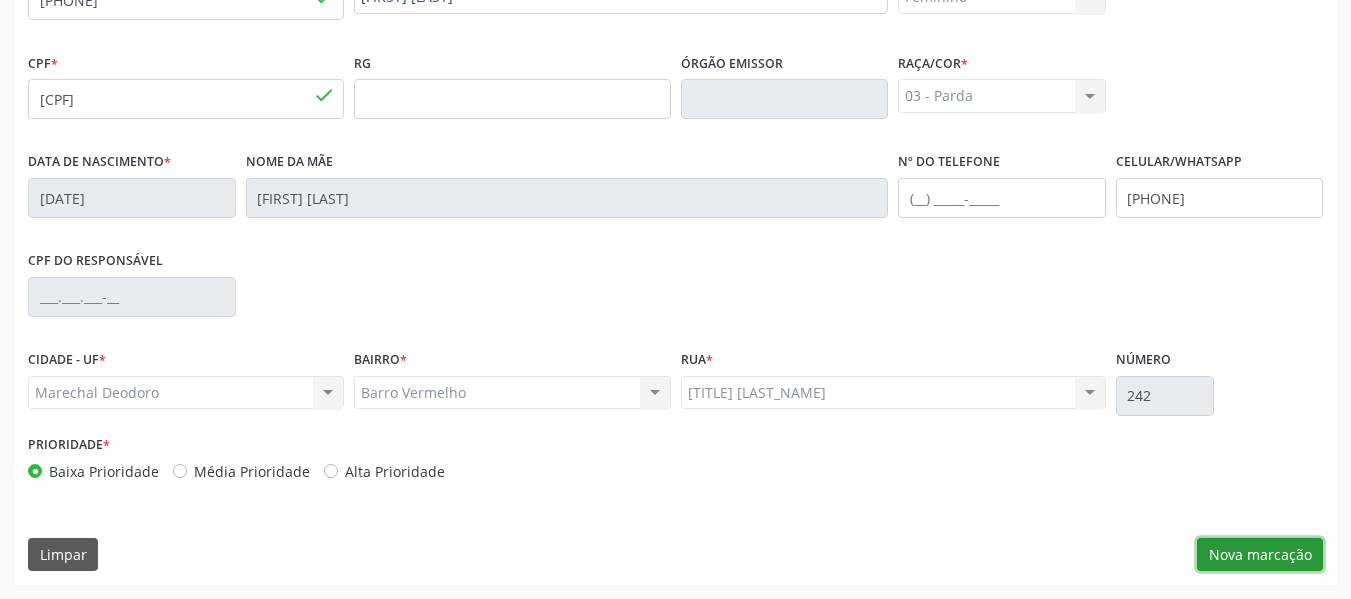 click on "Nova marcação" at bounding box center [1260, 555] 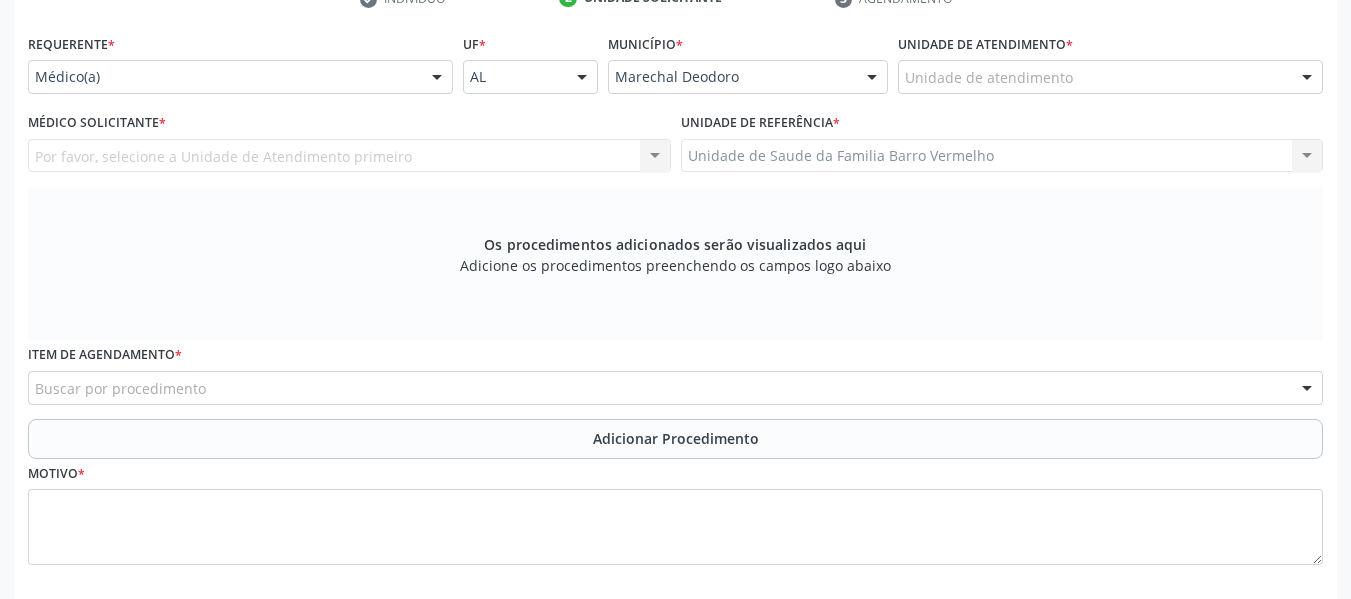scroll, scrollTop: 340, scrollLeft: 0, axis: vertical 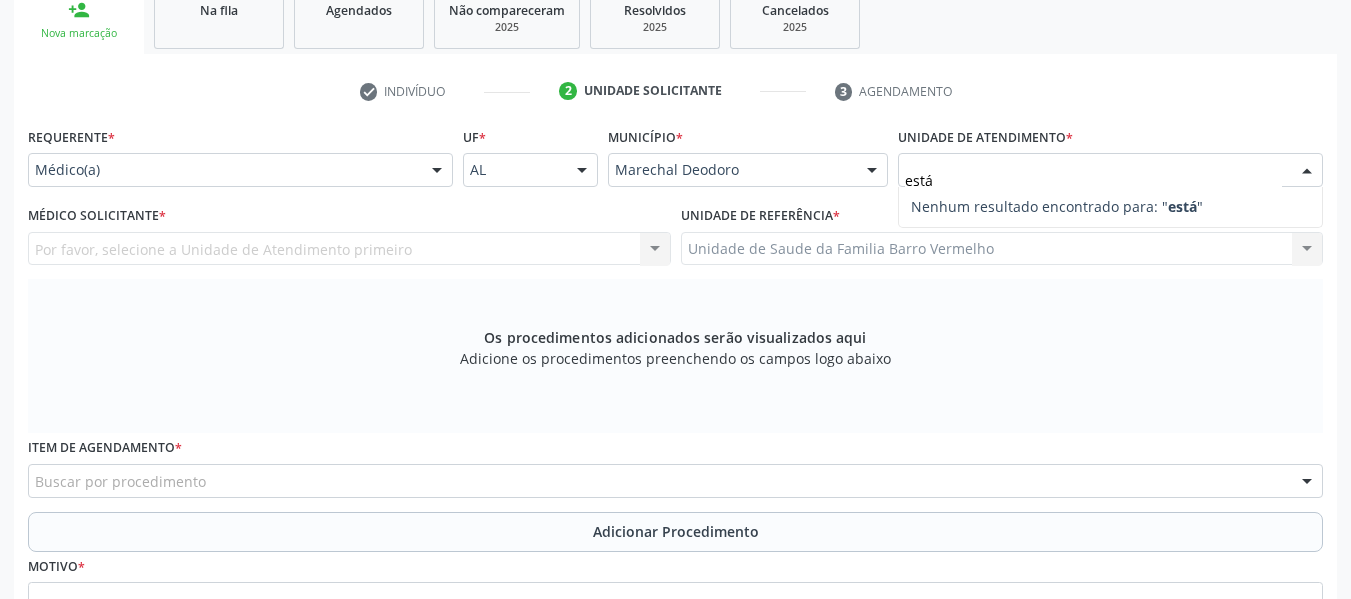 type on "est" 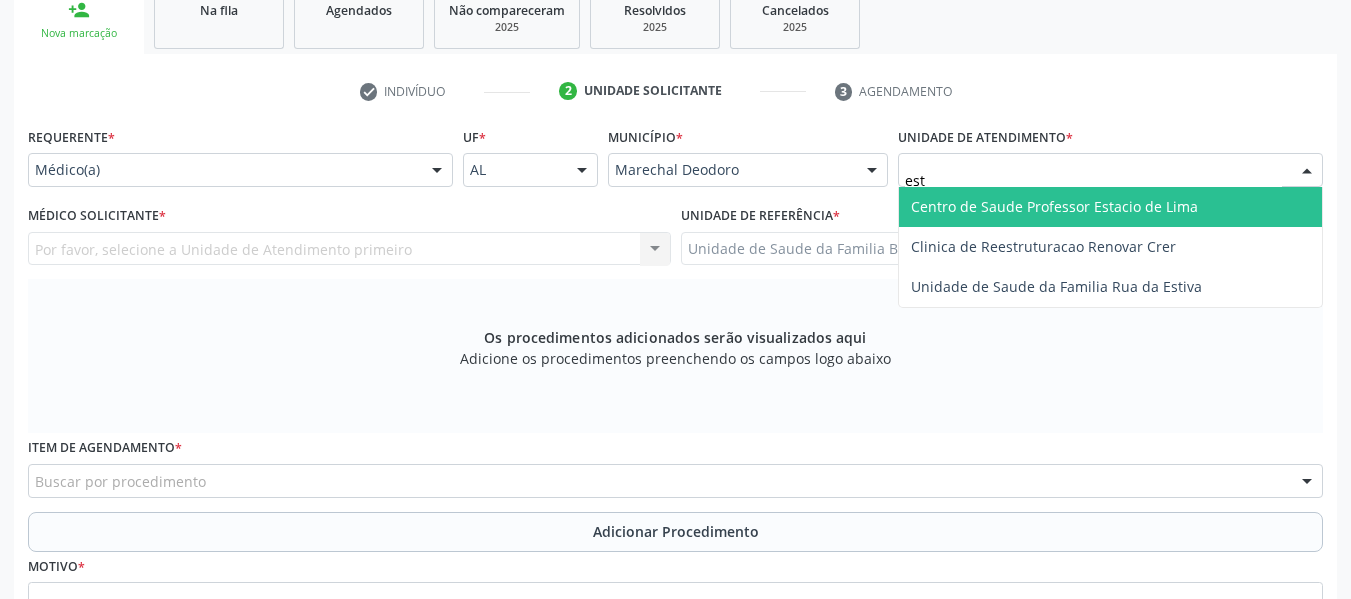 click on "Centro de Saude Professor Estacio de Lima" at bounding box center (1054, 206) 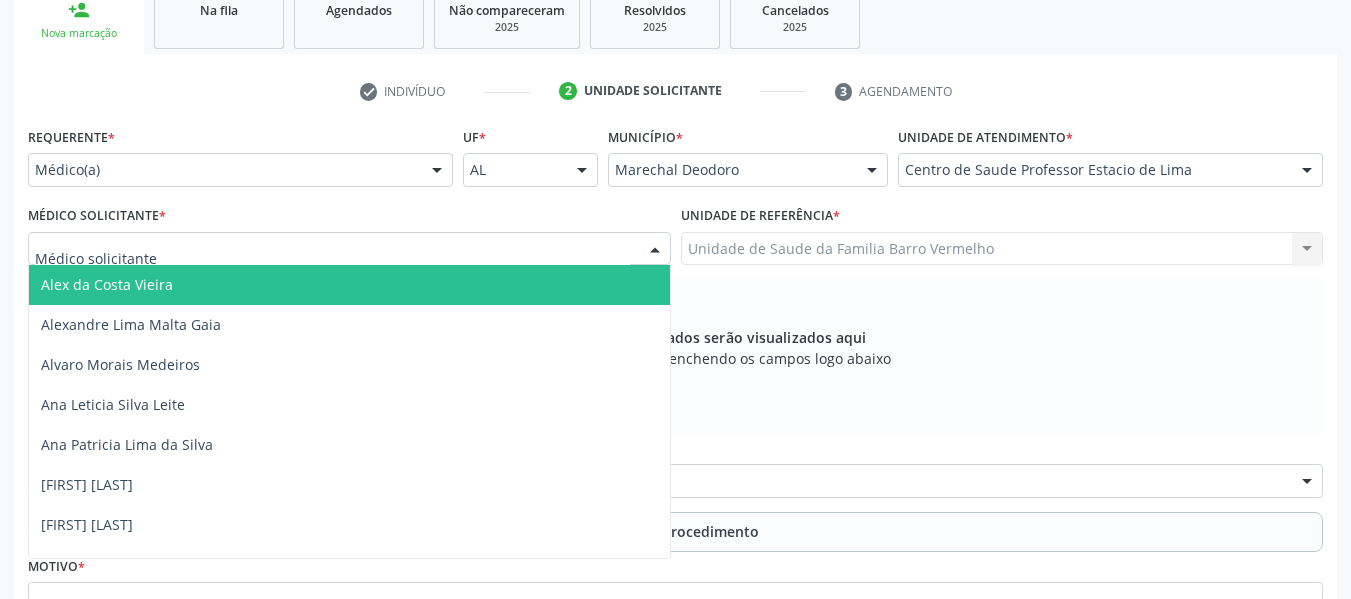click at bounding box center [655, 250] 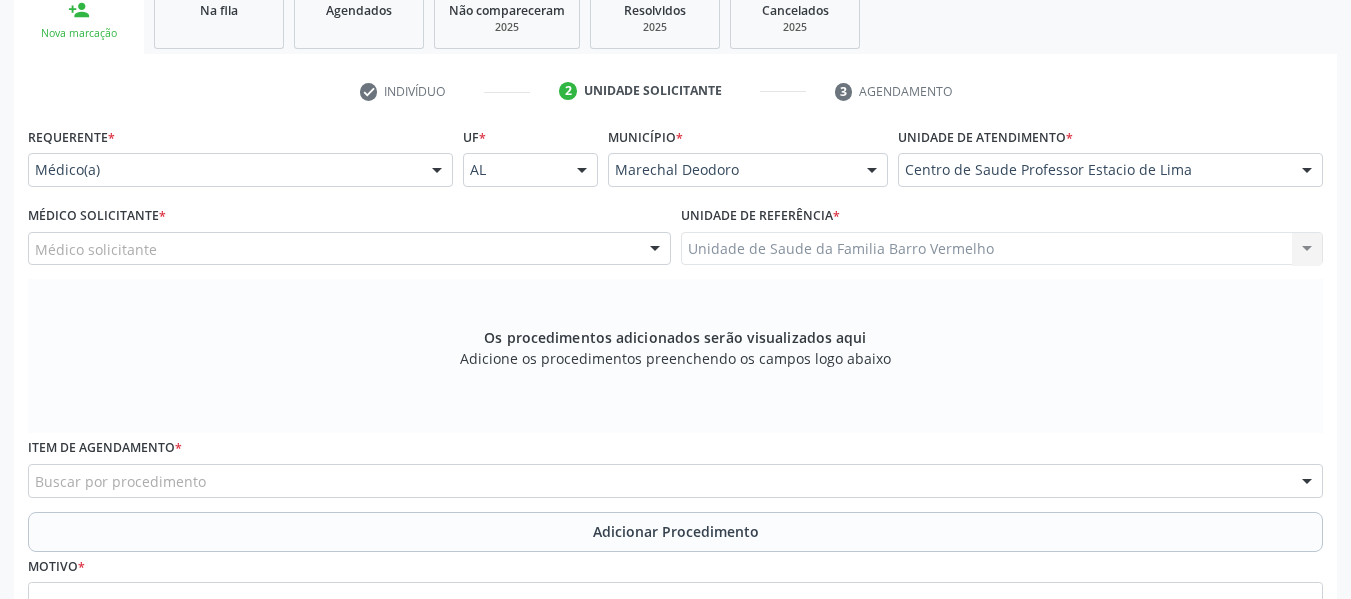 click at bounding box center [655, 250] 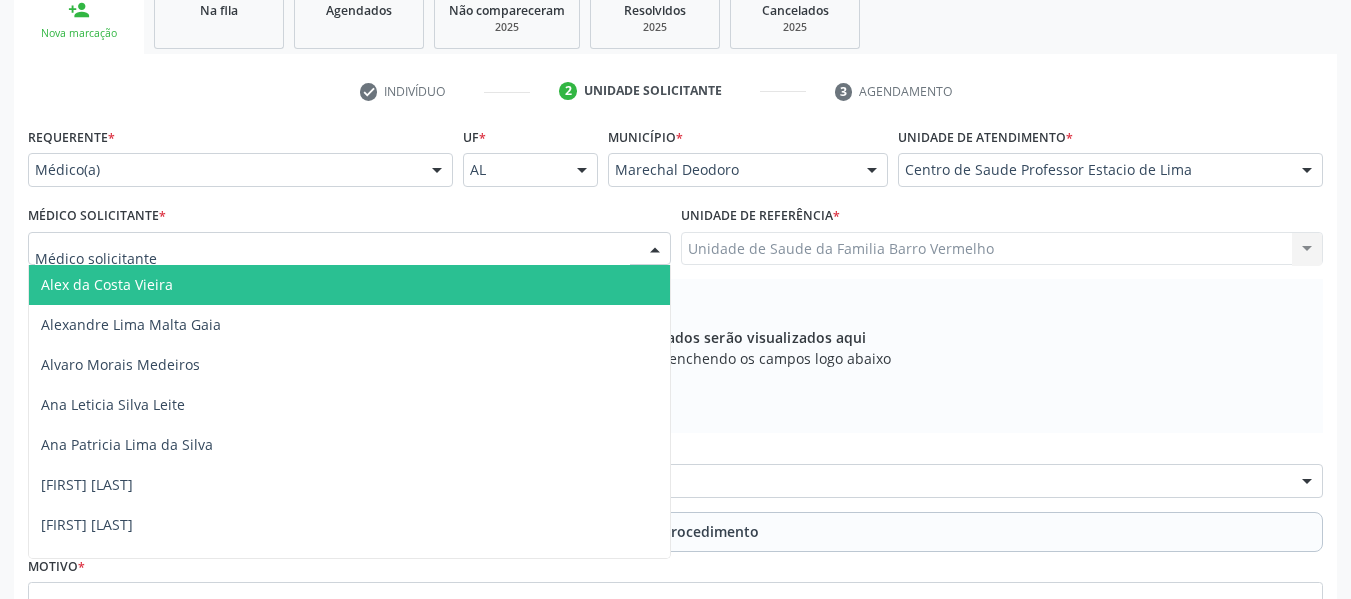click at bounding box center (655, 250) 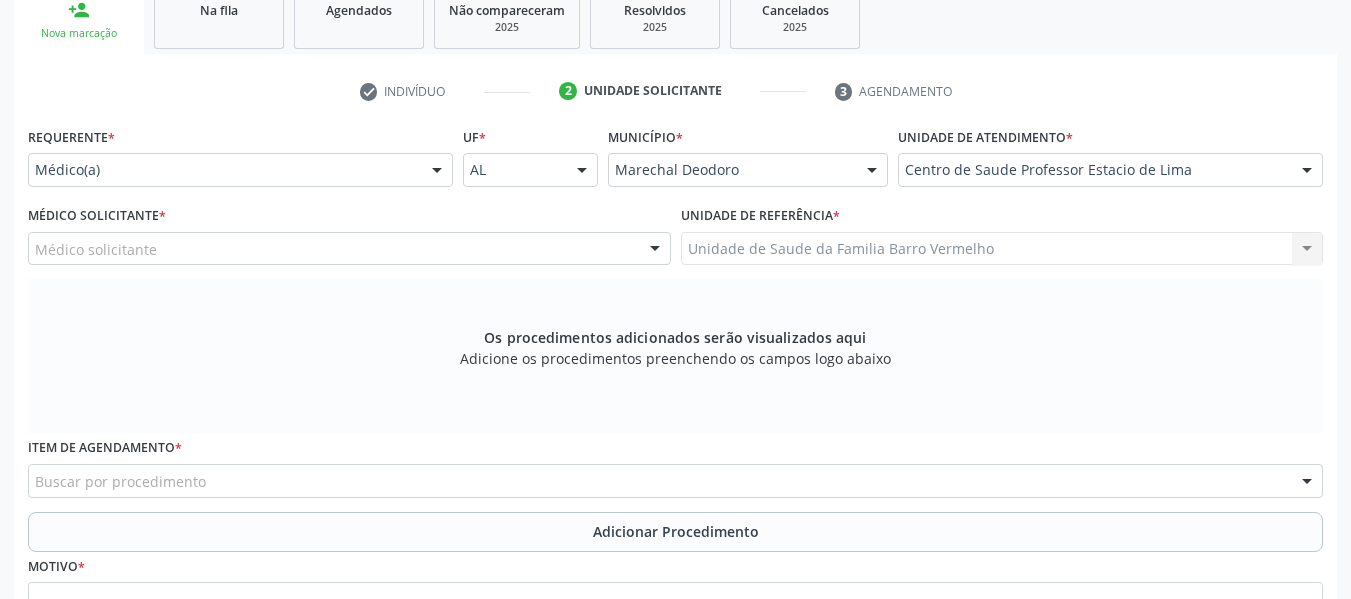 click at bounding box center [655, 250] 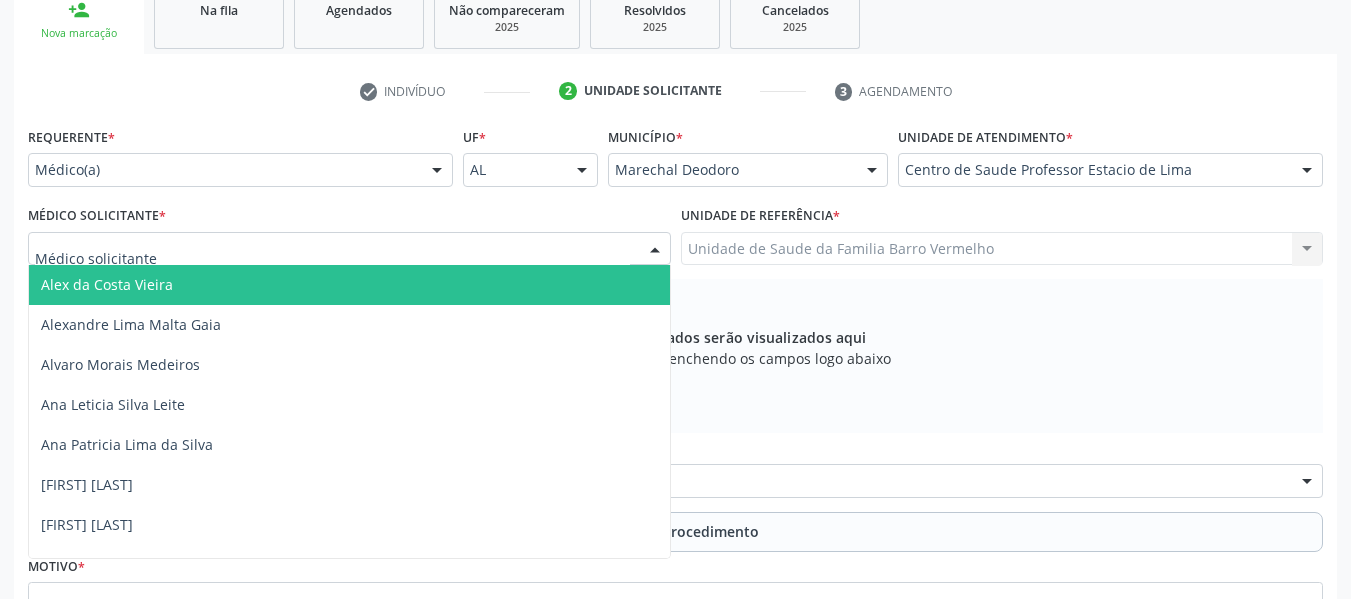 click at bounding box center (655, 250) 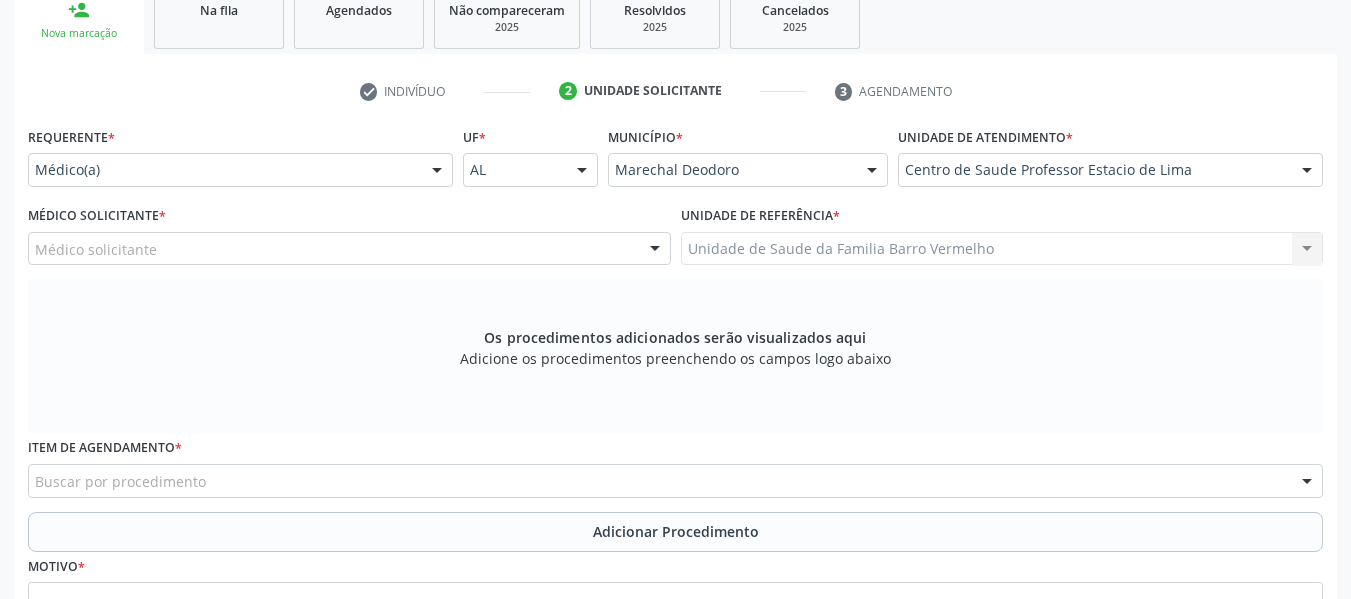 click at bounding box center (655, 250) 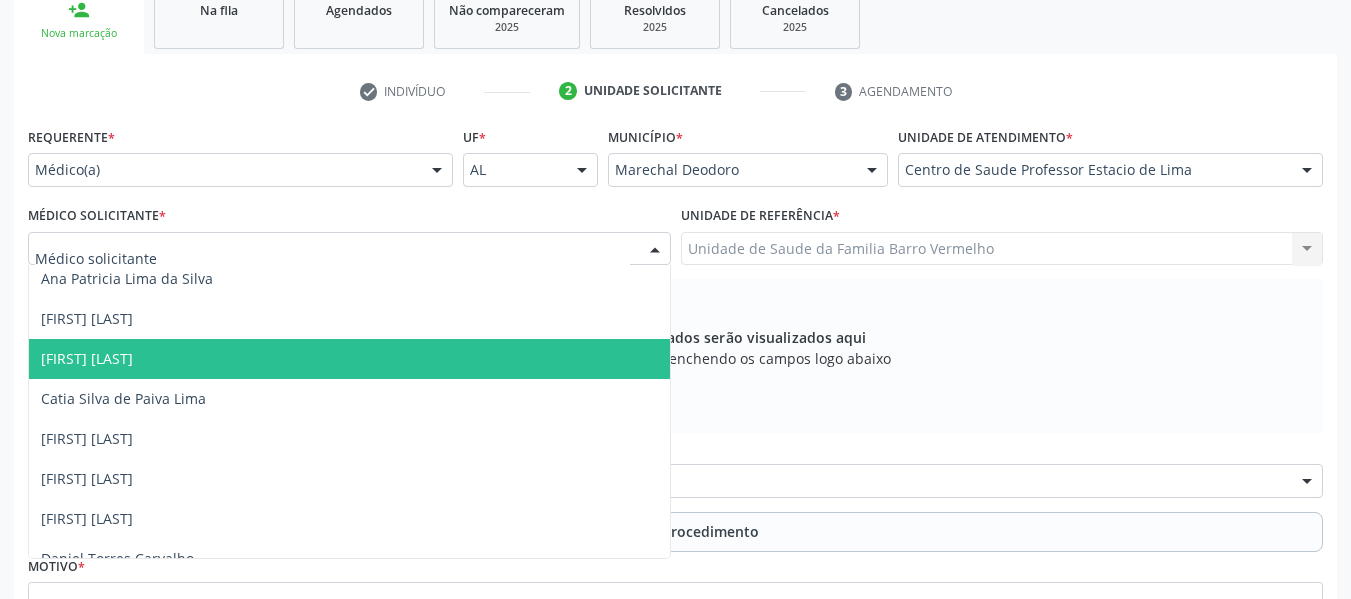 scroll, scrollTop: 200, scrollLeft: 0, axis: vertical 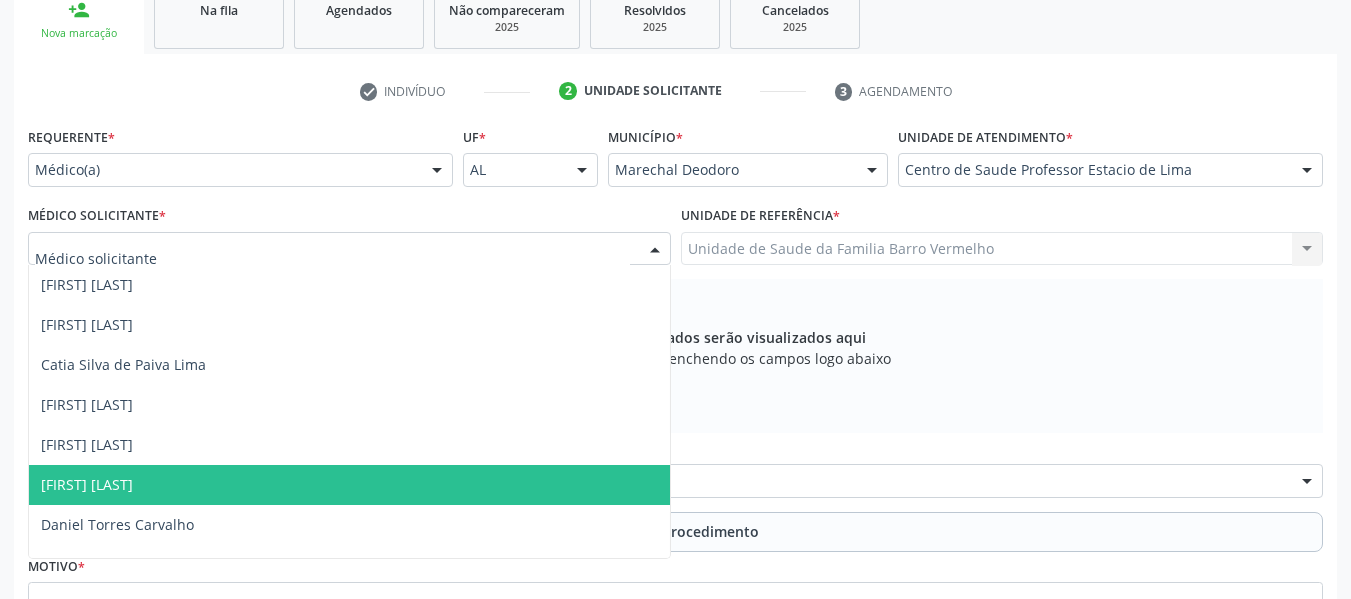 click on "Claudia Roberta de Oliveira Ferreira" at bounding box center (87, 484) 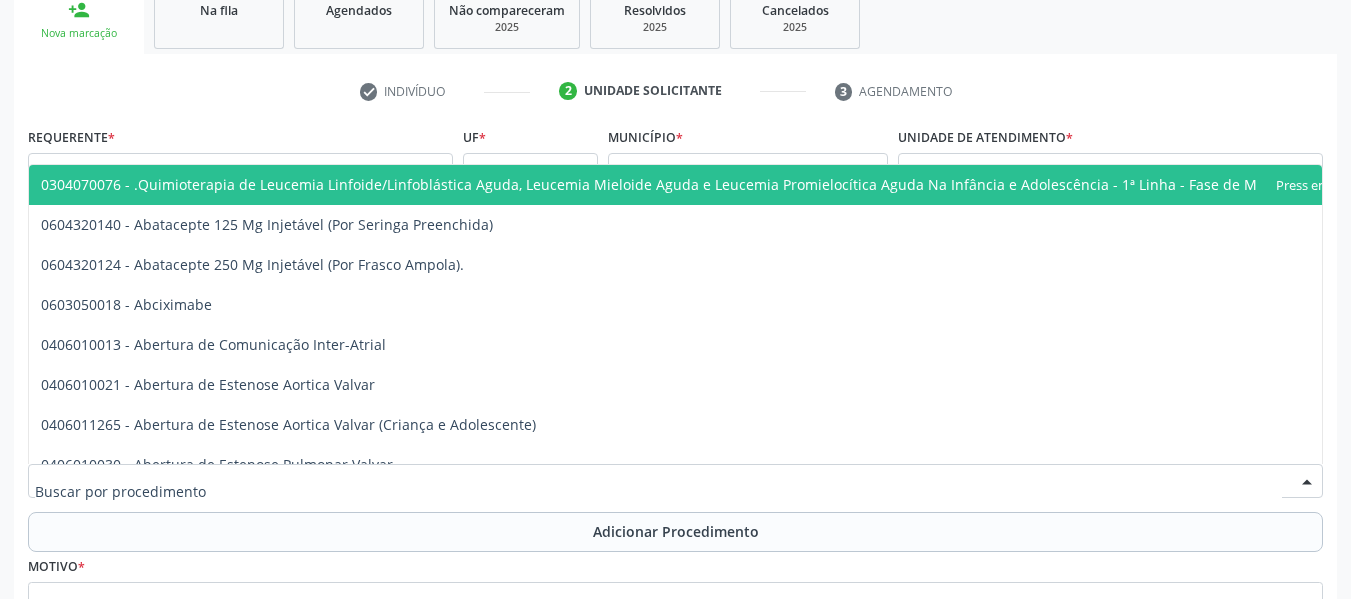 click at bounding box center (675, 481) 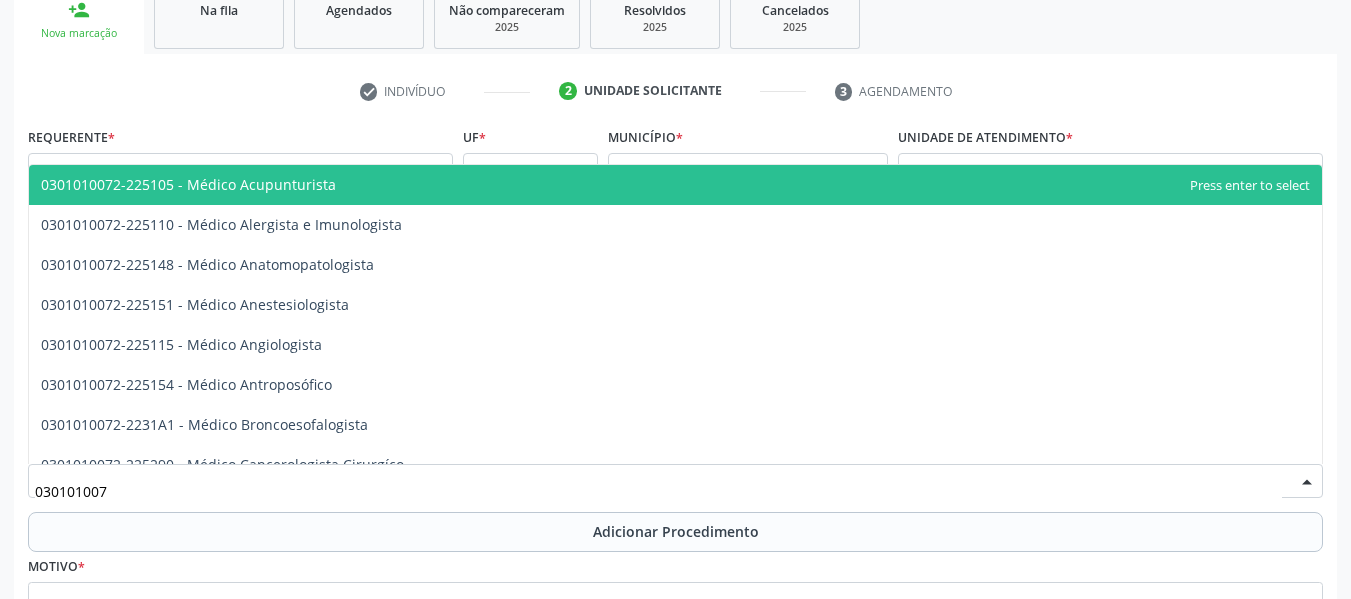 type on "0301010072" 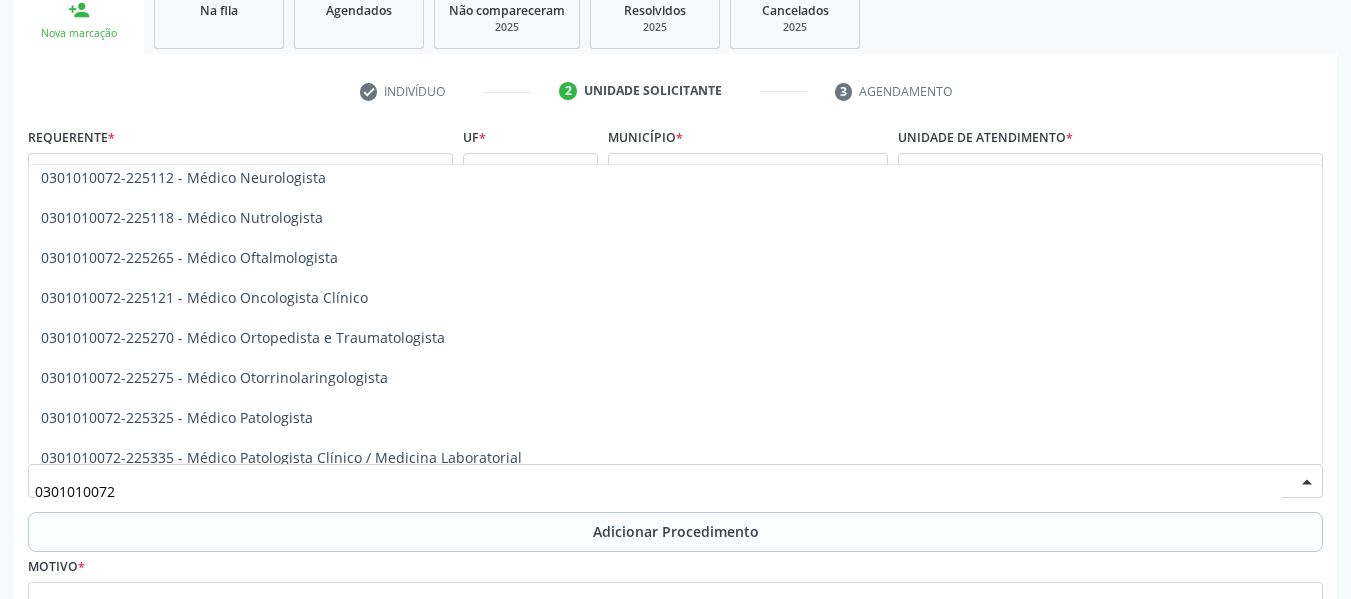 scroll, scrollTop: 1613, scrollLeft: 0, axis: vertical 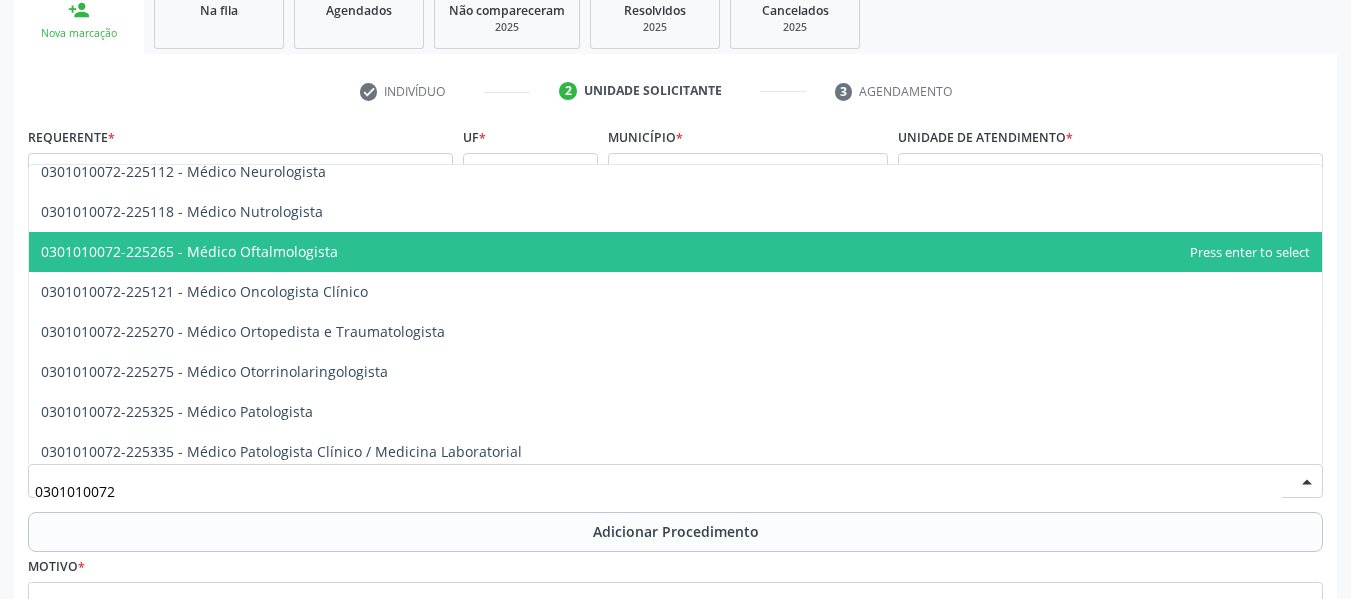 click on "0301010072-225265 - Médico Oftalmologista" at bounding box center [675, 252] 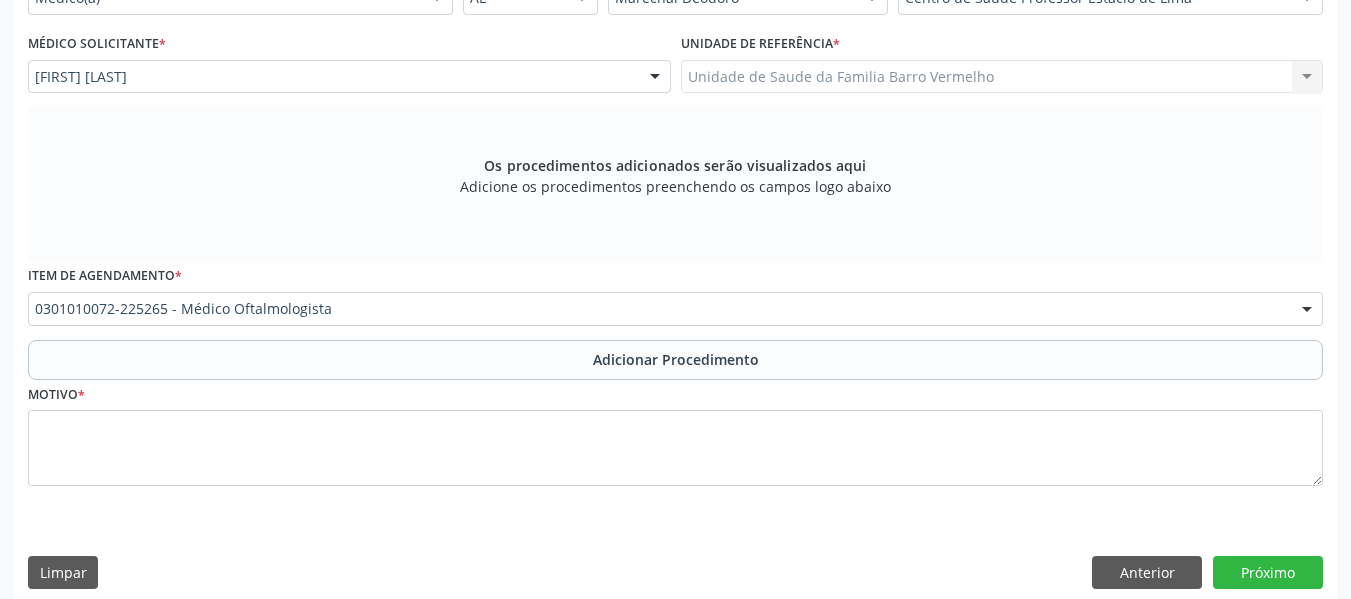 scroll, scrollTop: 530, scrollLeft: 0, axis: vertical 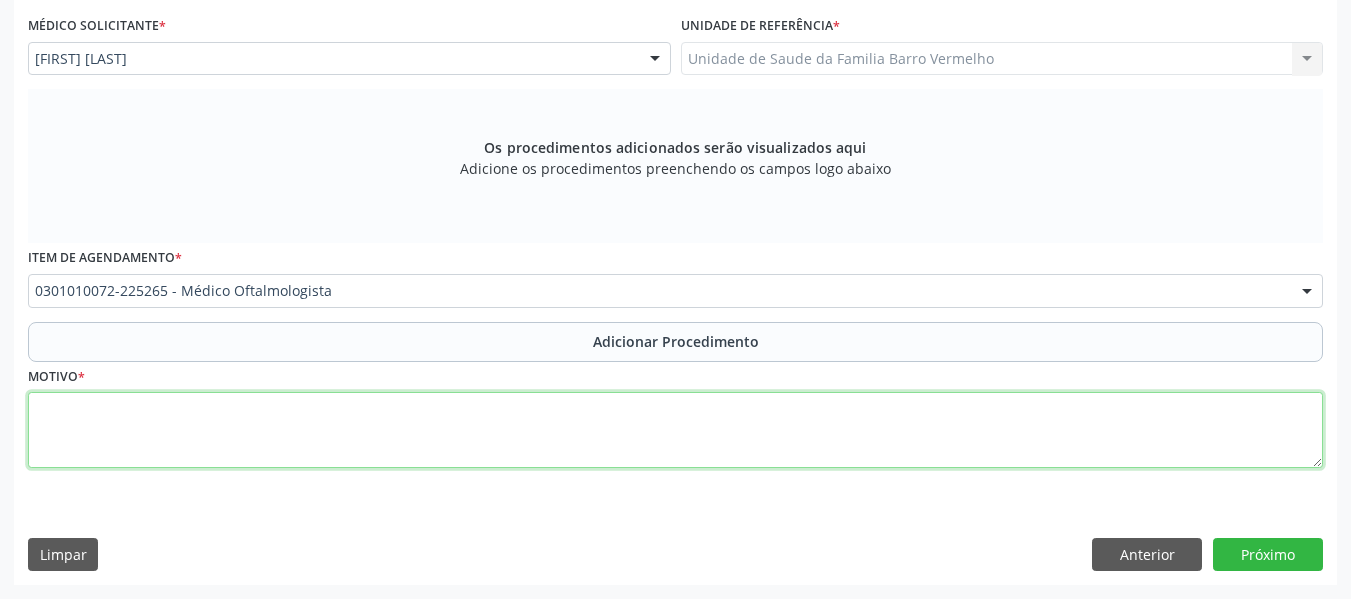 click at bounding box center (675, 430) 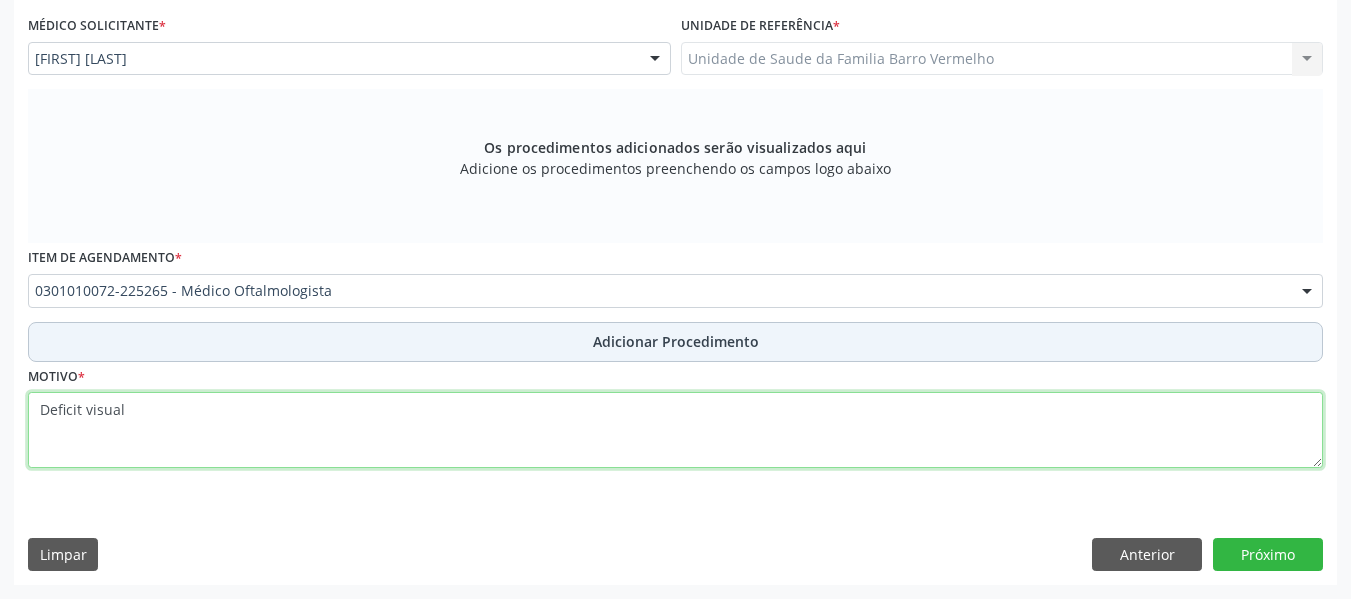 type on "Deficit visual" 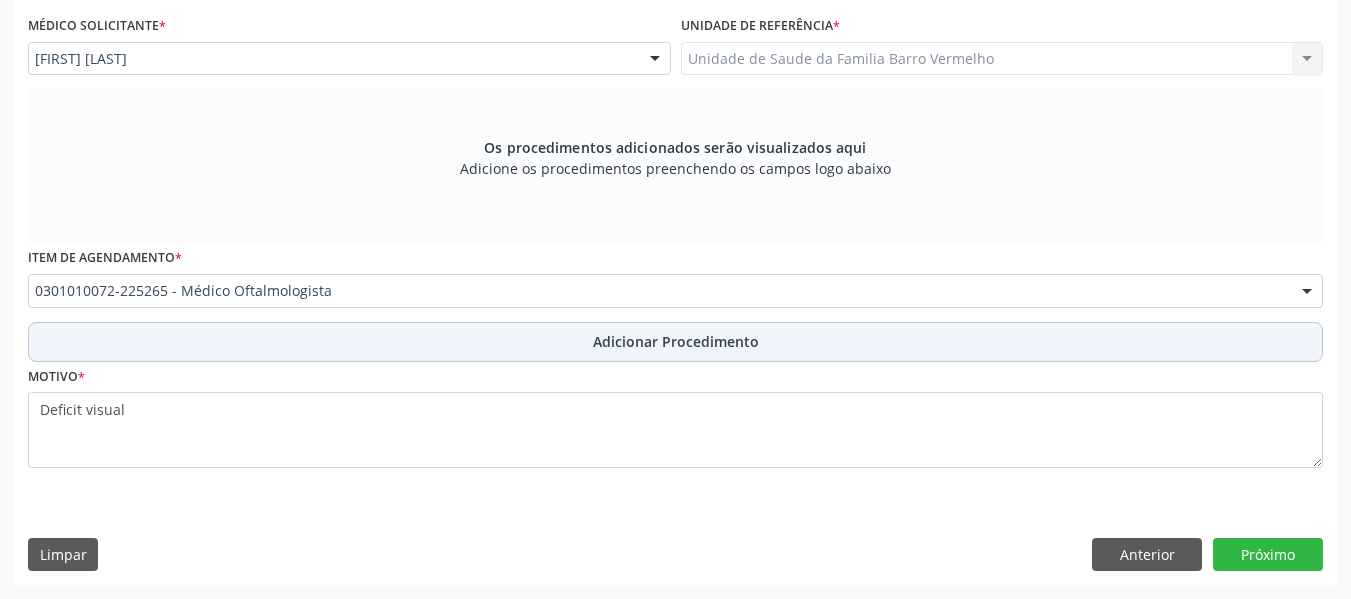 click on "Adicionar Procedimento" at bounding box center [676, 341] 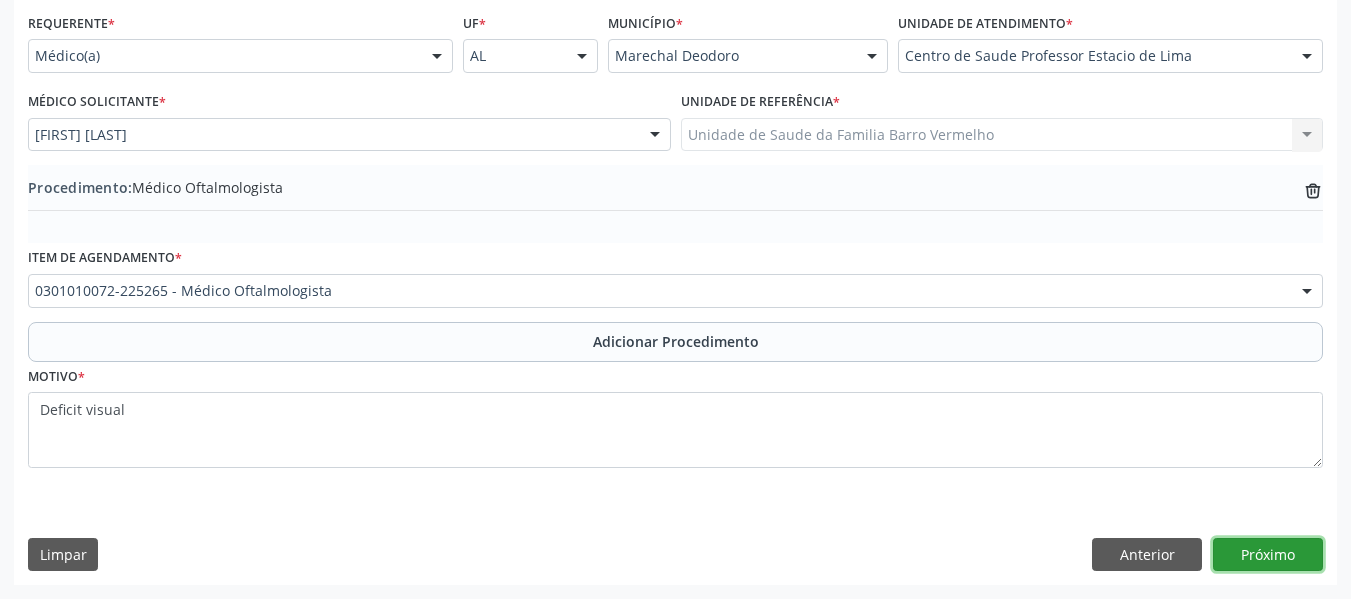 click on "Próximo" at bounding box center (1268, 555) 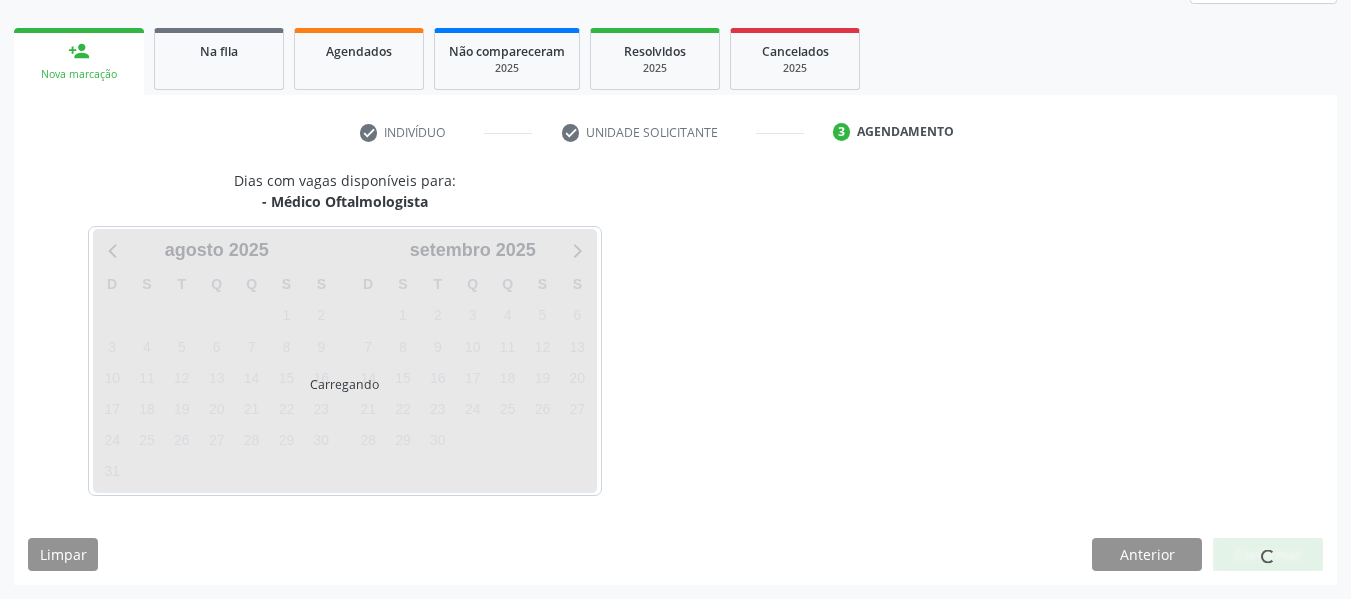 scroll, scrollTop: 358, scrollLeft: 0, axis: vertical 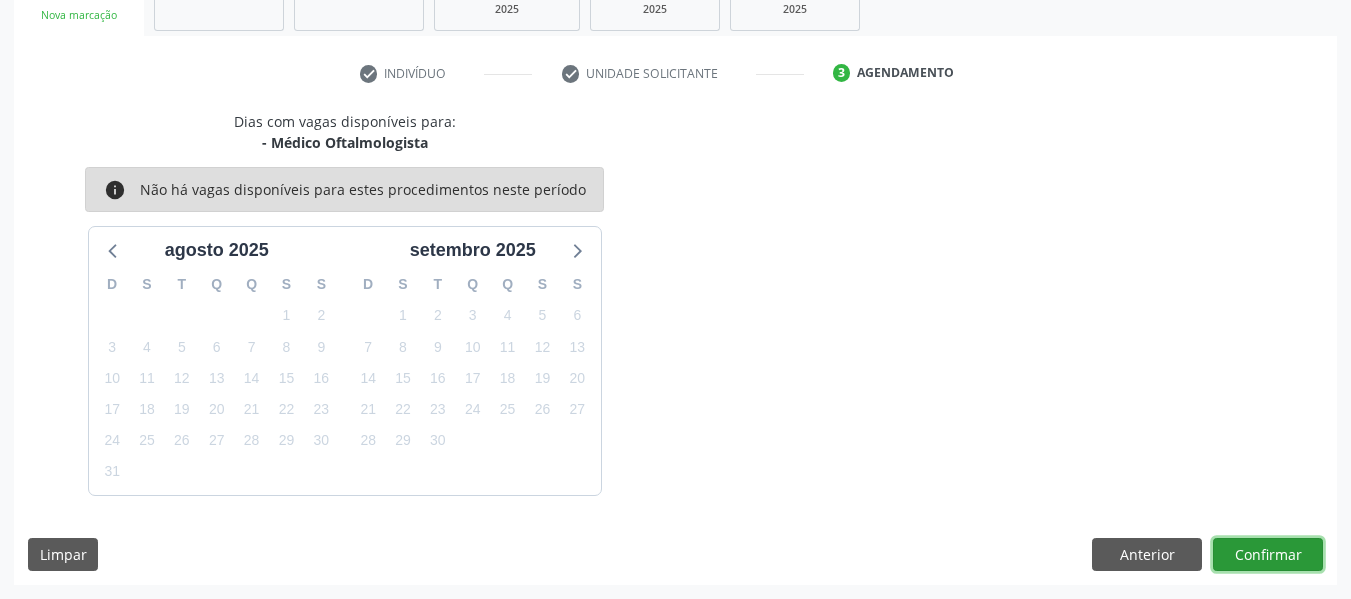 click on "Confirmar" at bounding box center [1268, 555] 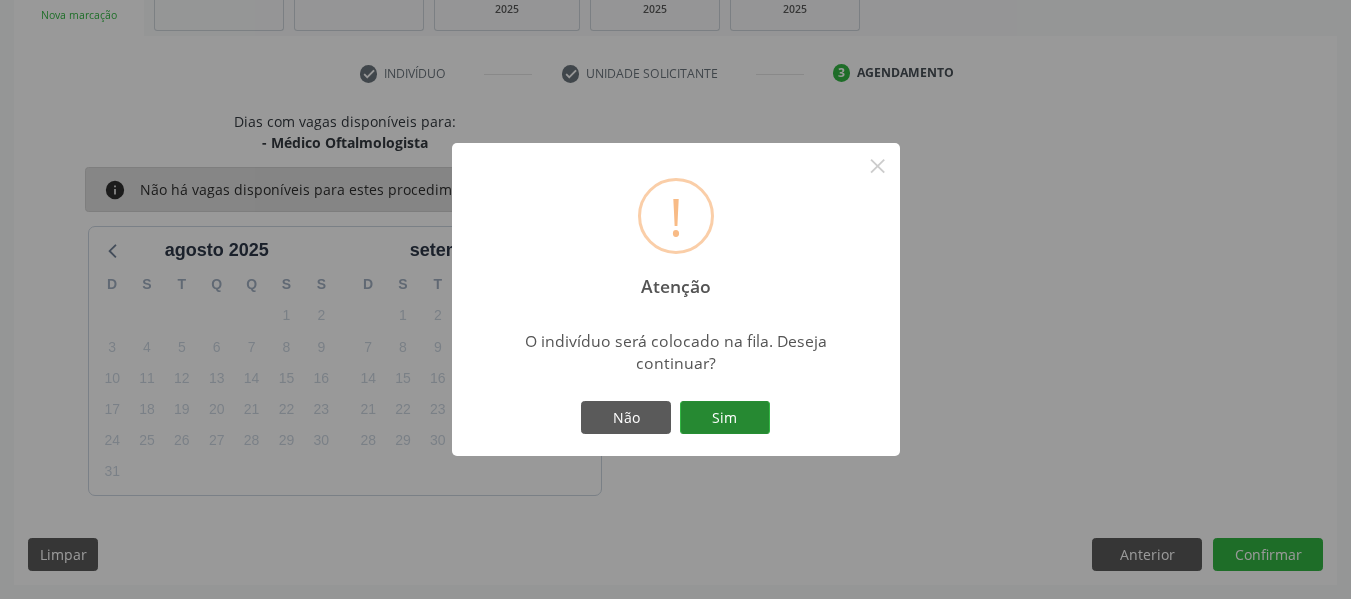 click on "Sim" at bounding box center [725, 418] 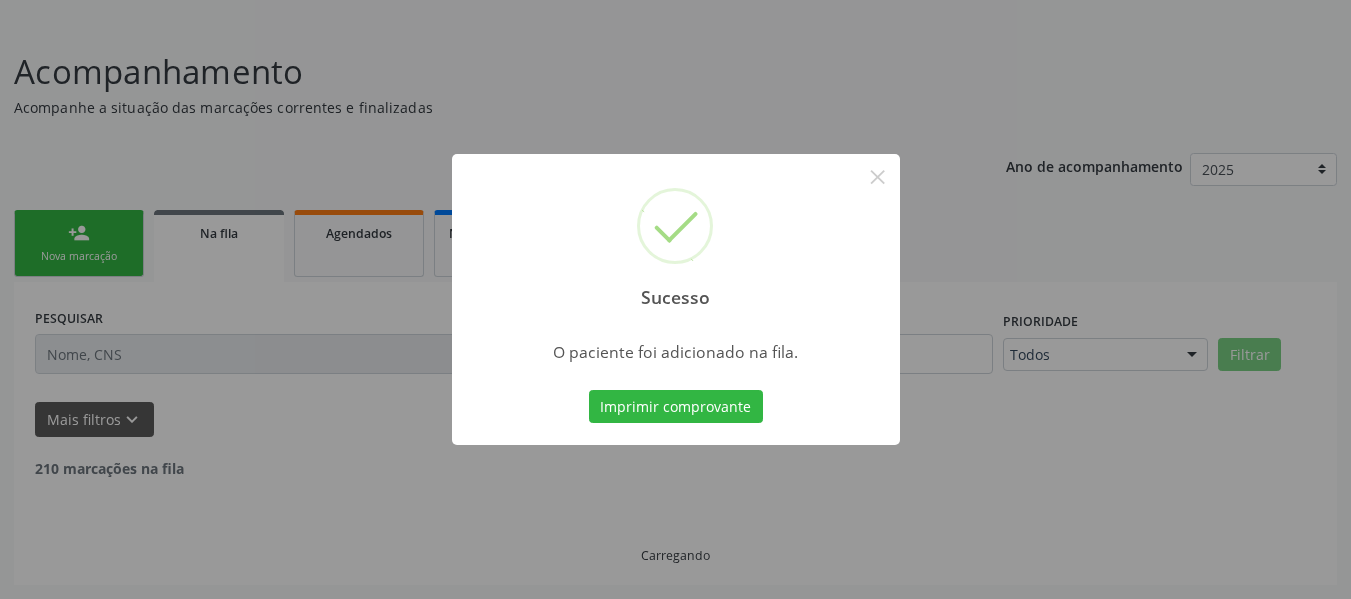 scroll, scrollTop: 96, scrollLeft: 0, axis: vertical 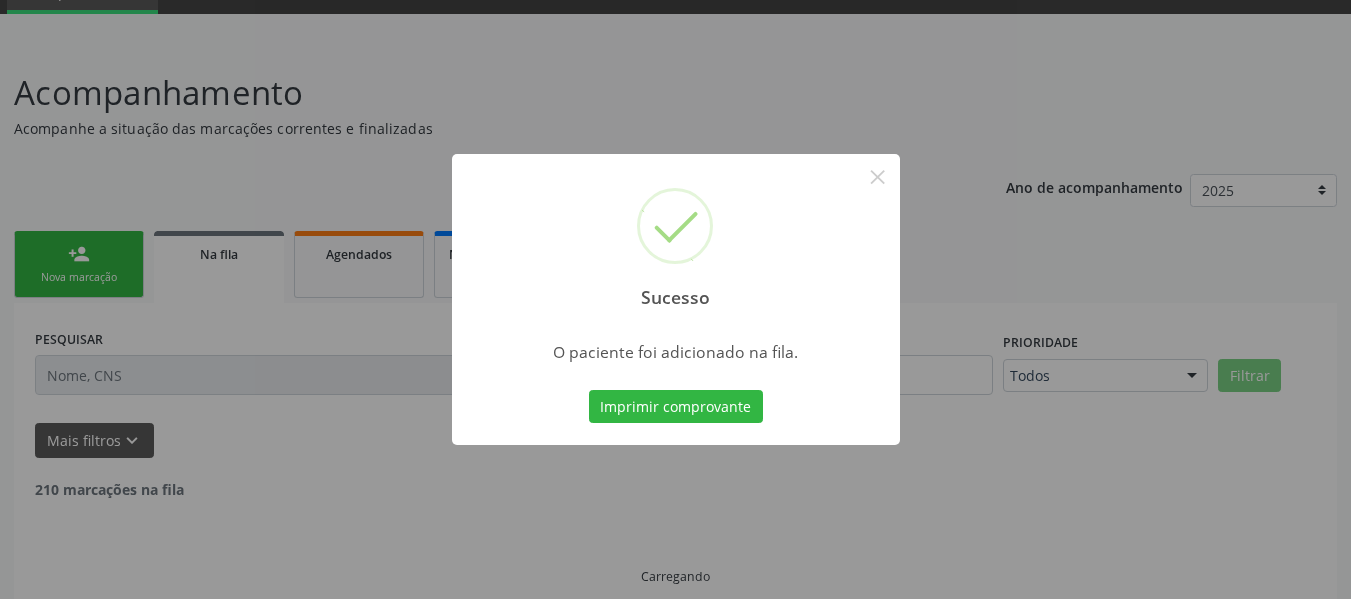 click on "Sucesso × O paciente foi adicionado na fila. Imprimir comprovante Cancel" at bounding box center [675, 299] 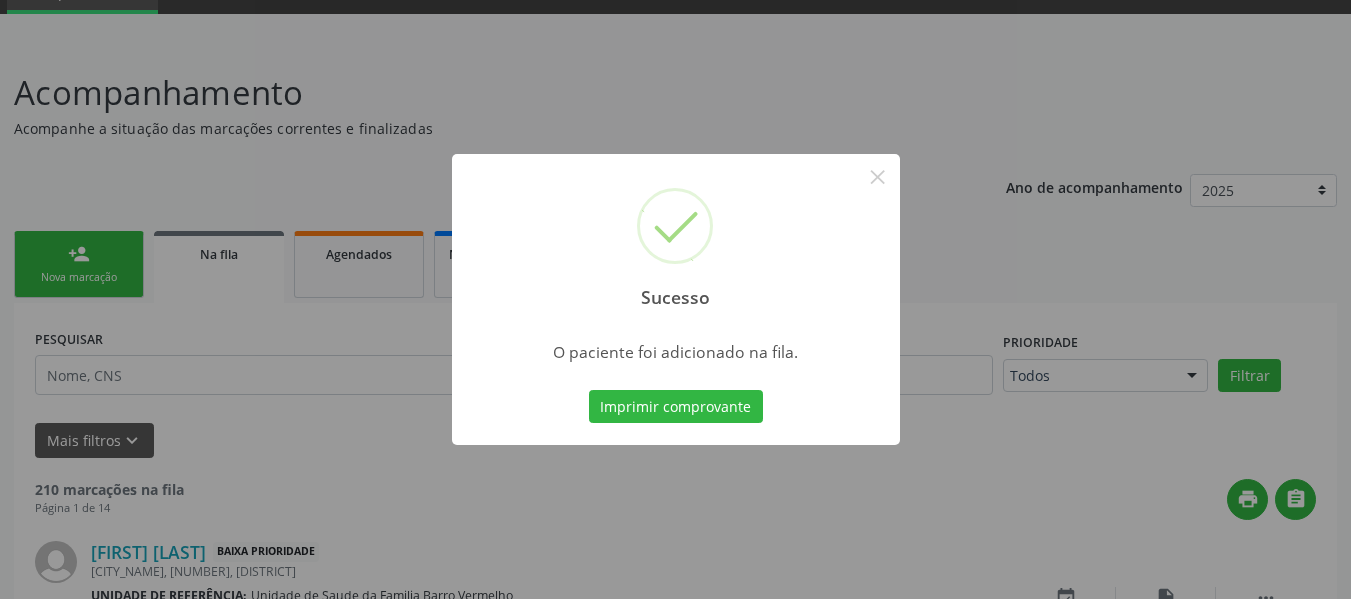 click on "Sucesso × O paciente foi adicionado na fila. Imprimir comprovante Cancel" at bounding box center (675, 299) 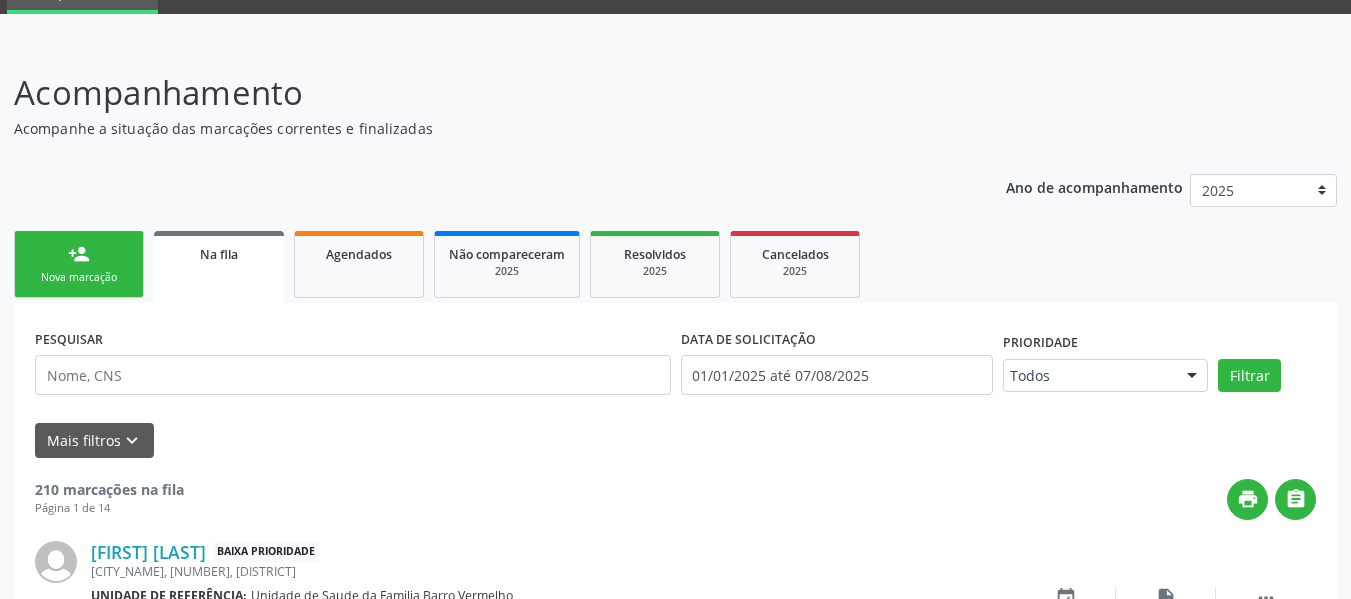 click on "person_add
Nova marcação" at bounding box center [79, 264] 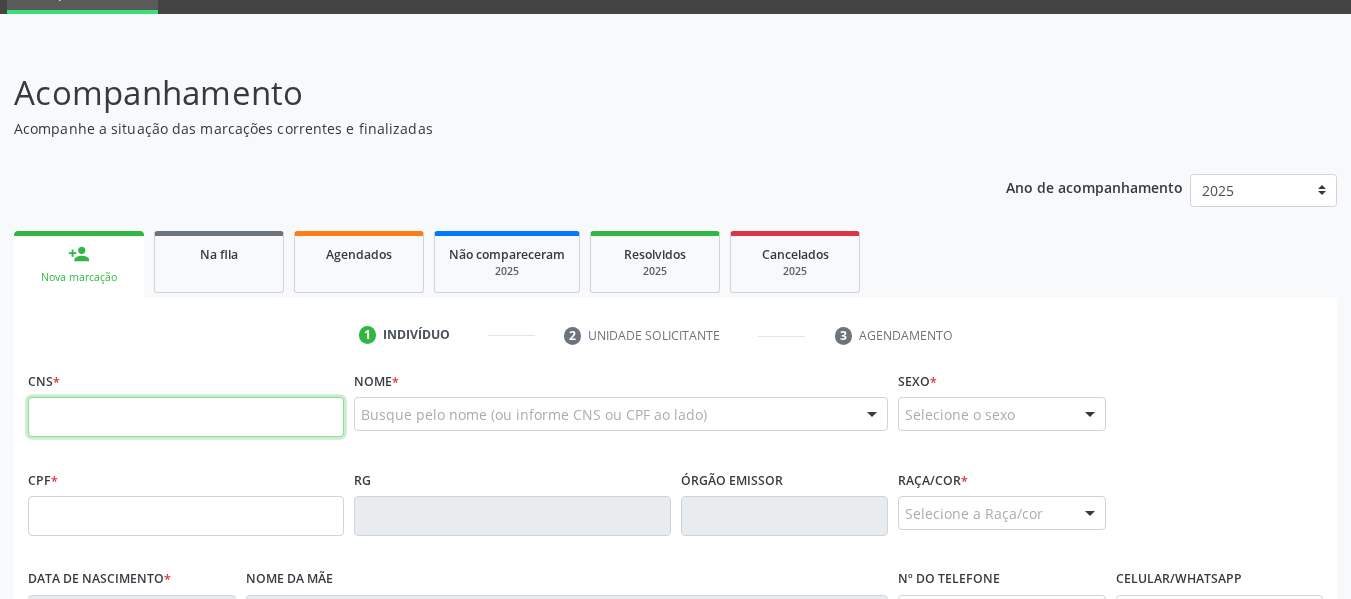 click at bounding box center [186, 417] 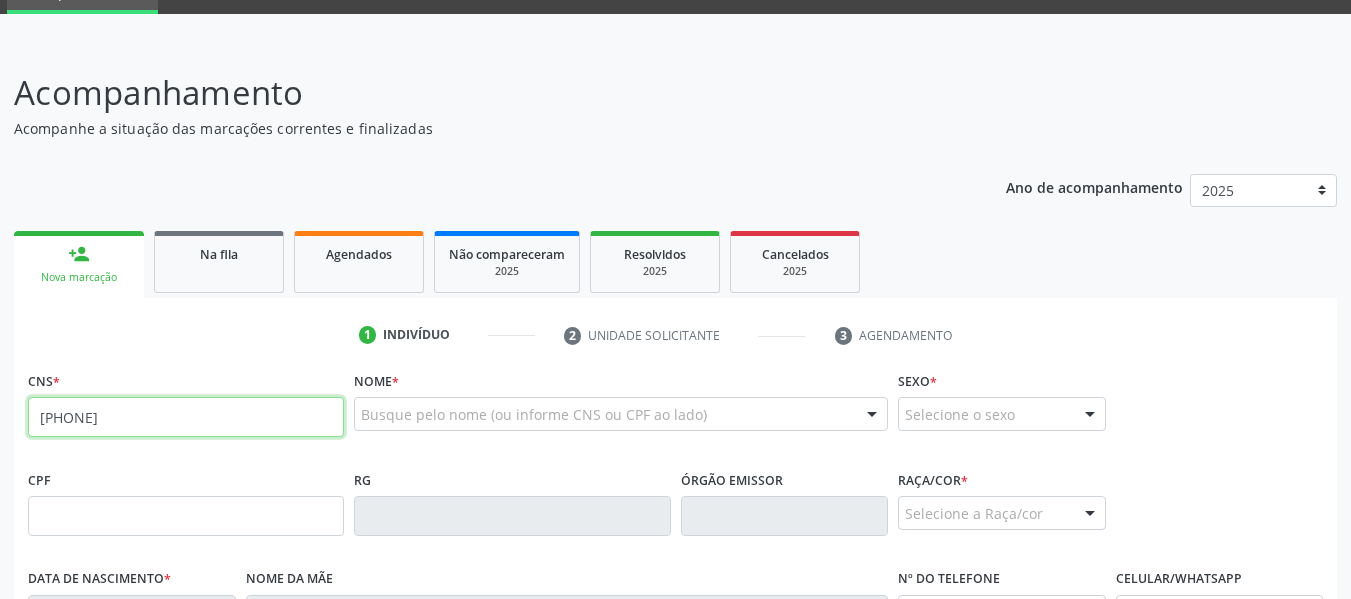 type on "706 4036 4501 8387" 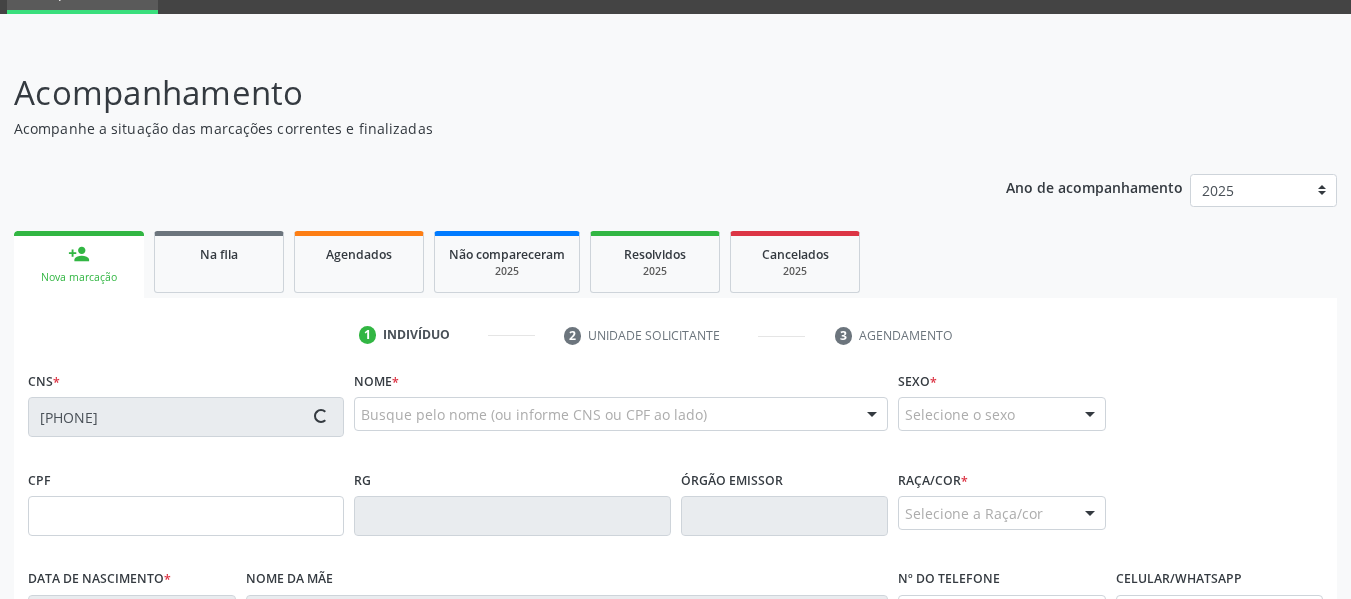 type on "021.166.144-90" 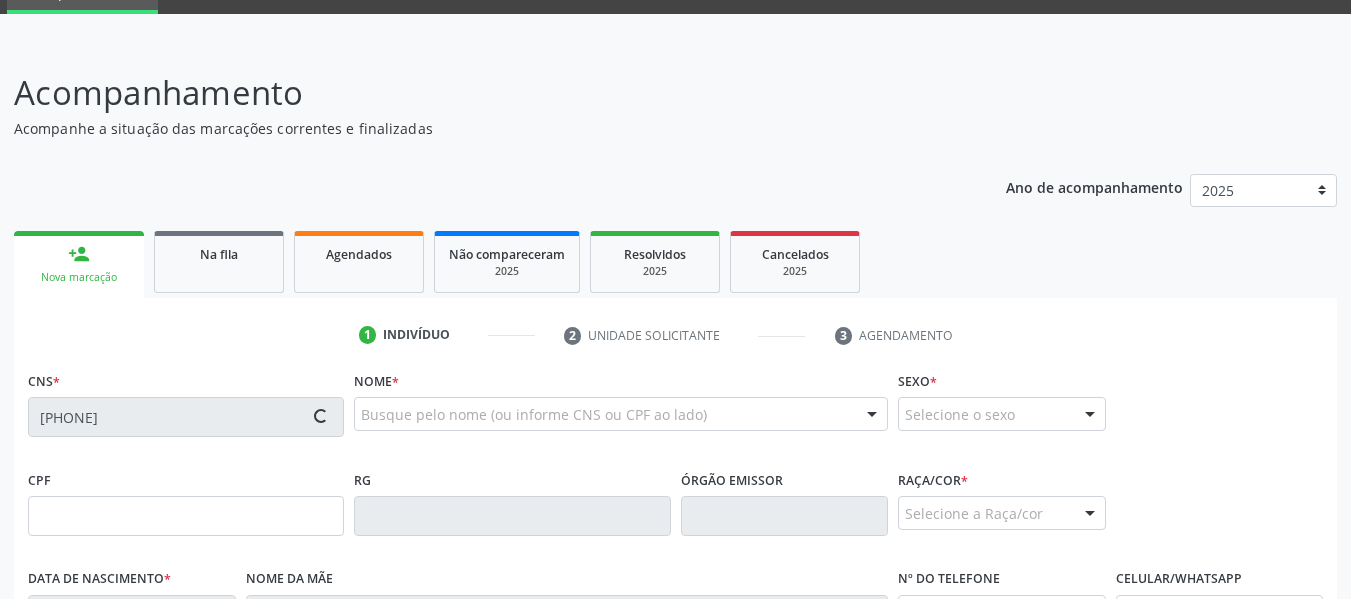 type on "29/04/1931" 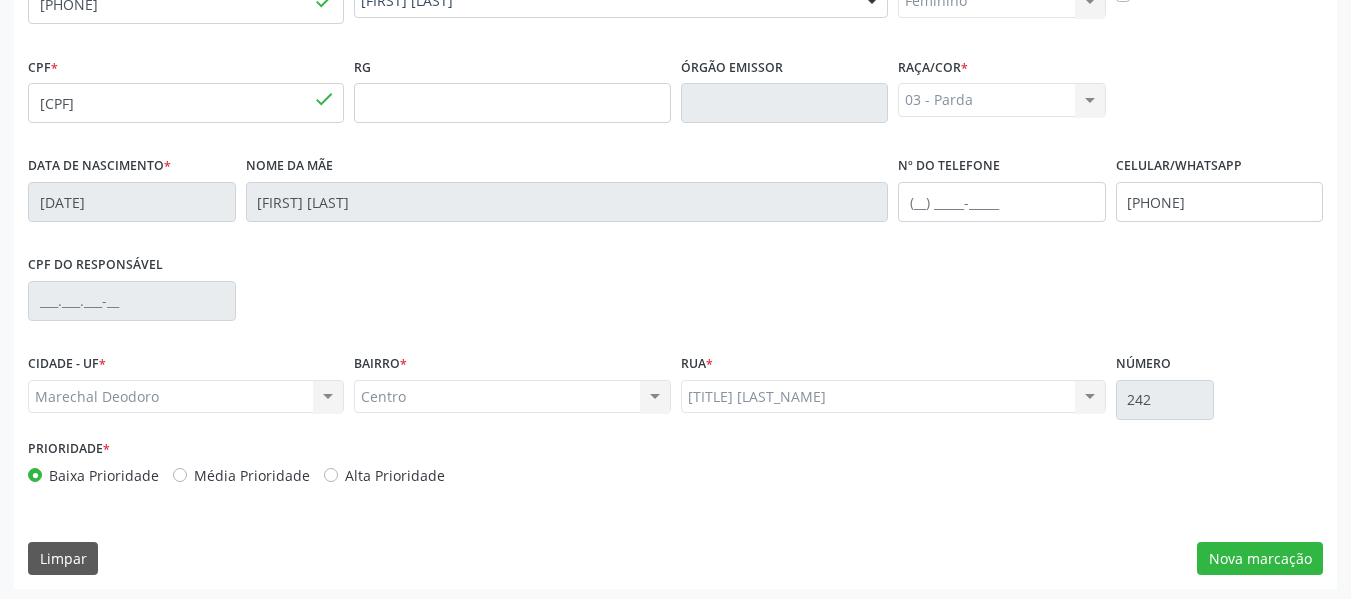scroll, scrollTop: 513, scrollLeft: 0, axis: vertical 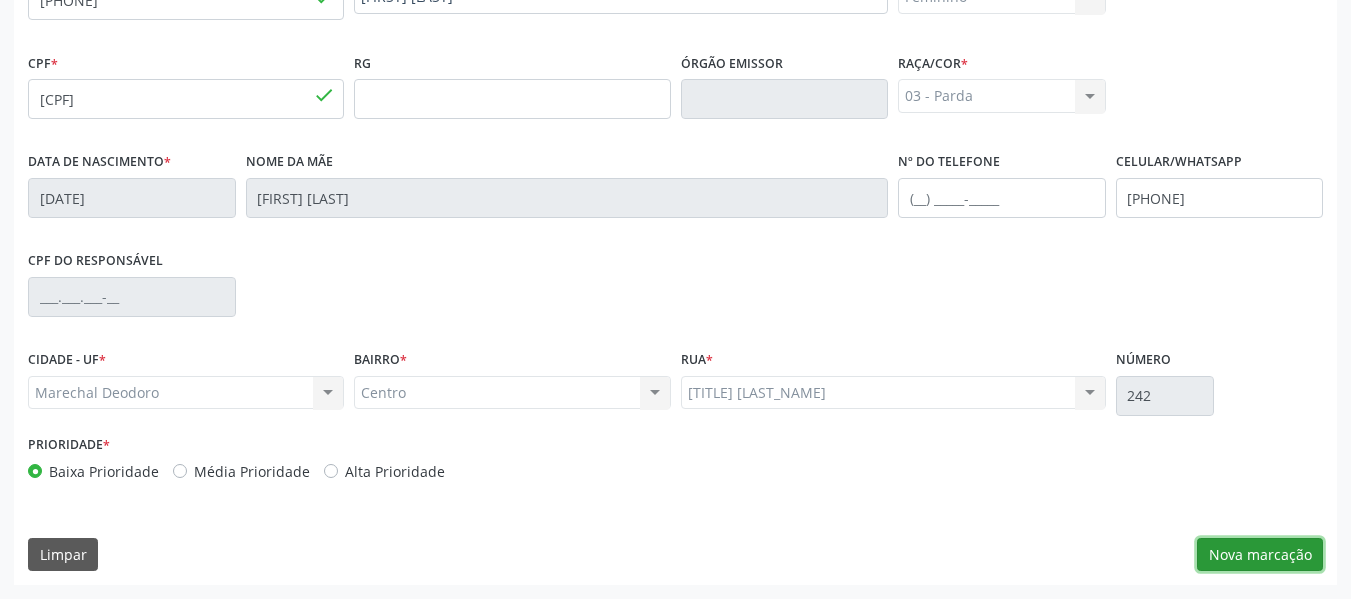 click on "Nova marcação" at bounding box center [1260, 555] 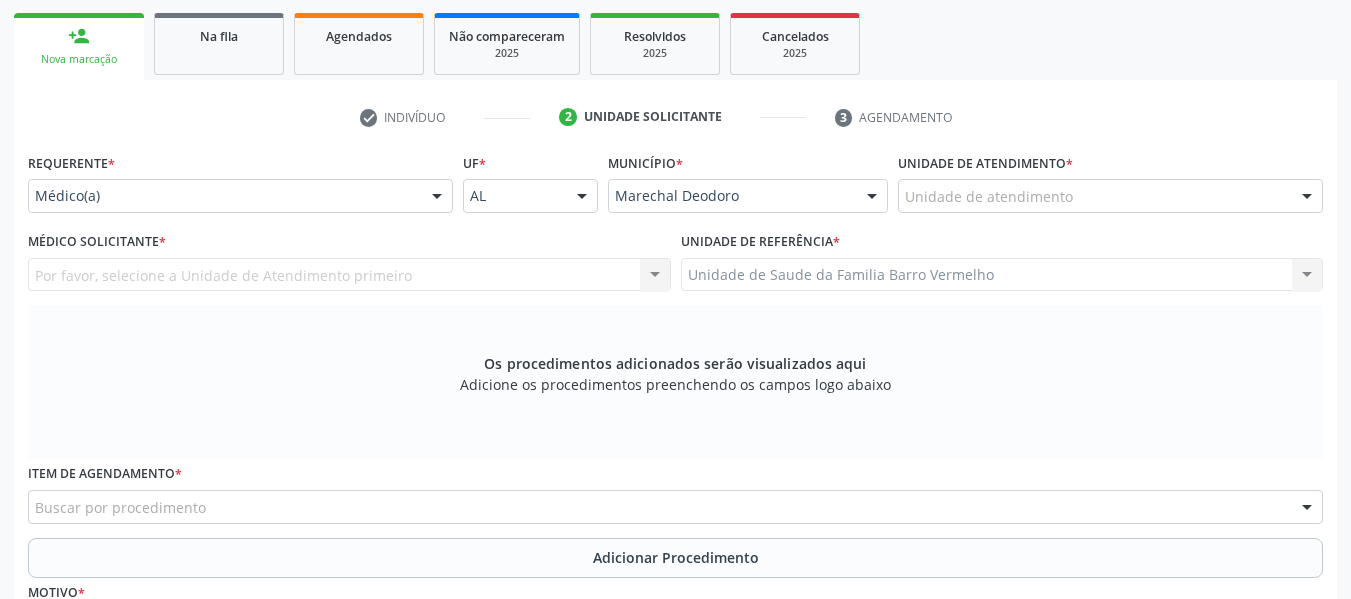 scroll, scrollTop: 313, scrollLeft: 0, axis: vertical 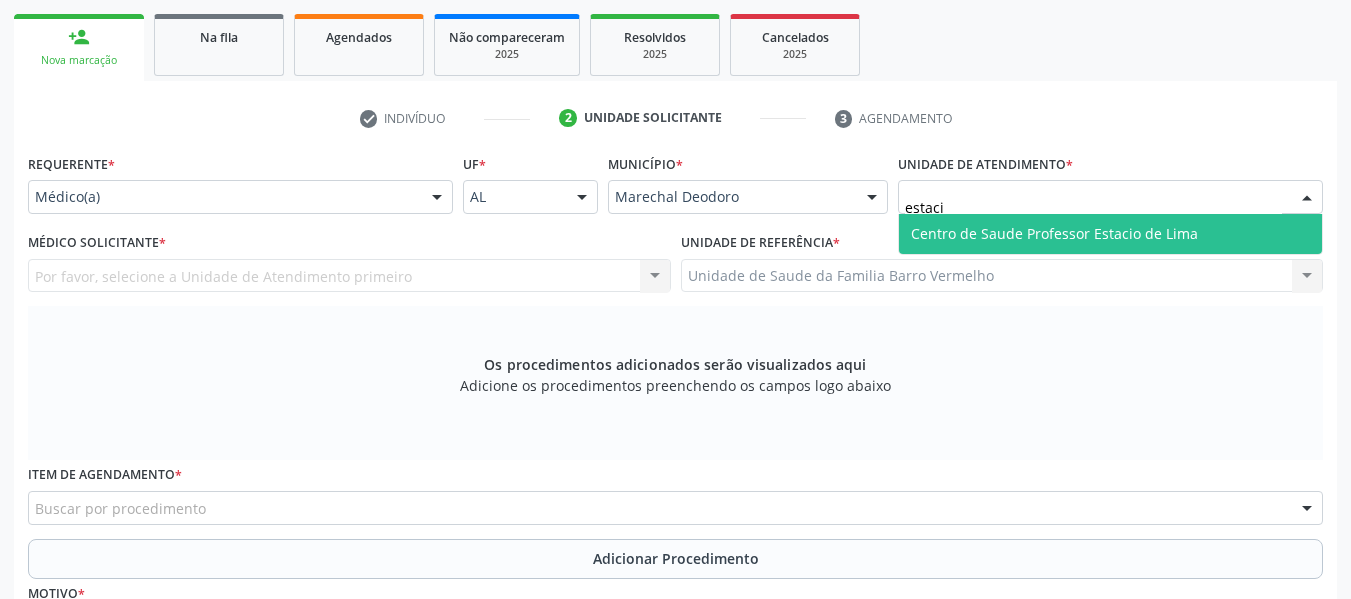 type on "estacio" 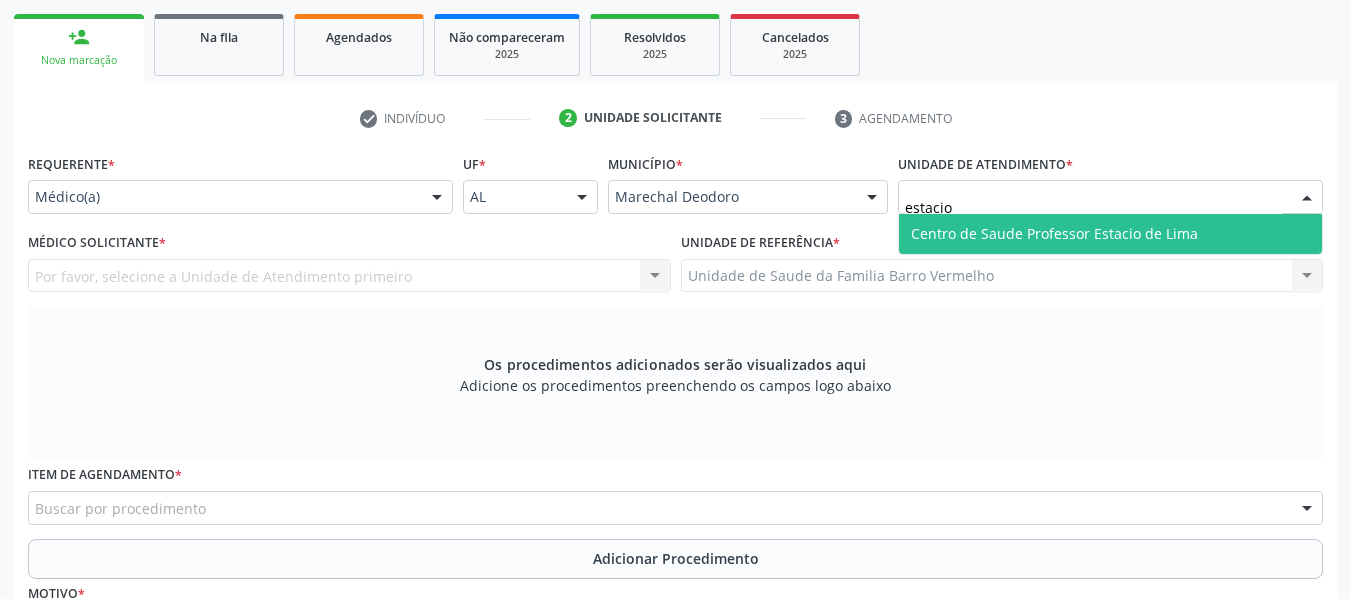 click on "Centro de Saude Professor Estacio de Lima" at bounding box center (1054, 233) 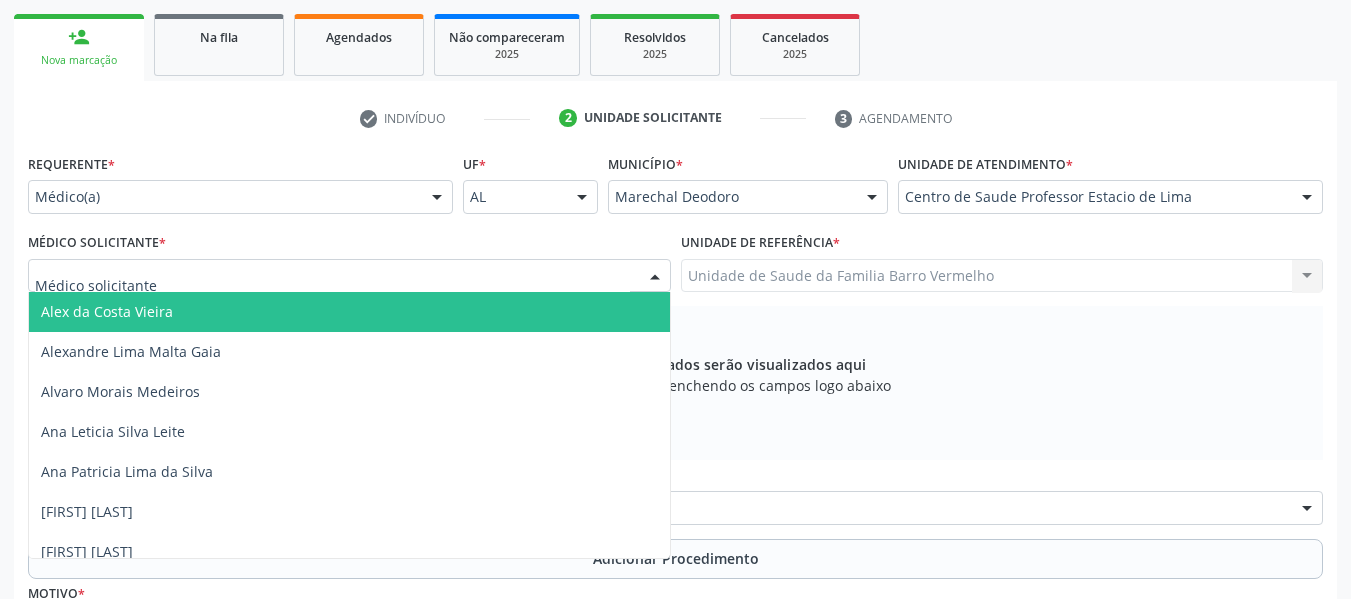 click at bounding box center [655, 277] 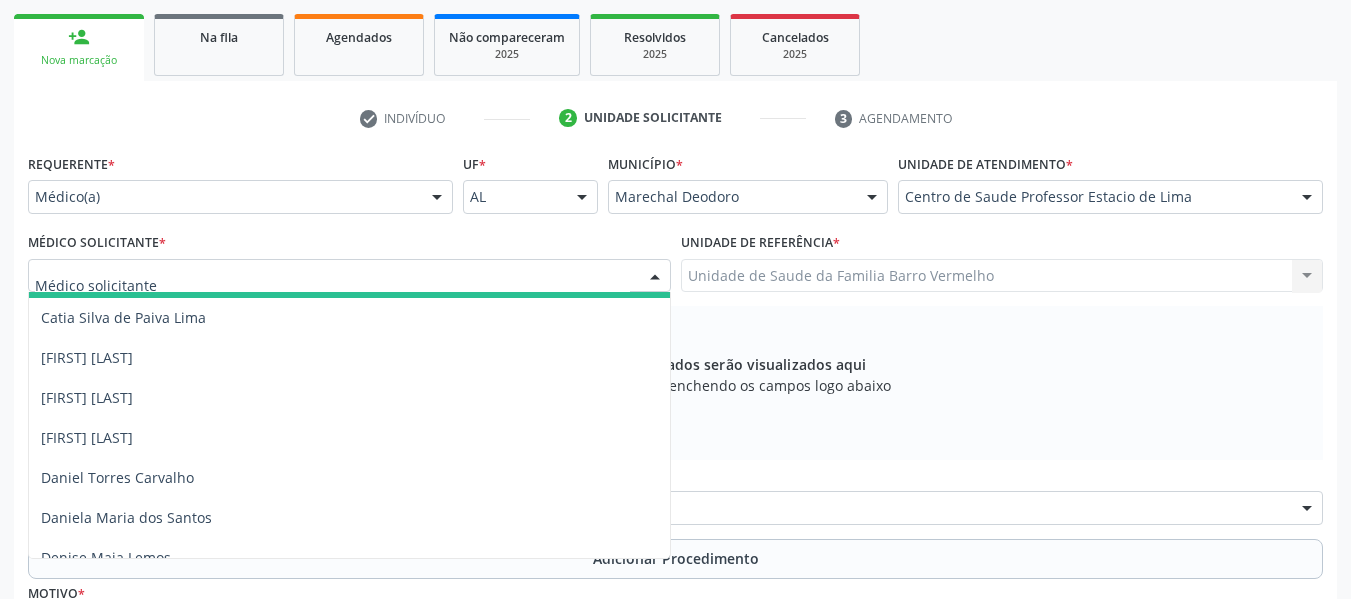 scroll, scrollTop: 280, scrollLeft: 0, axis: vertical 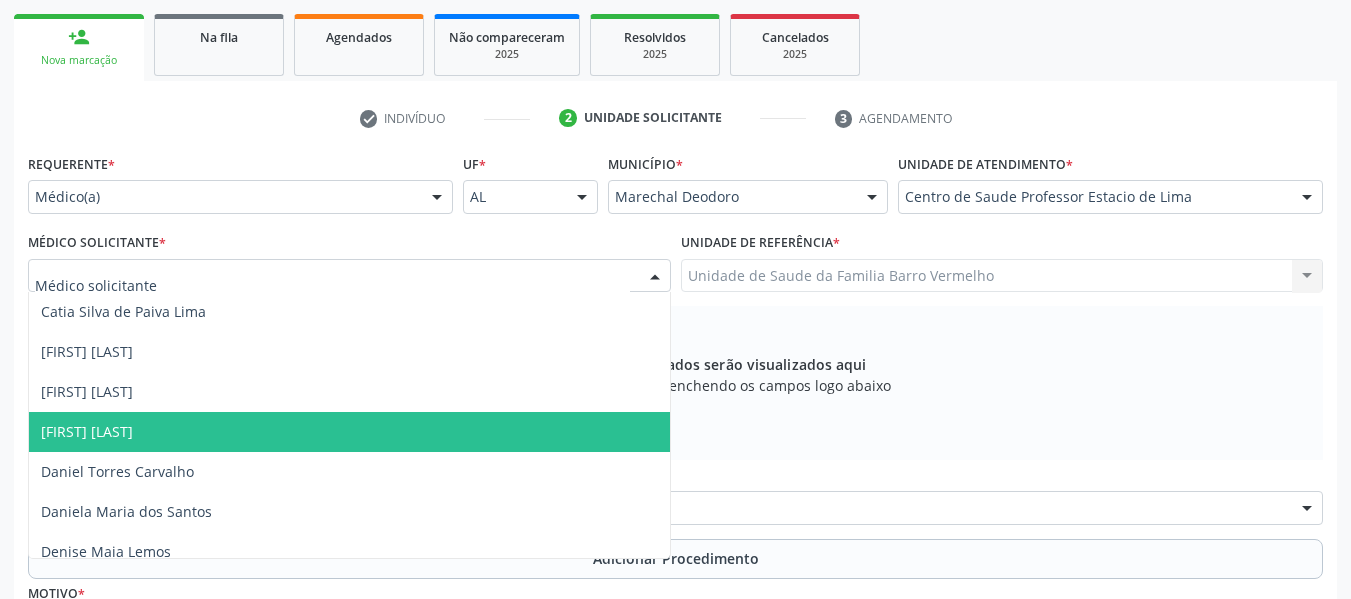 click on "Claudia Roberta de Oliveira Ferreira" at bounding box center [87, 431] 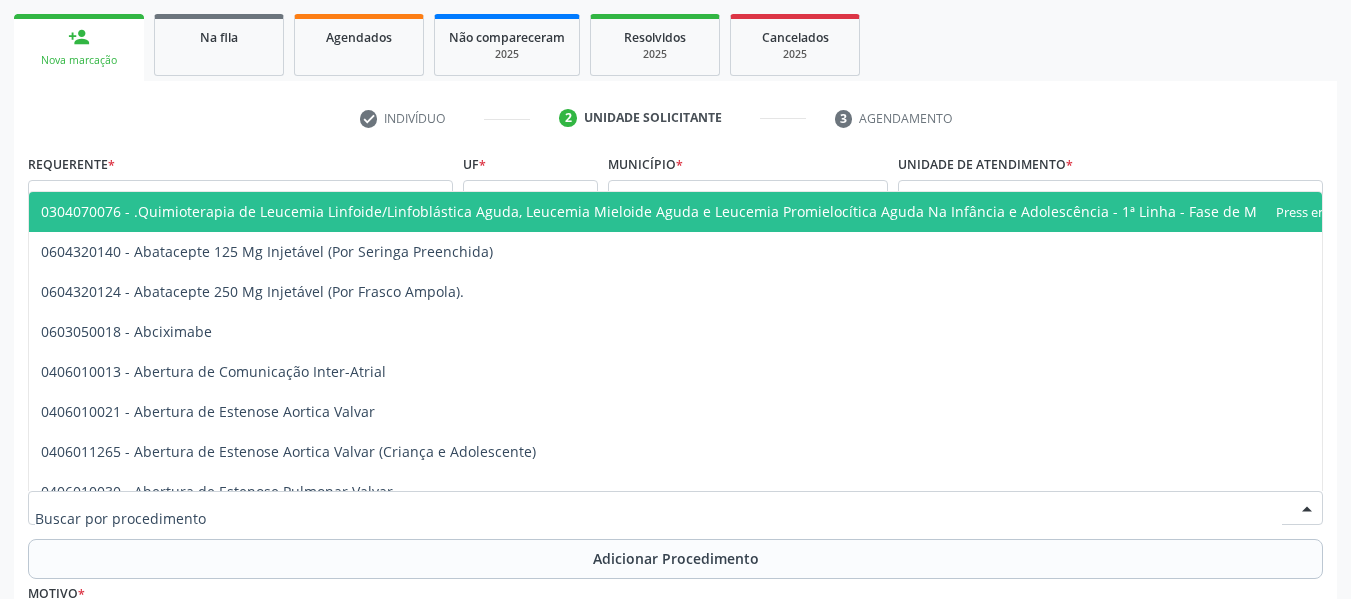 click at bounding box center (675, 508) 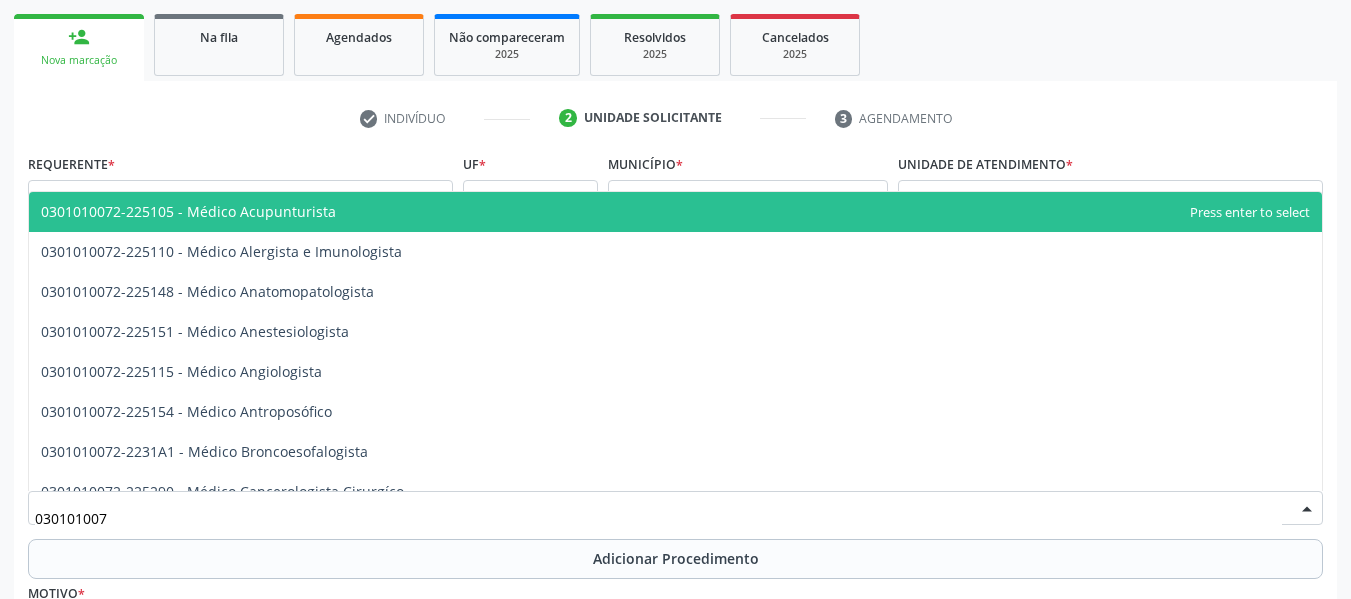 type on "0301010072" 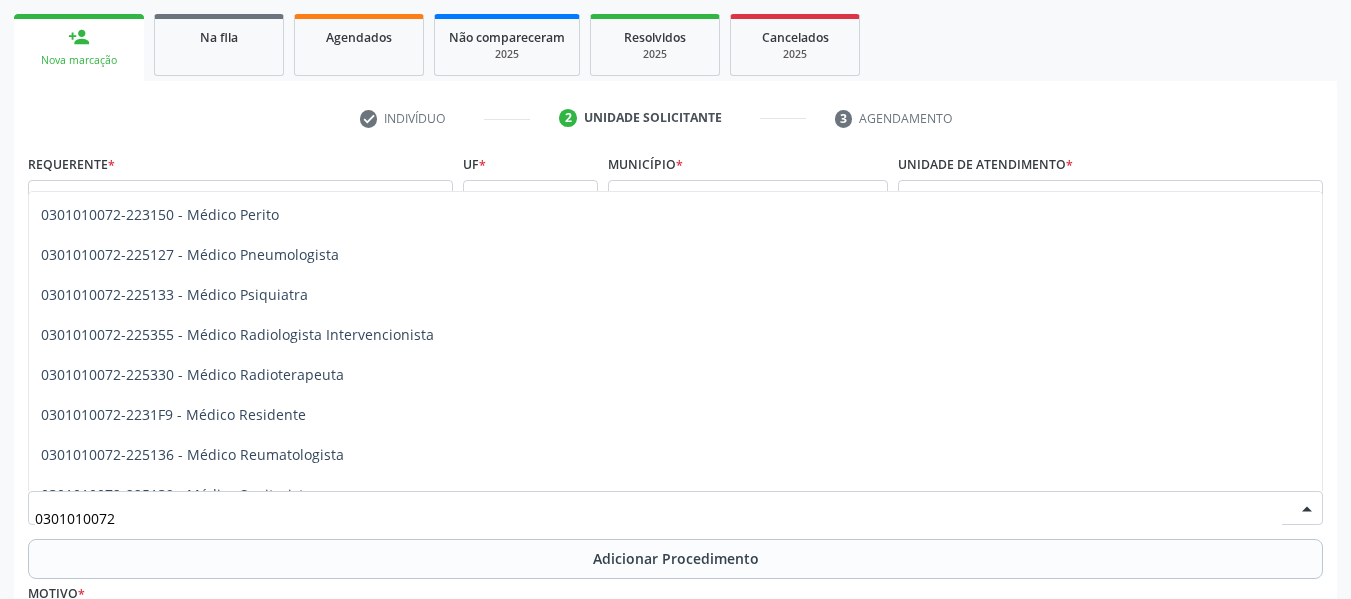 scroll, scrollTop: 1927, scrollLeft: 0, axis: vertical 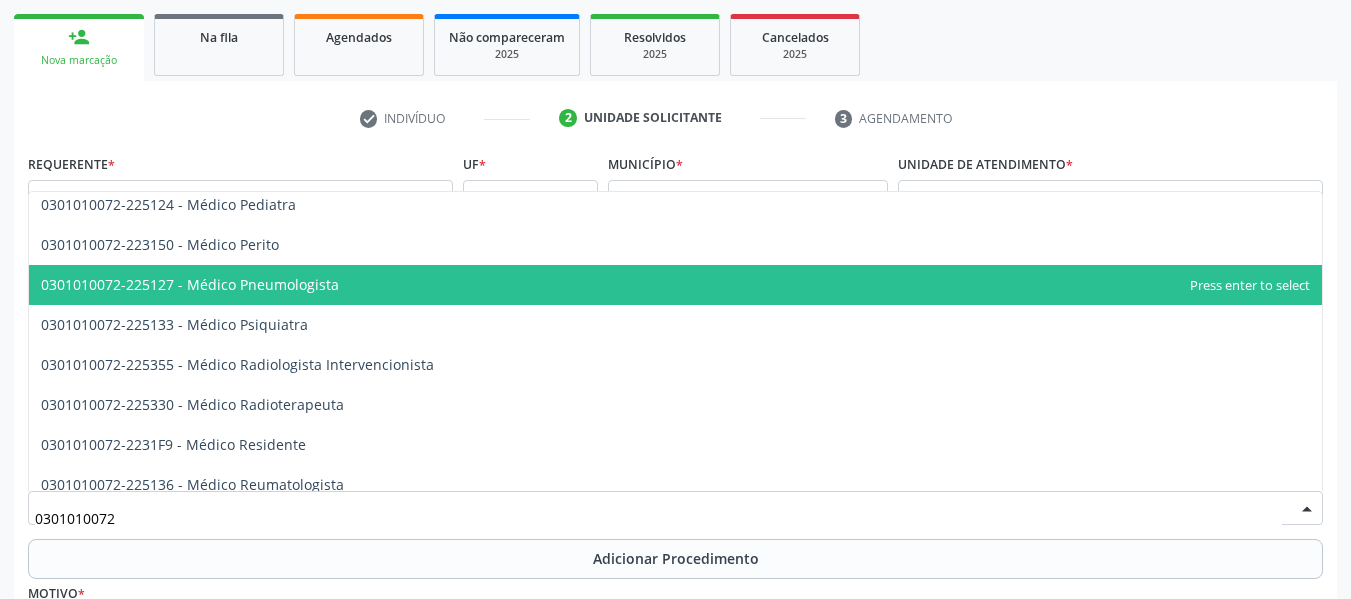 click on "0301010072-225127 - Médico Pneumologista" at bounding box center (675, 285) 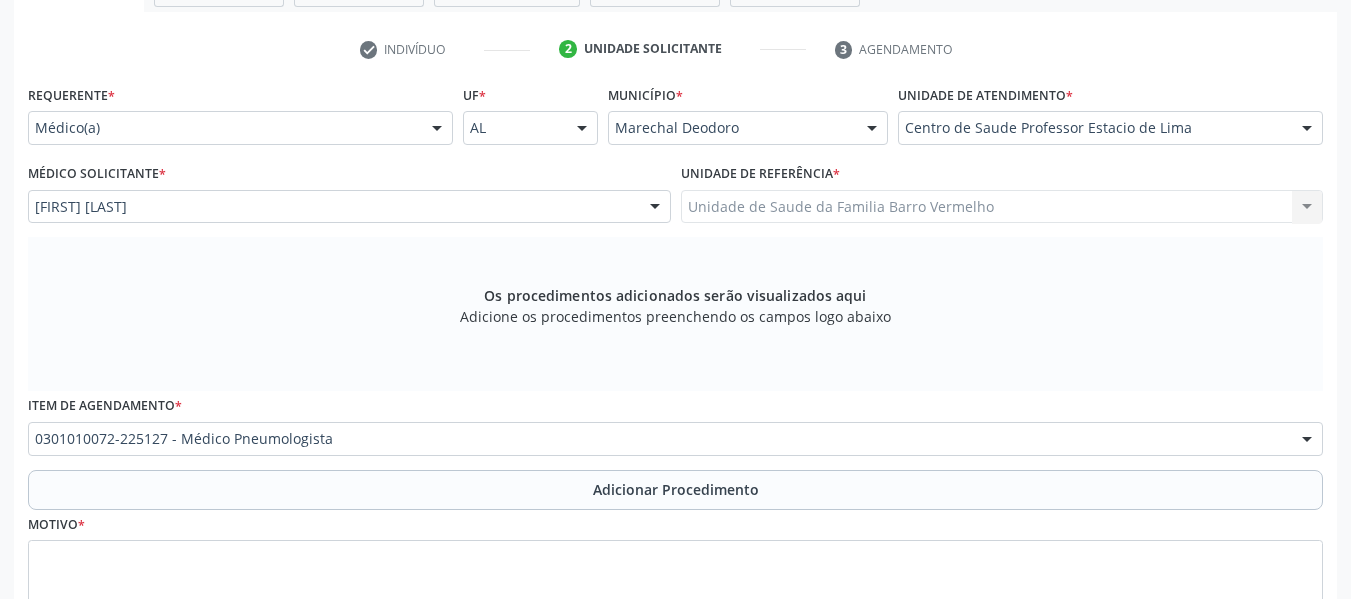 scroll, scrollTop: 420, scrollLeft: 0, axis: vertical 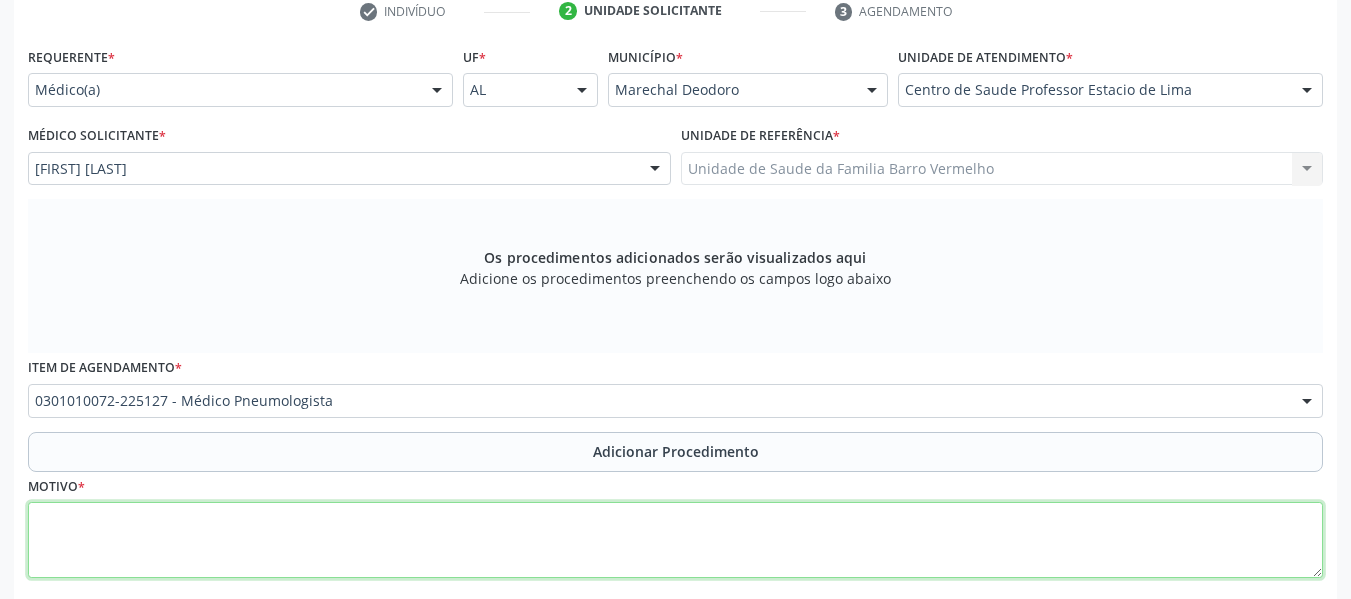 click at bounding box center [675, 540] 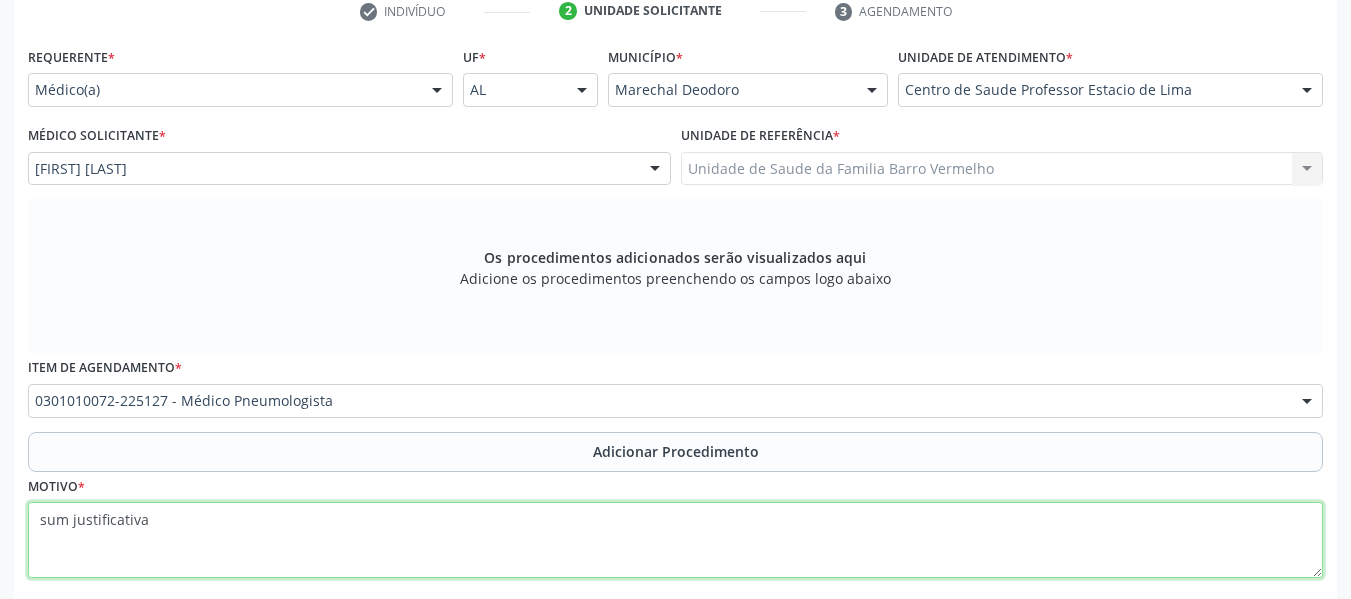 click on "sum justificativa" at bounding box center (675, 540) 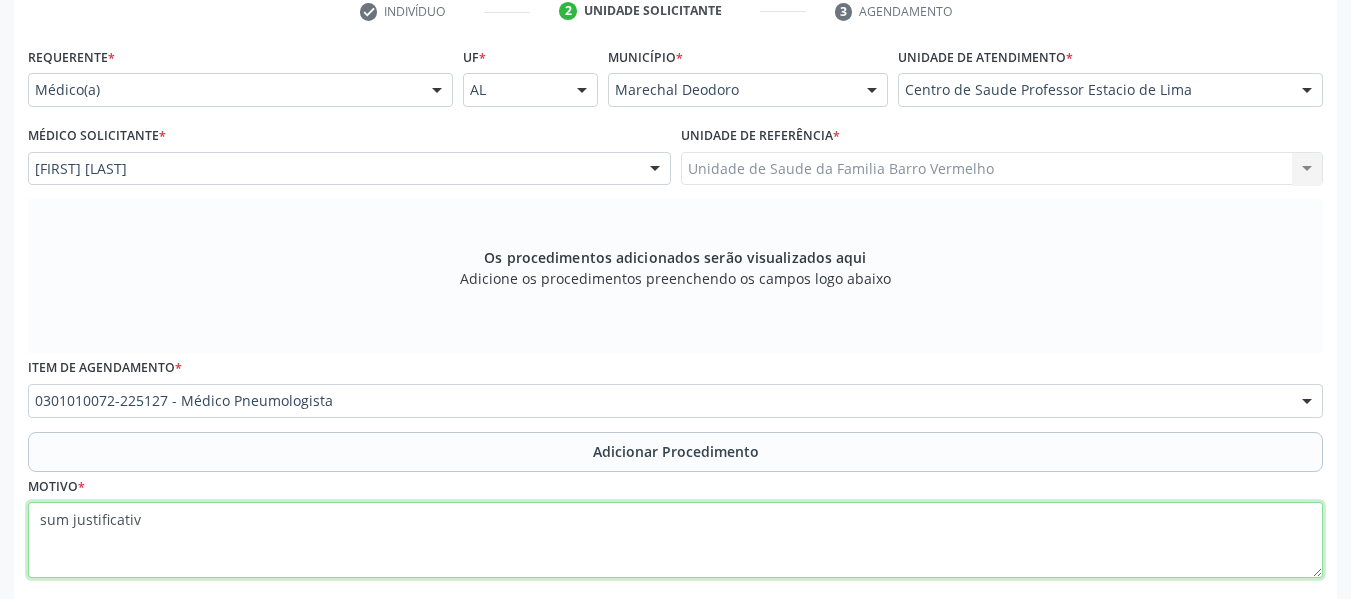 scroll, scrollTop: 0, scrollLeft: 0, axis: both 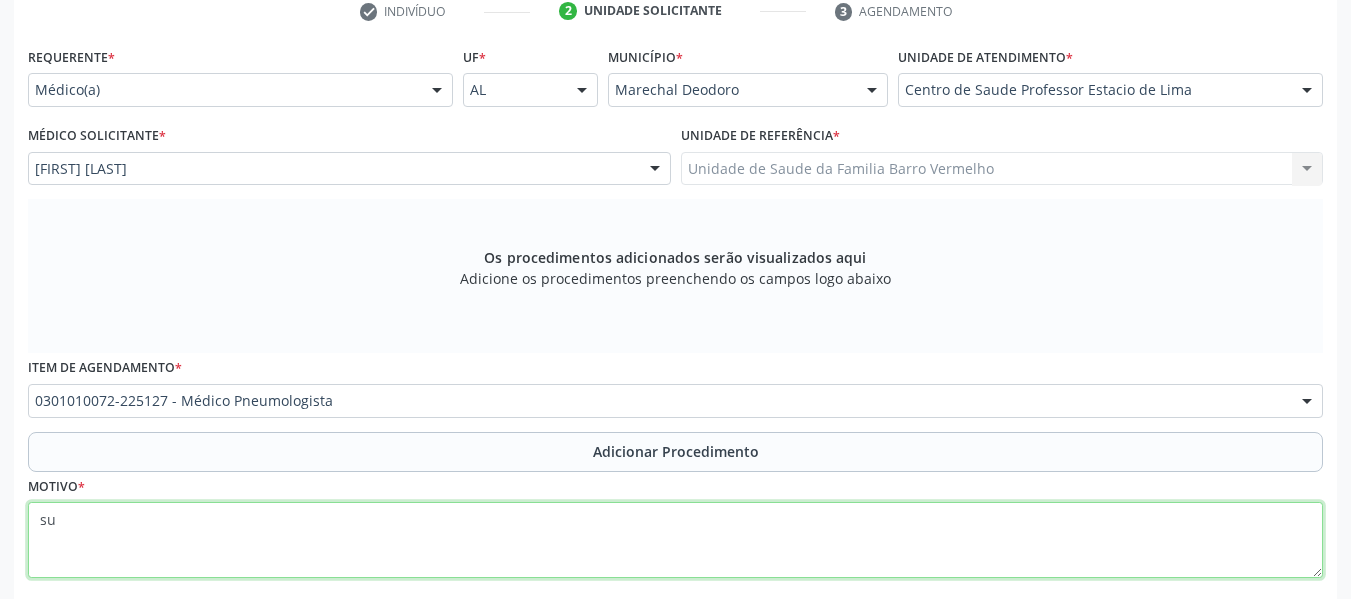 type on "s" 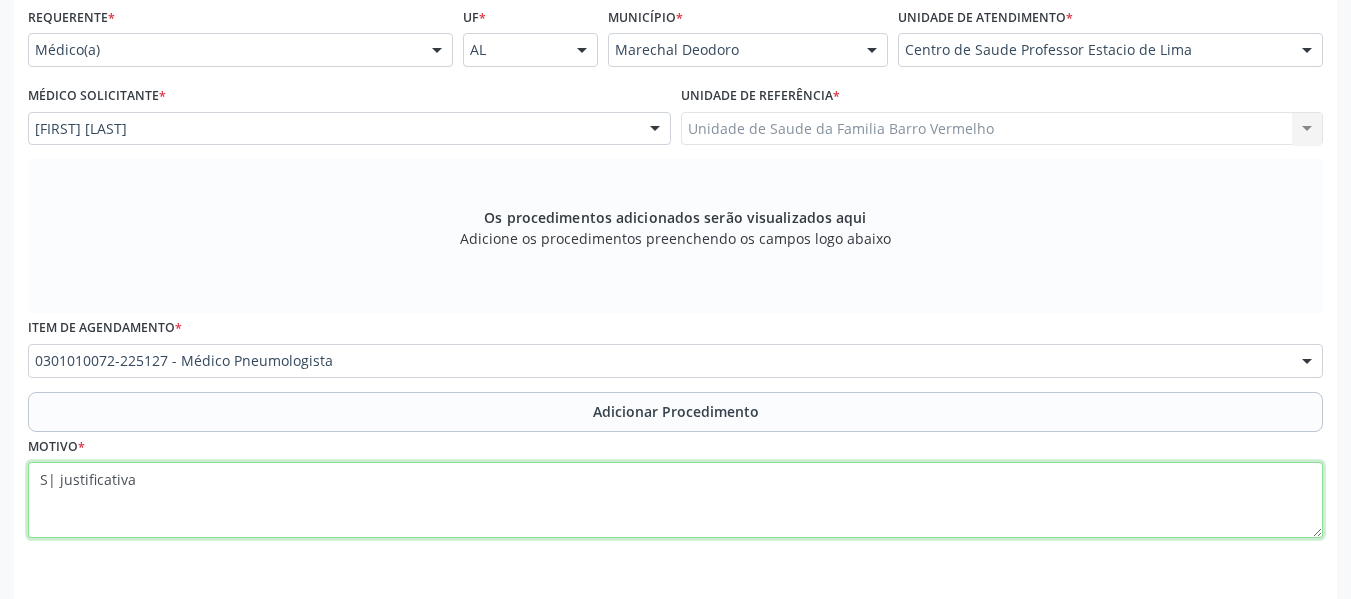 scroll, scrollTop: 530, scrollLeft: 0, axis: vertical 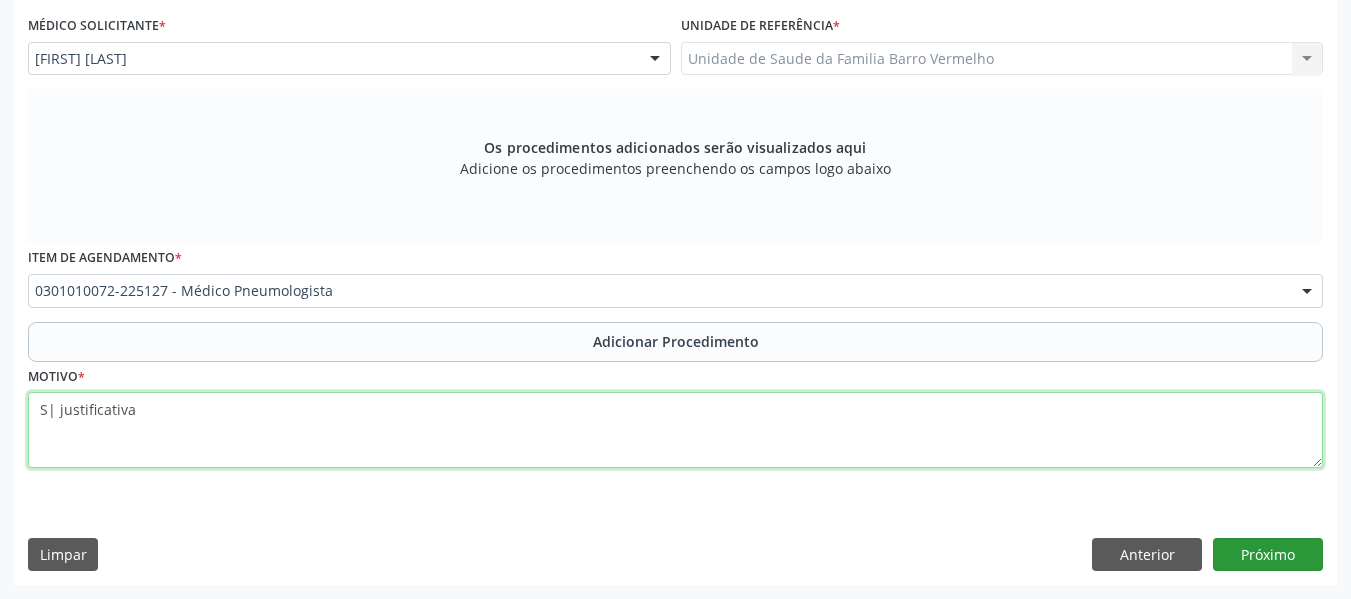 type on "S| justificativa" 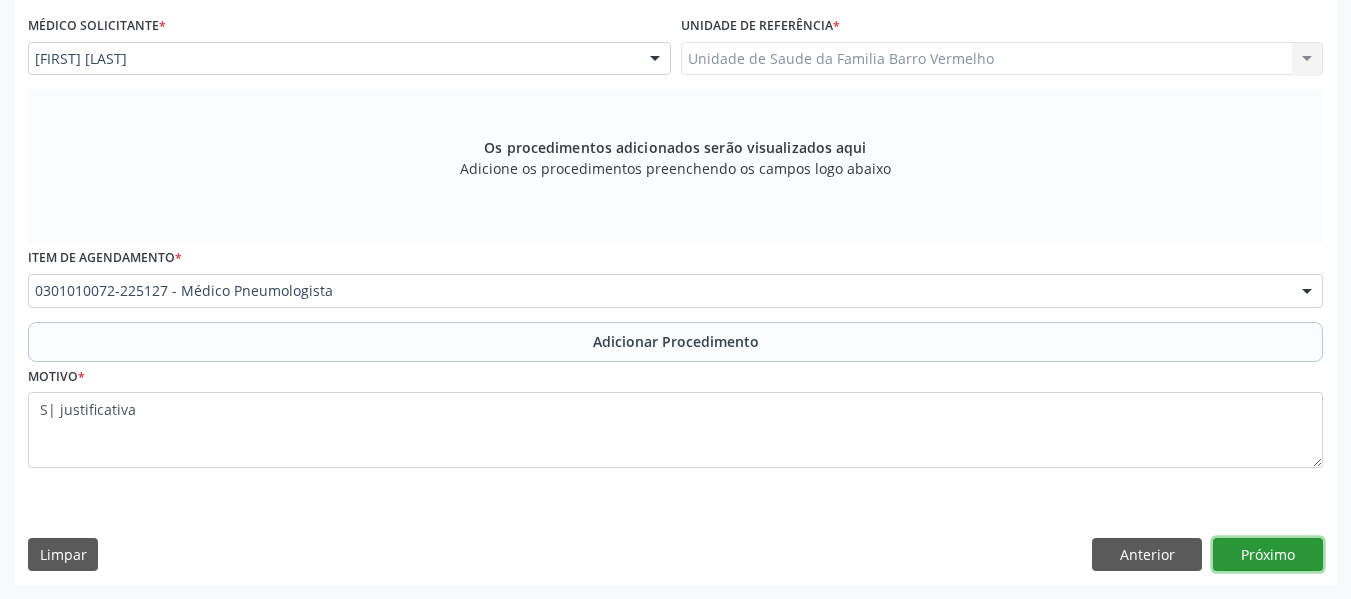 click on "Próximo" at bounding box center (1268, 555) 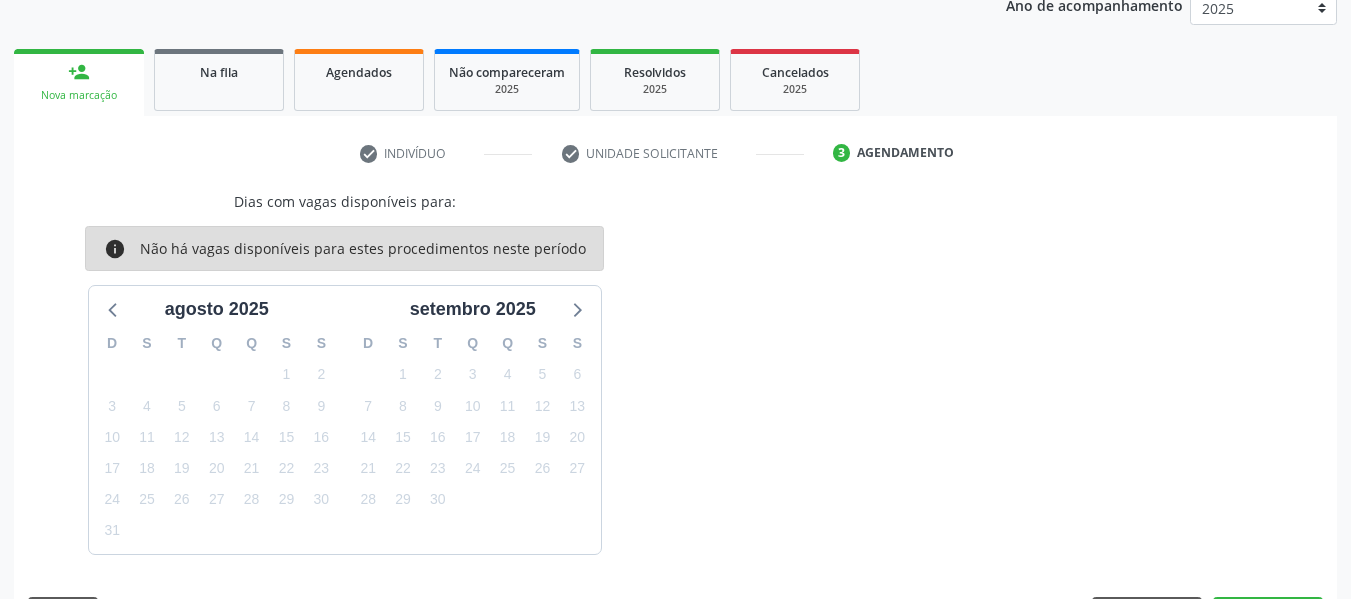 scroll, scrollTop: 337, scrollLeft: 0, axis: vertical 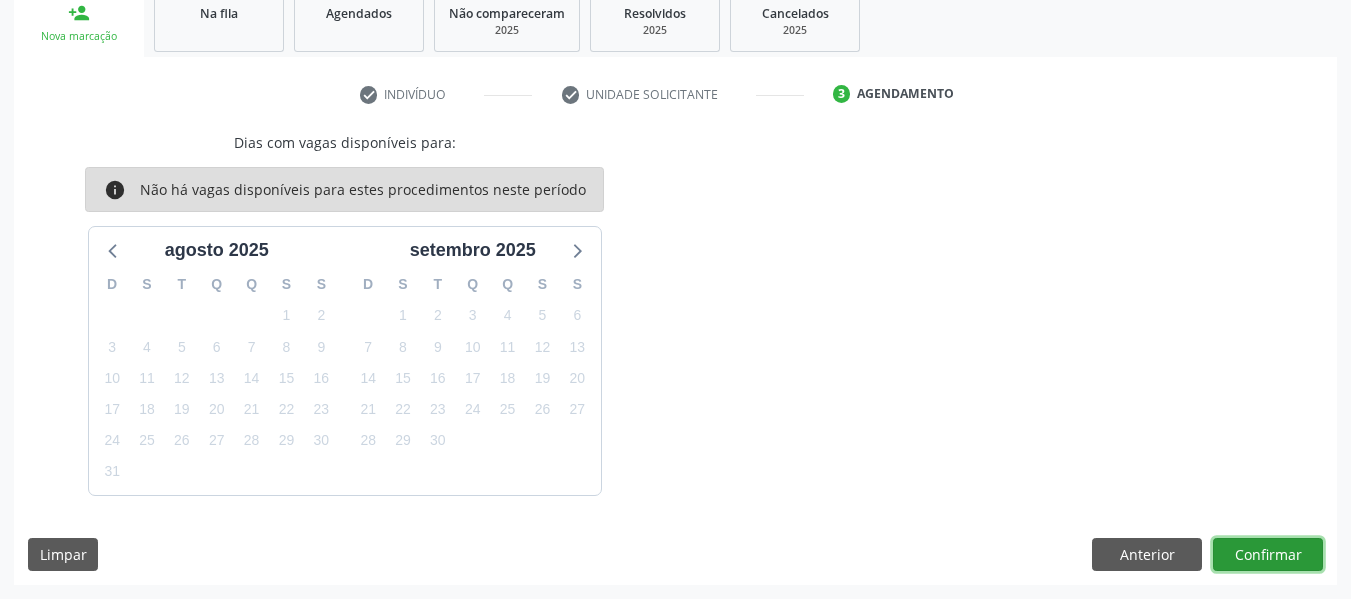 click on "Confirmar" at bounding box center [1268, 555] 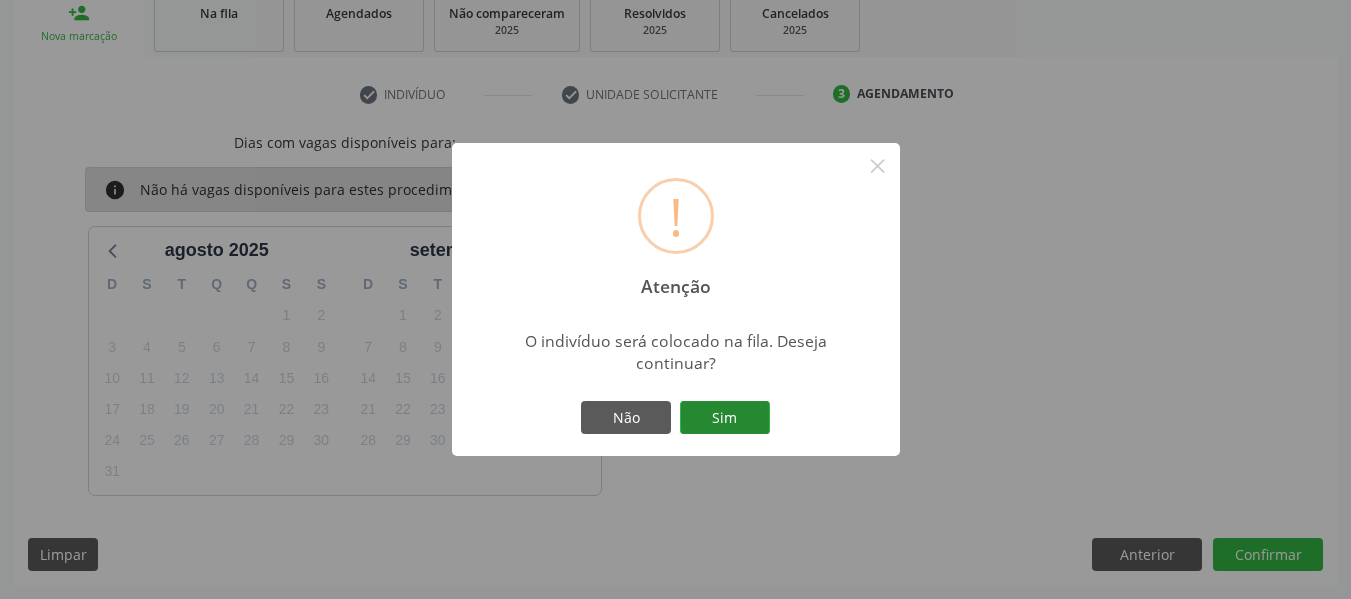 click on "Sim" at bounding box center [725, 418] 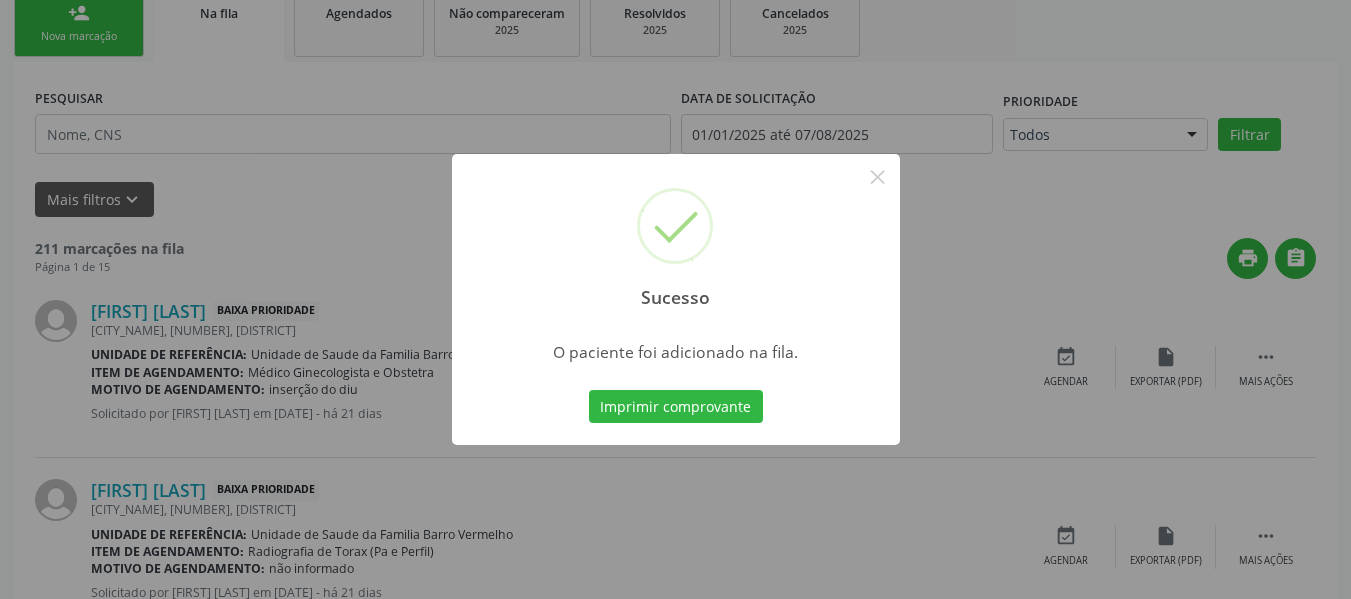 scroll, scrollTop: 96, scrollLeft: 0, axis: vertical 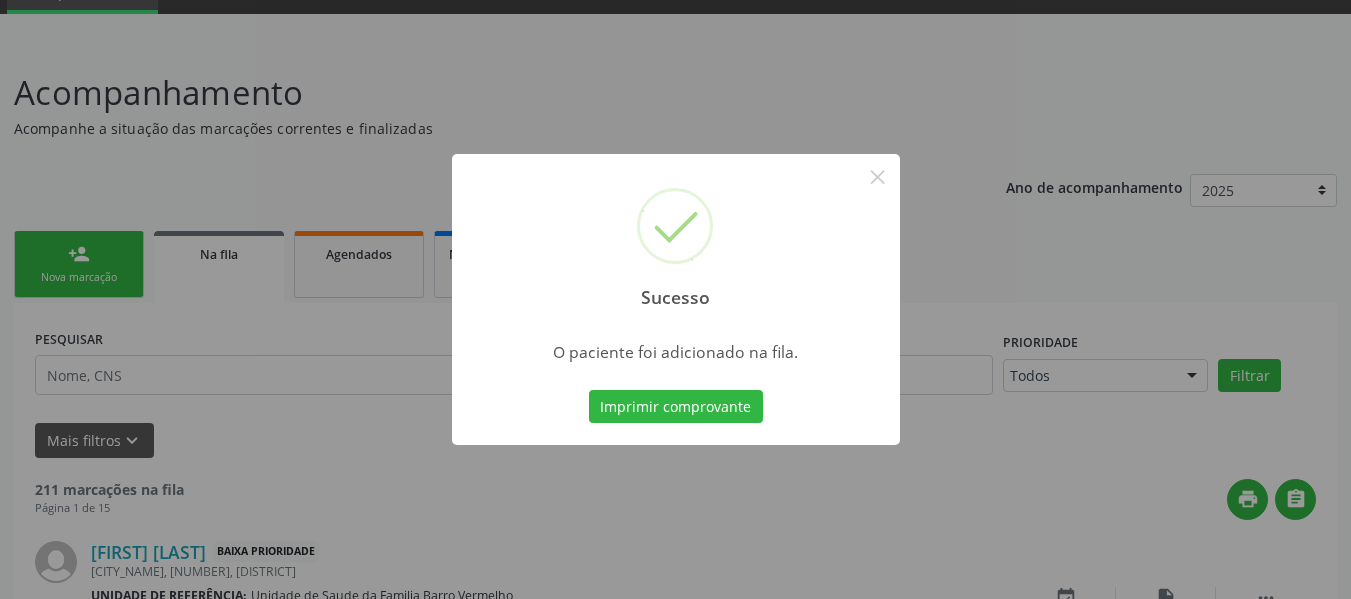 click on "Sucesso × O paciente foi adicionado na fila. Imprimir comprovante Cancel" at bounding box center (675, 299) 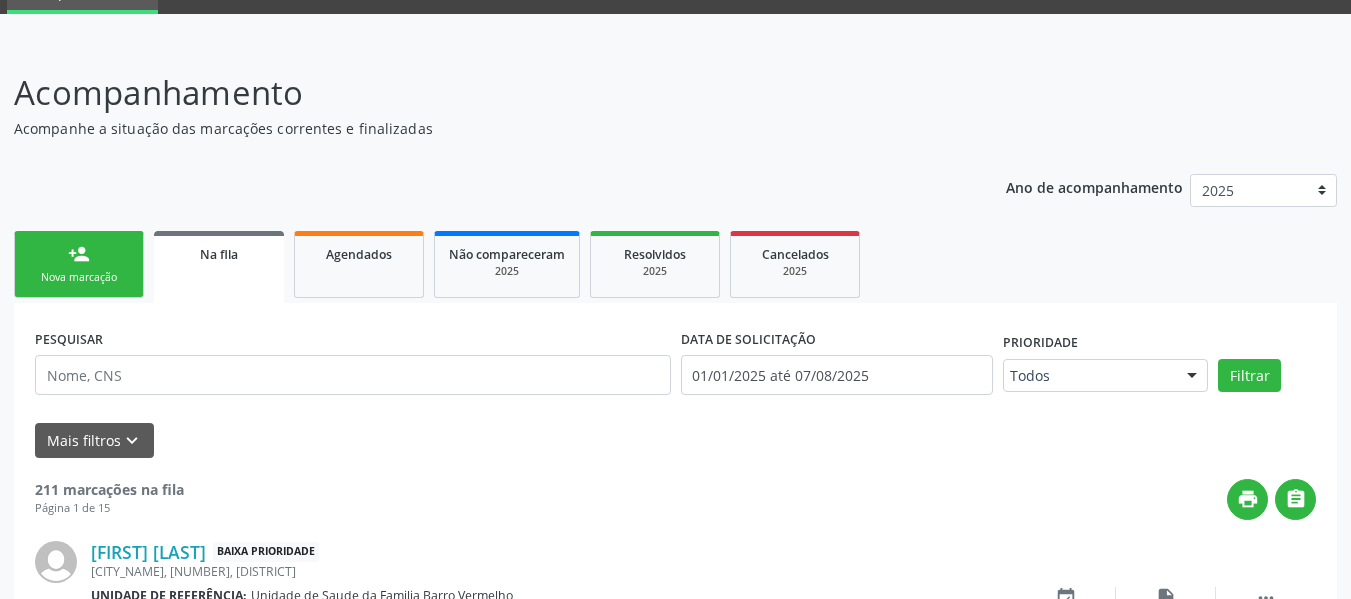 click on "person_add
Nova marcação" at bounding box center [79, 264] 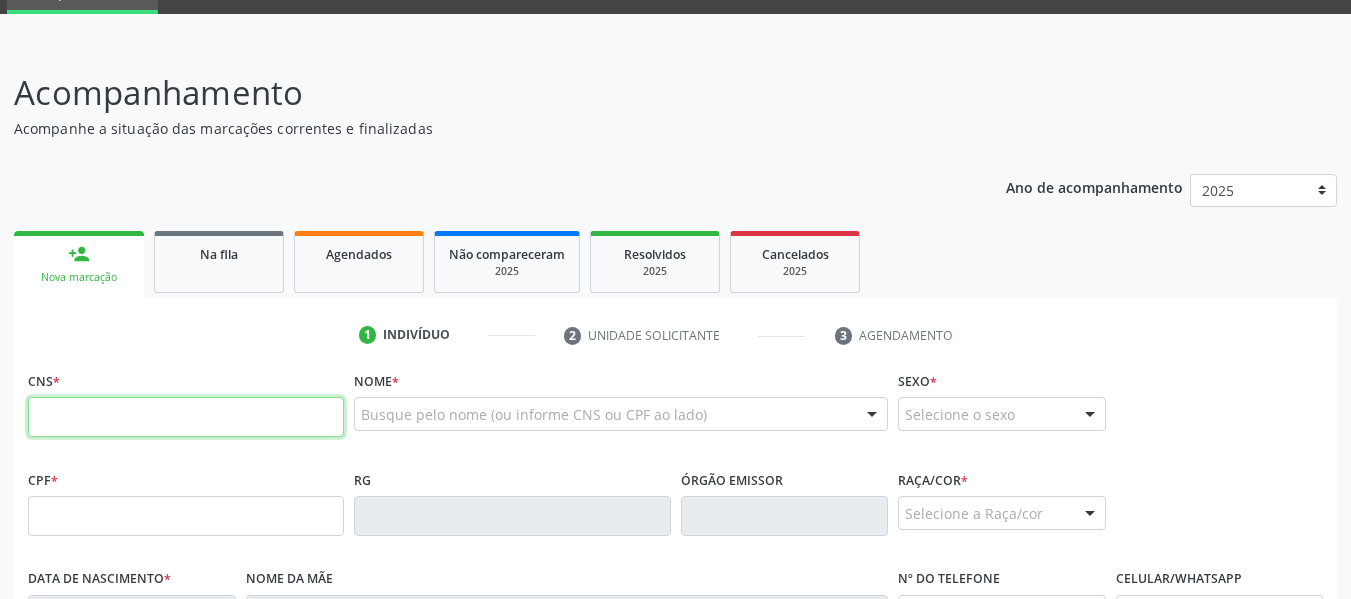 click at bounding box center [186, 417] 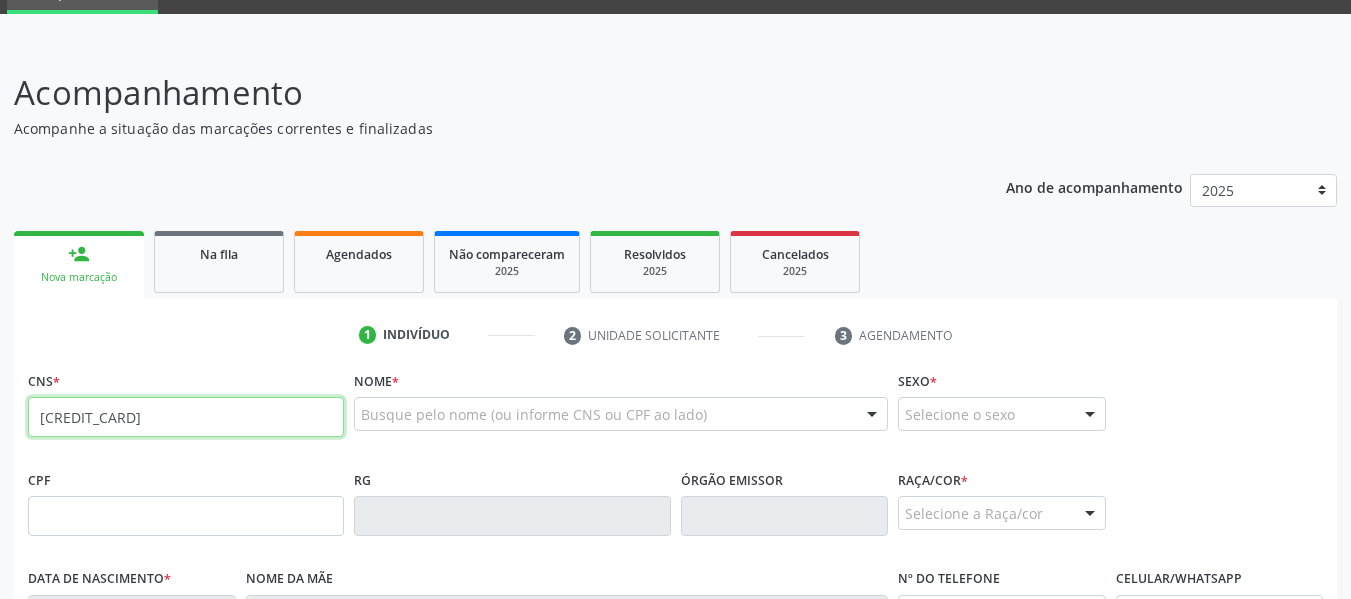 type on "703 4002 9859 6119" 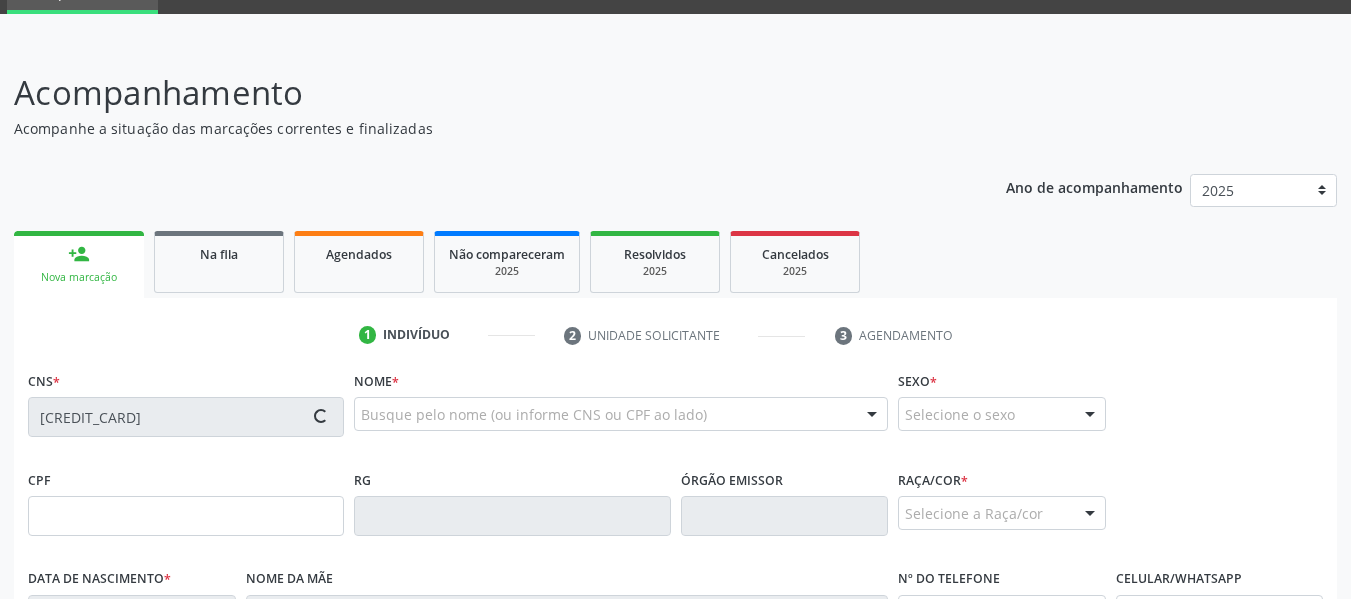type on "123.168.384-80" 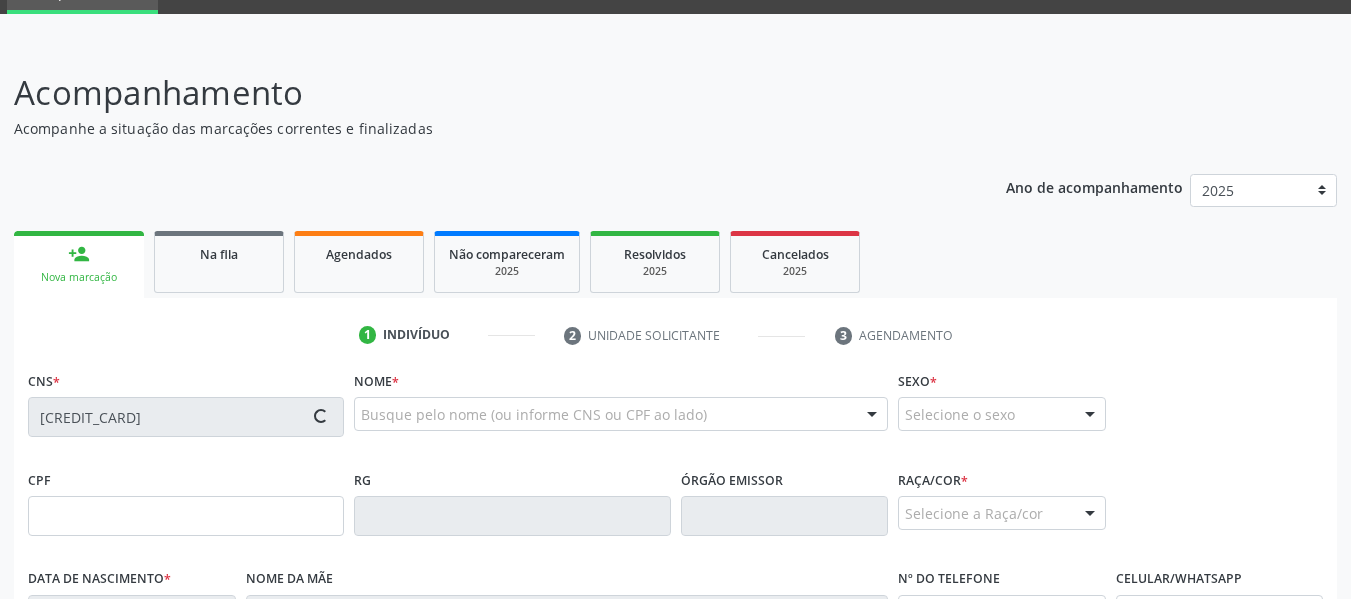 type on "21/07/1998" 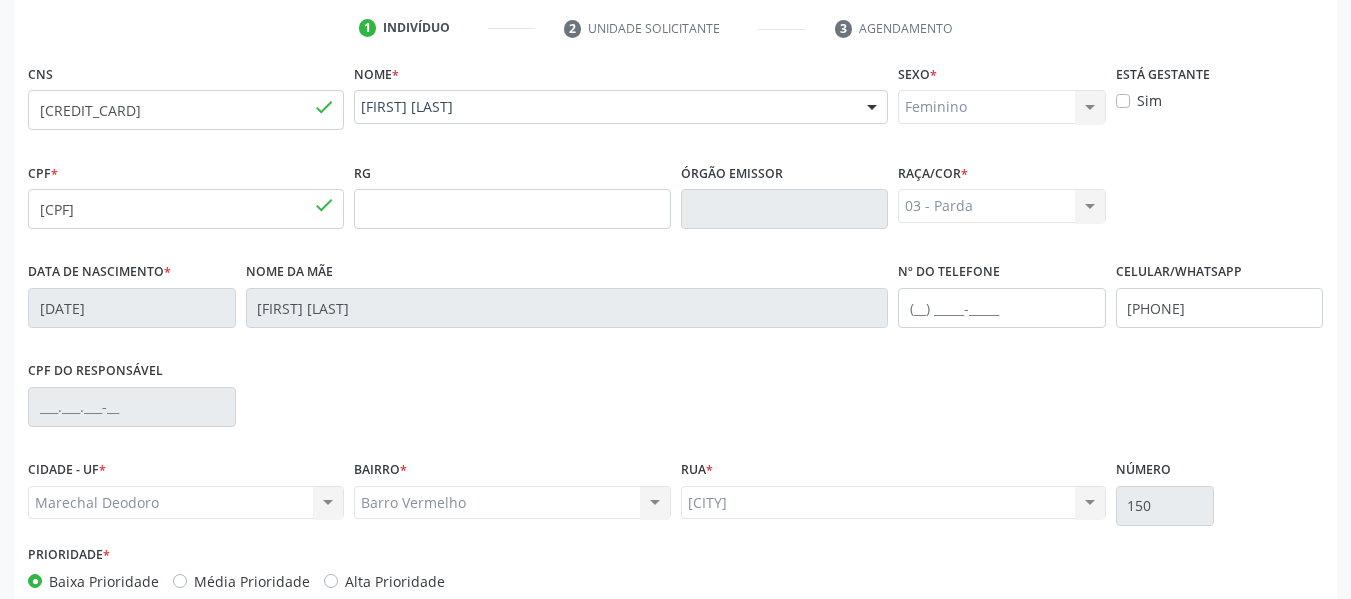 scroll, scrollTop: 456, scrollLeft: 0, axis: vertical 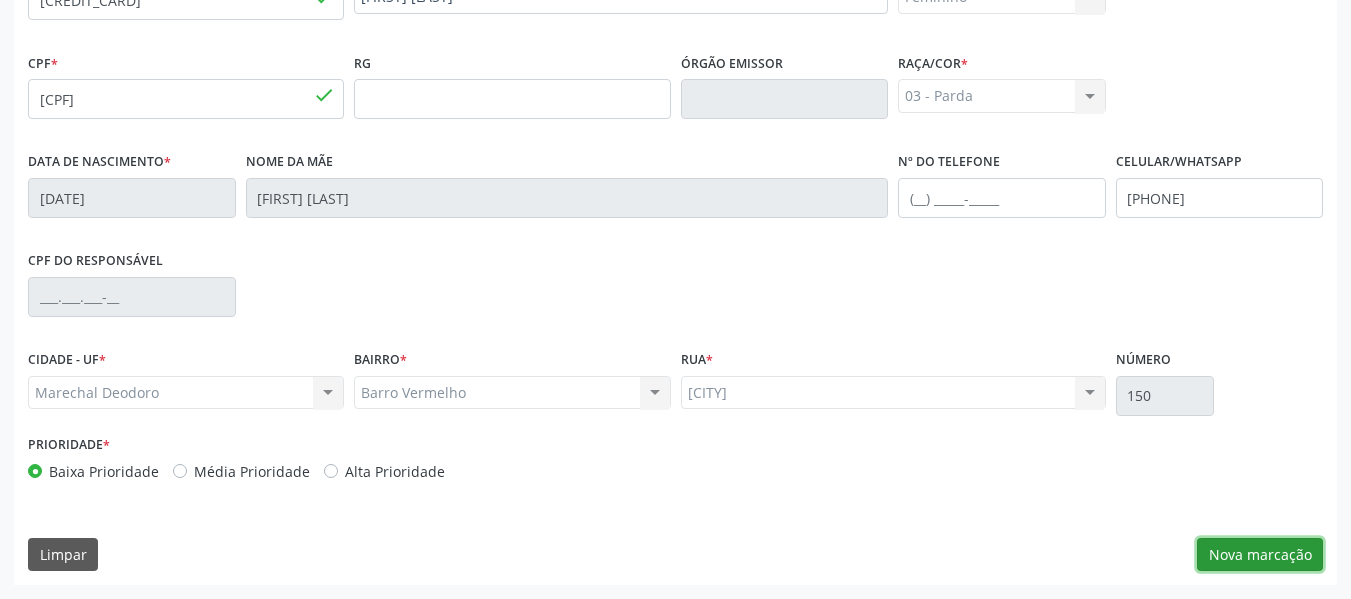 click on "Nova marcação" at bounding box center (1260, 555) 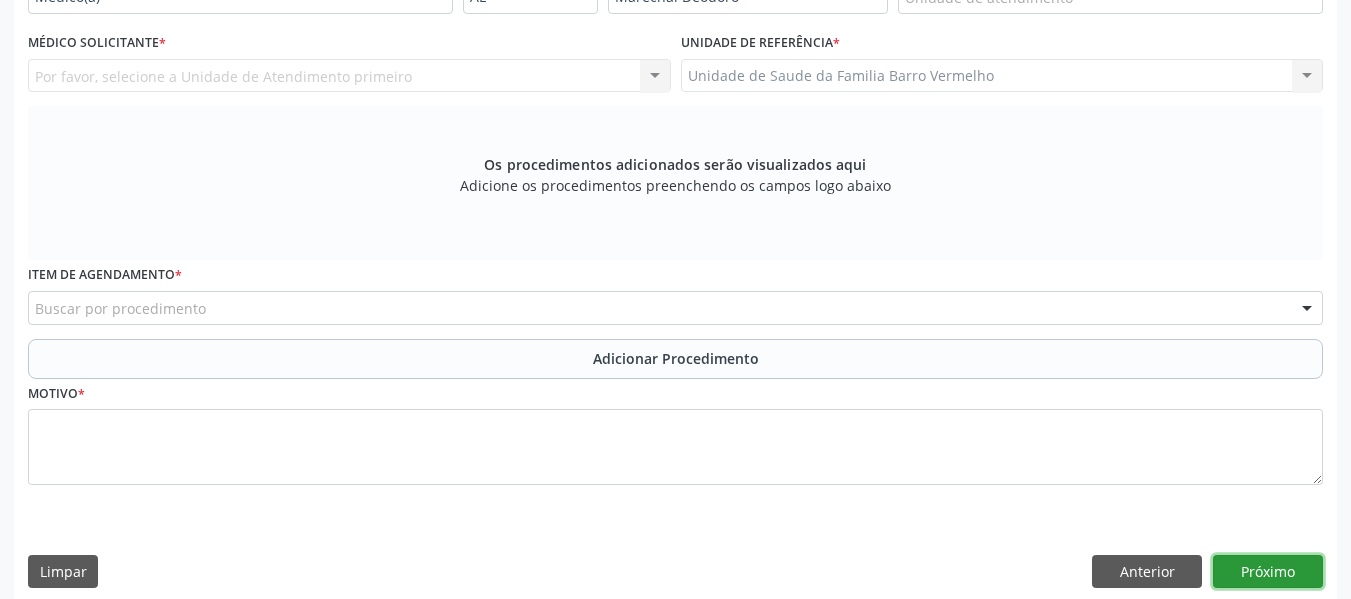 click on "Próximo" at bounding box center (1268, 572) 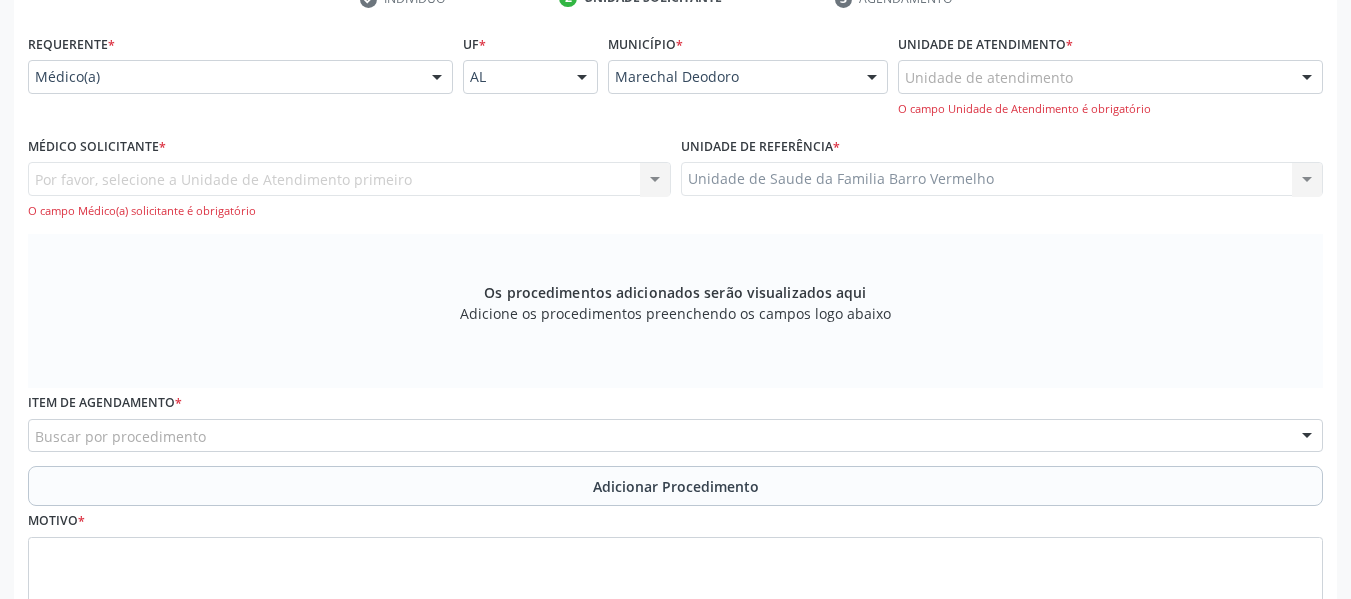 scroll, scrollTop: 393, scrollLeft: 0, axis: vertical 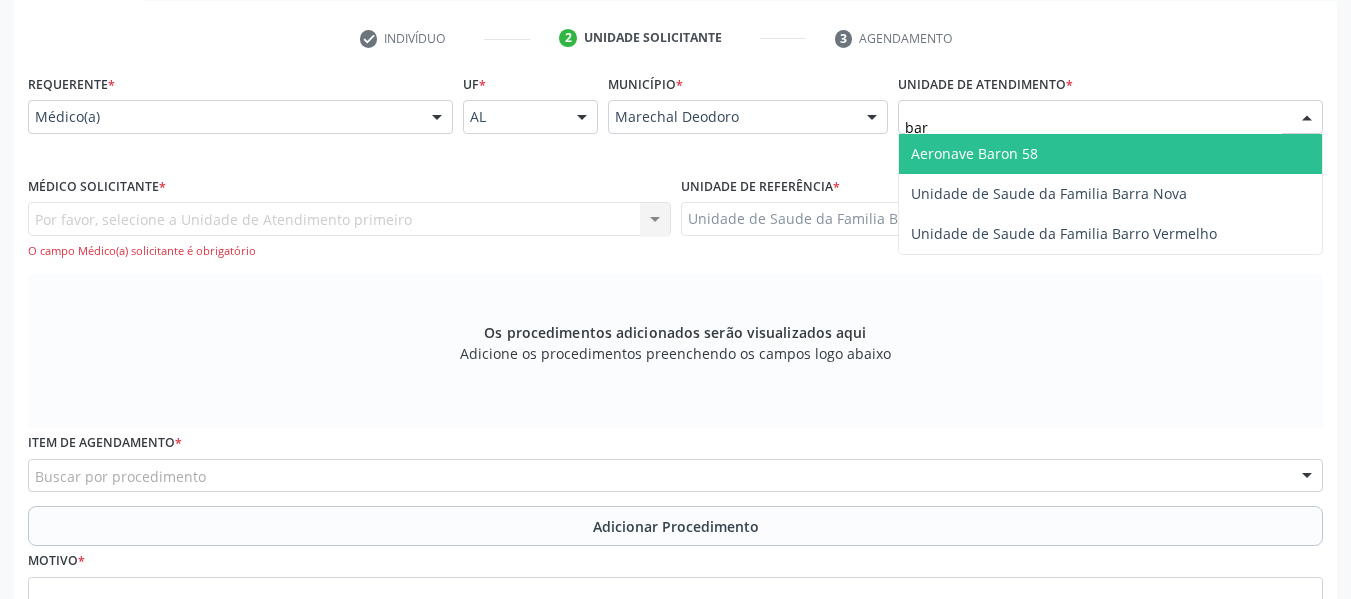 type on "barr" 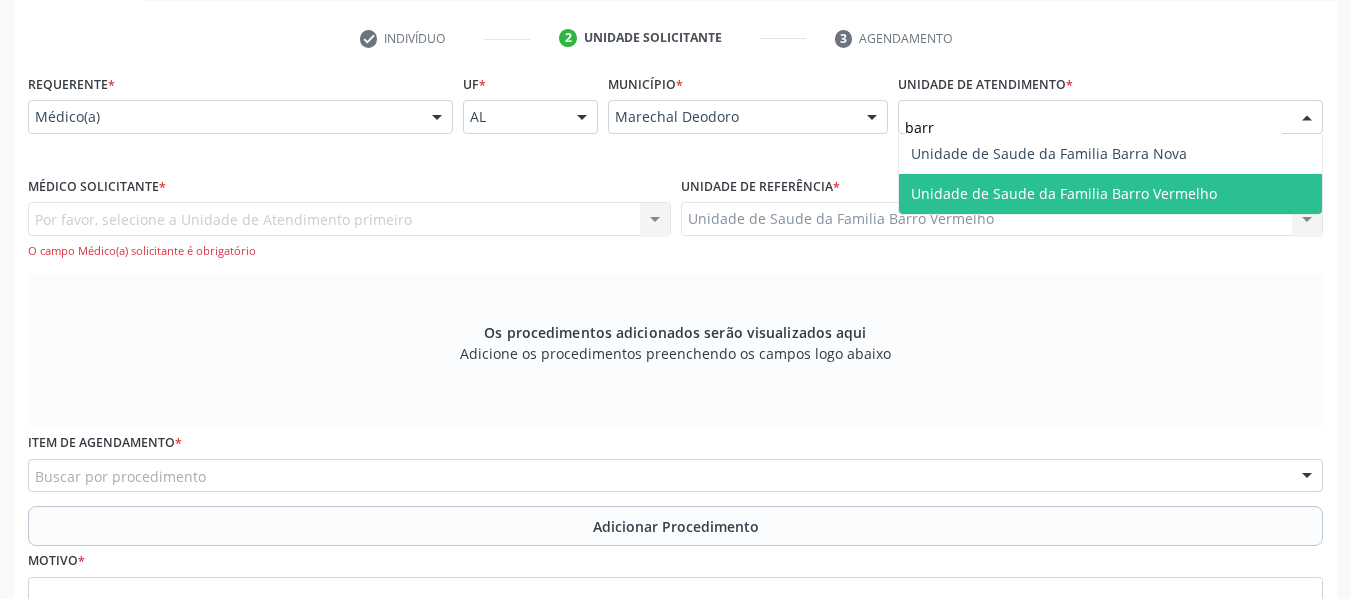 click on "Unidade de Saude da Familia Barro Vermelho" at bounding box center [1064, 193] 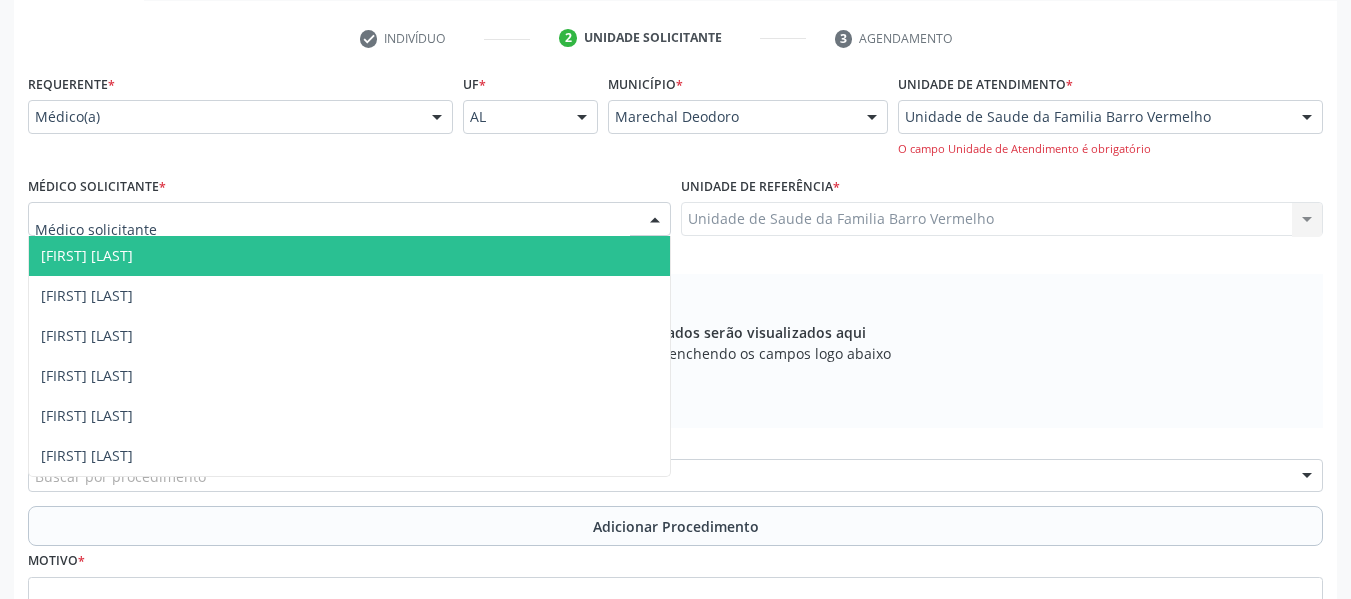 click at bounding box center (655, 220) 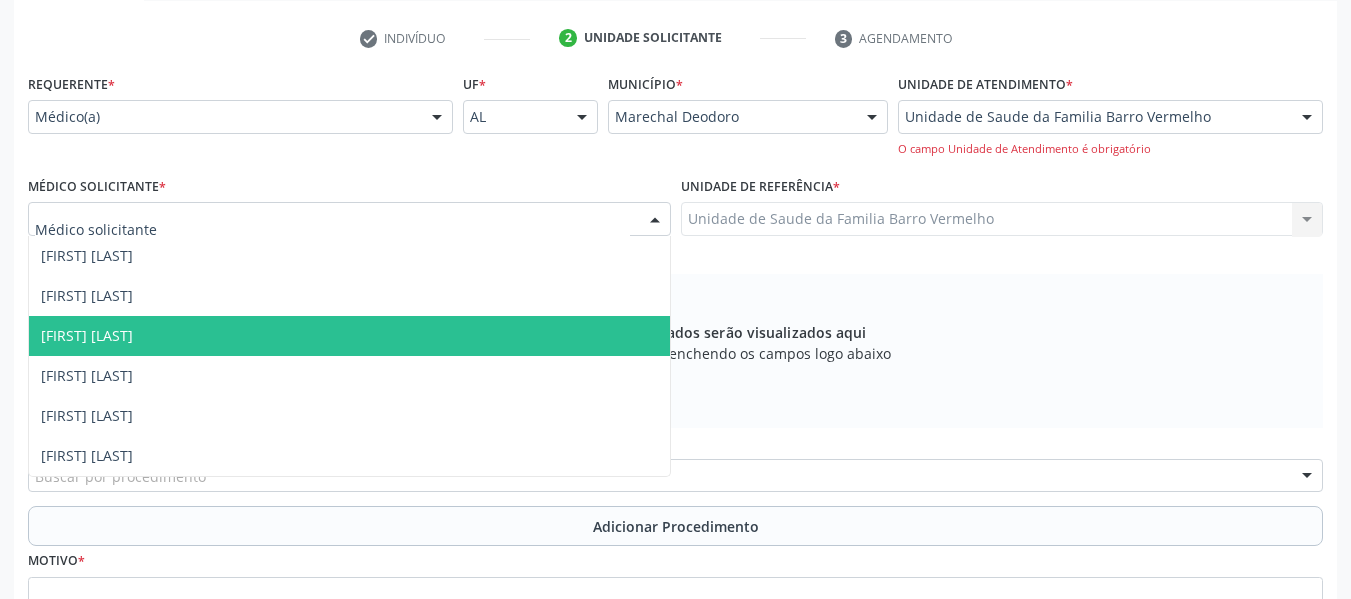 click on "[FIRST] [LAST]" at bounding box center (87, 335) 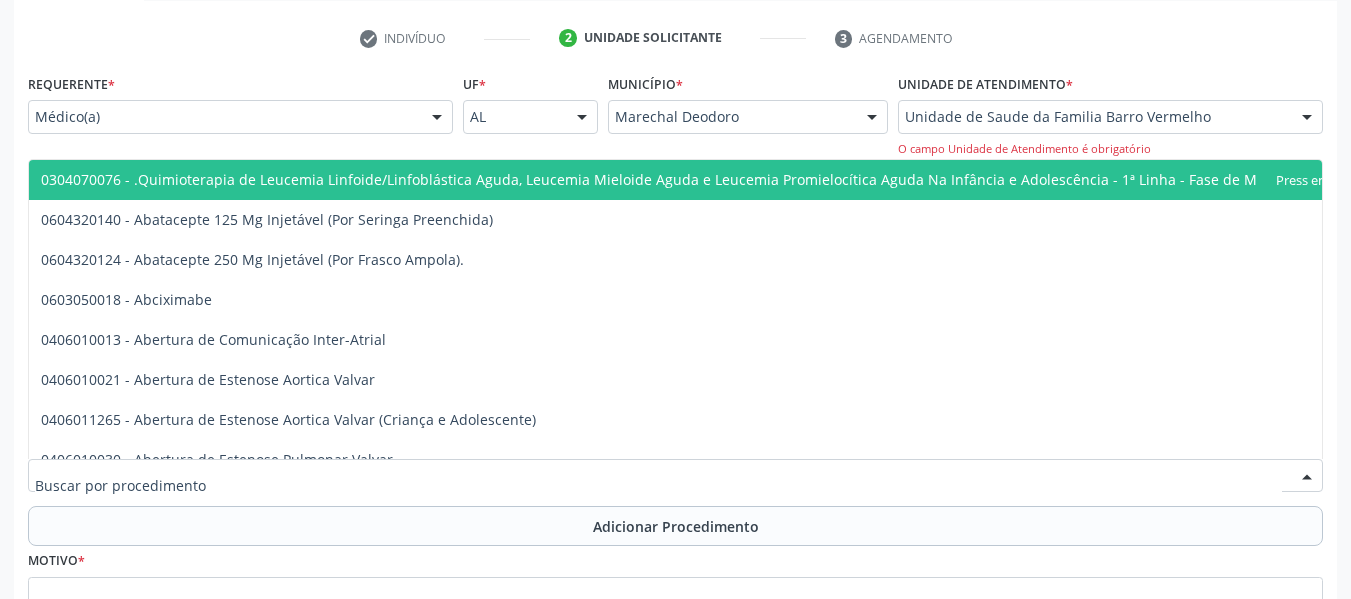 click at bounding box center (675, 476) 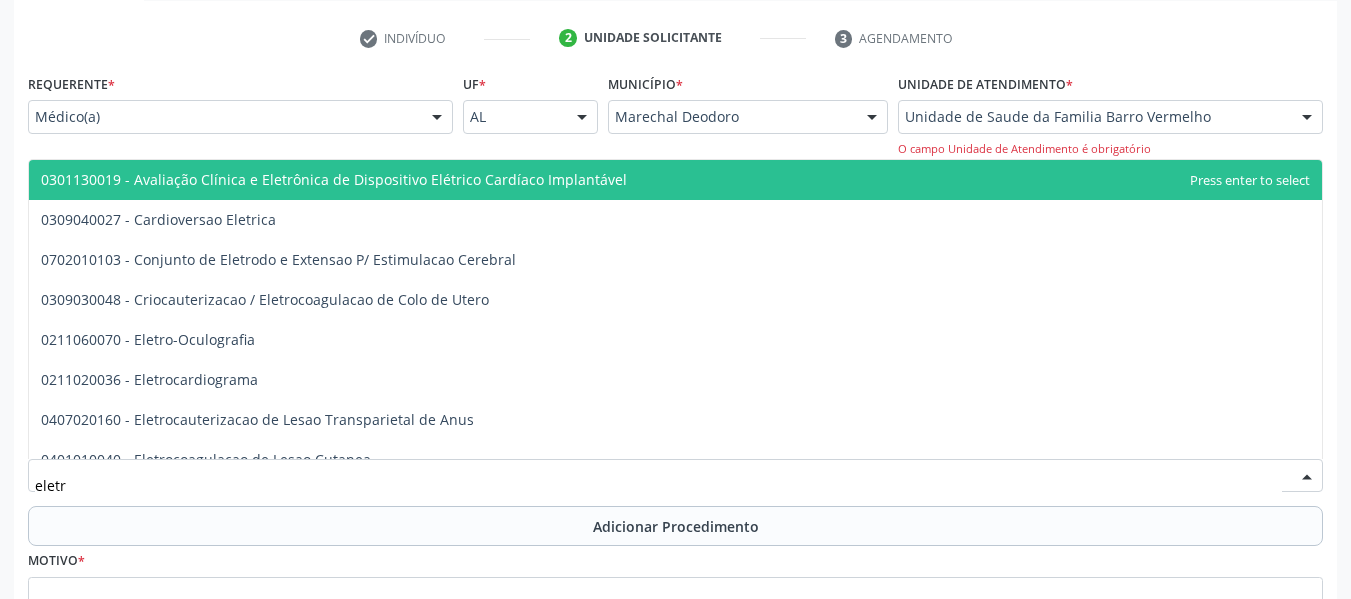type on "eletro" 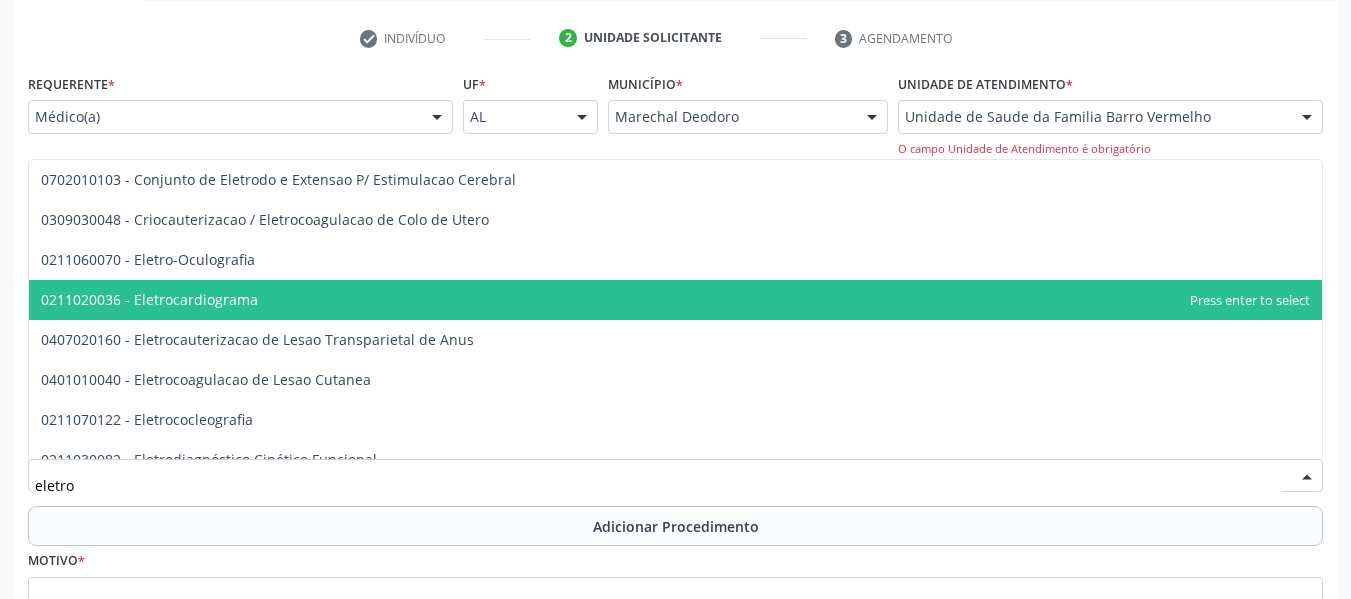 click on "0211020036 - Eletrocardiograma" at bounding box center [149, 299] 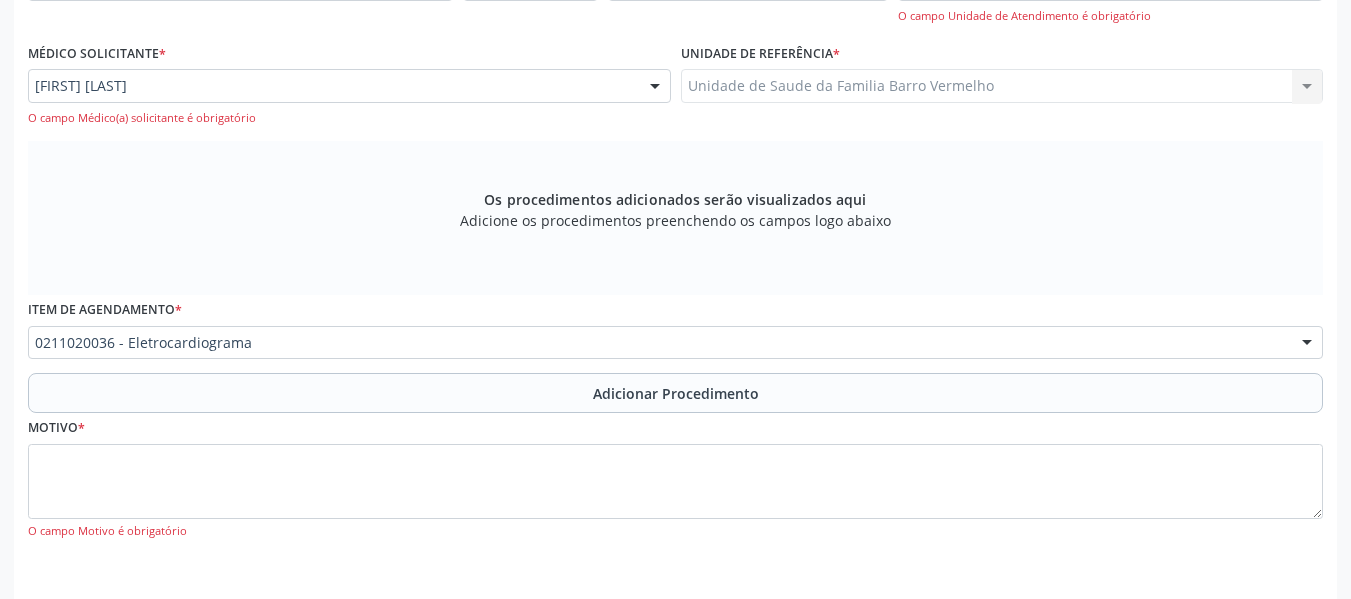 scroll, scrollTop: 598, scrollLeft: 0, axis: vertical 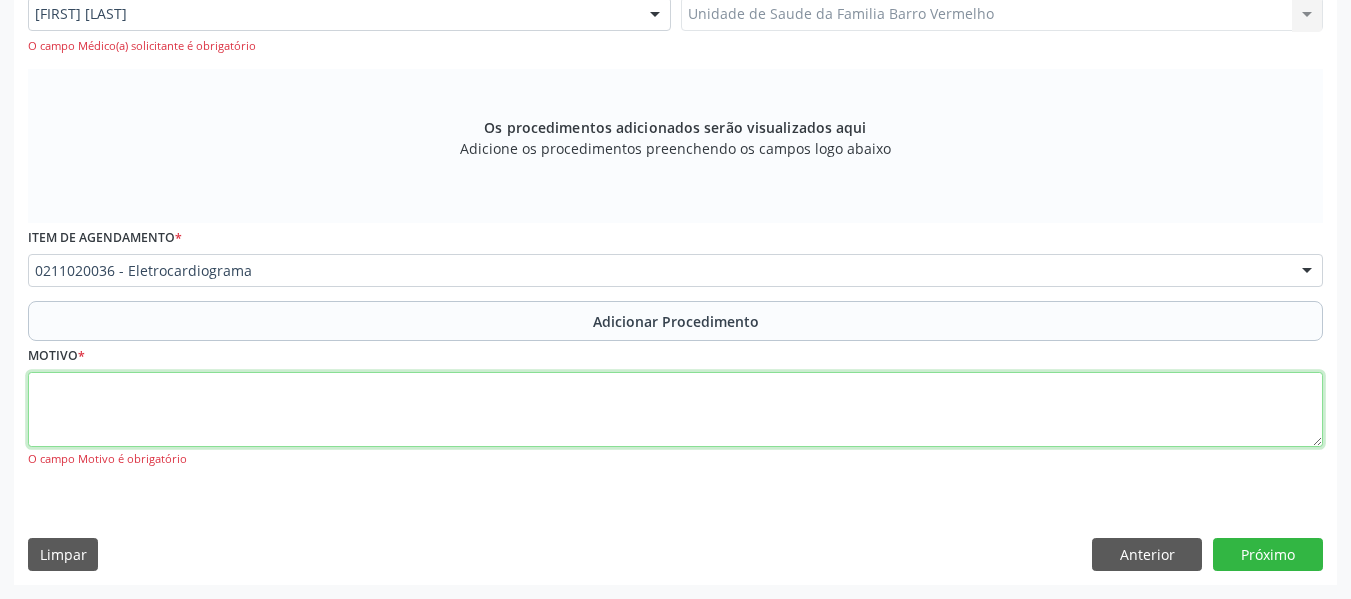 click at bounding box center (675, 410) 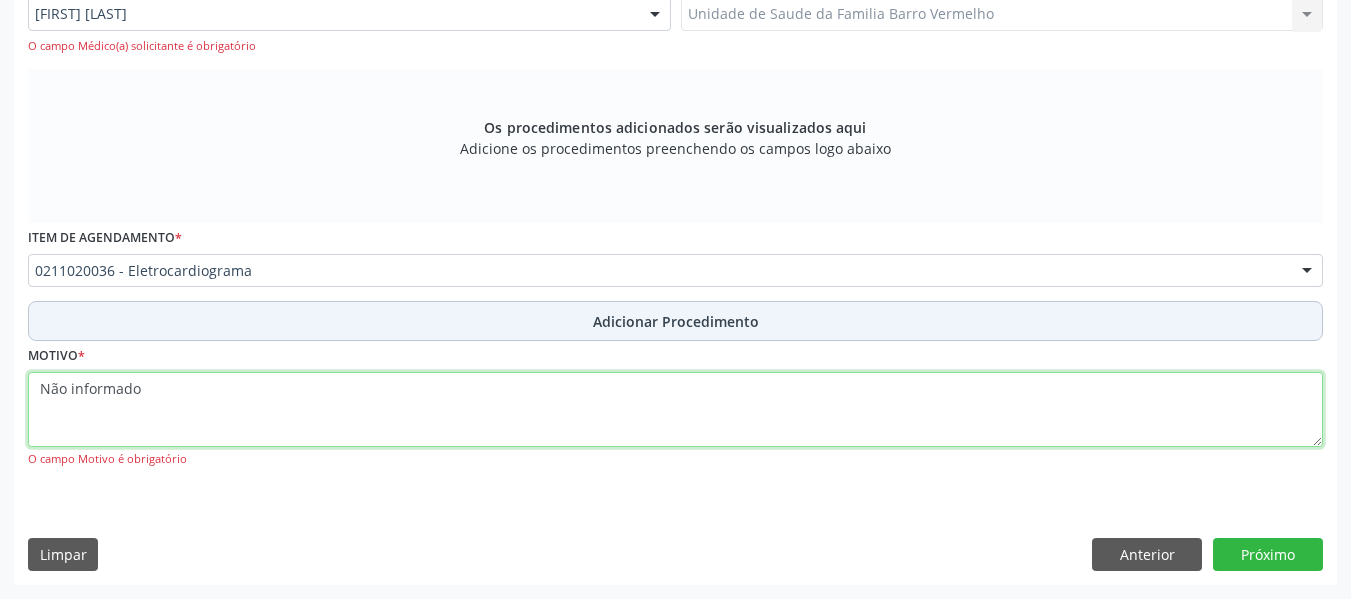 type on "Não informado" 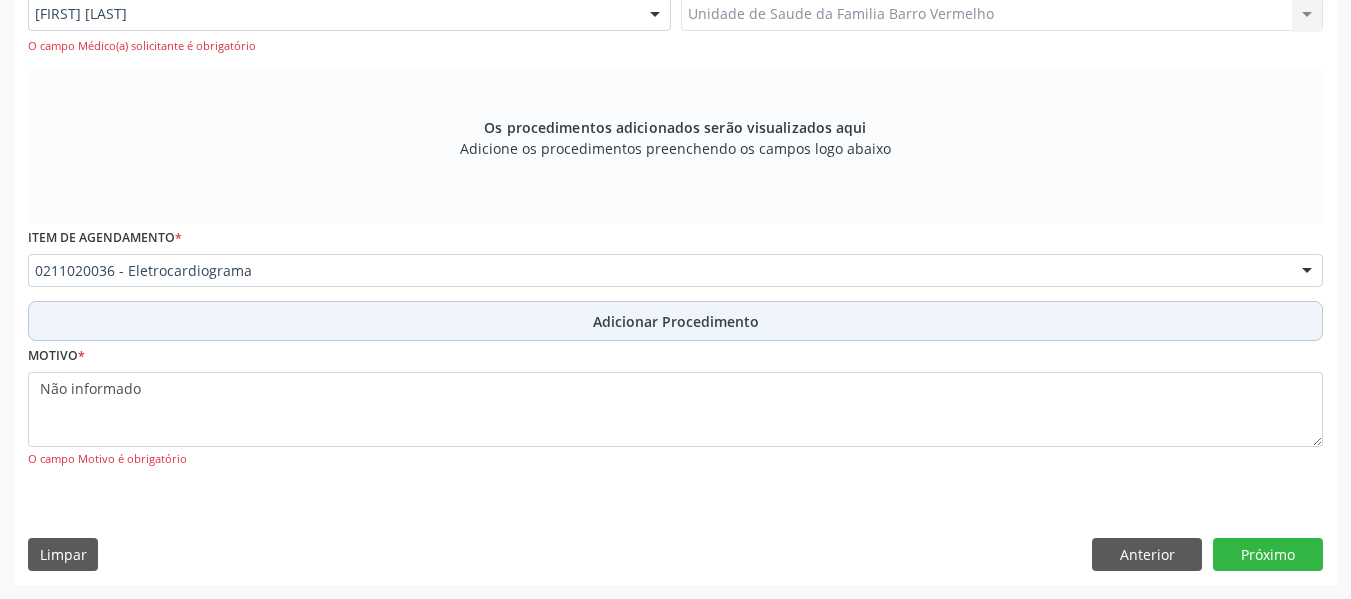 click on "Adicionar Procedimento" at bounding box center [675, 321] 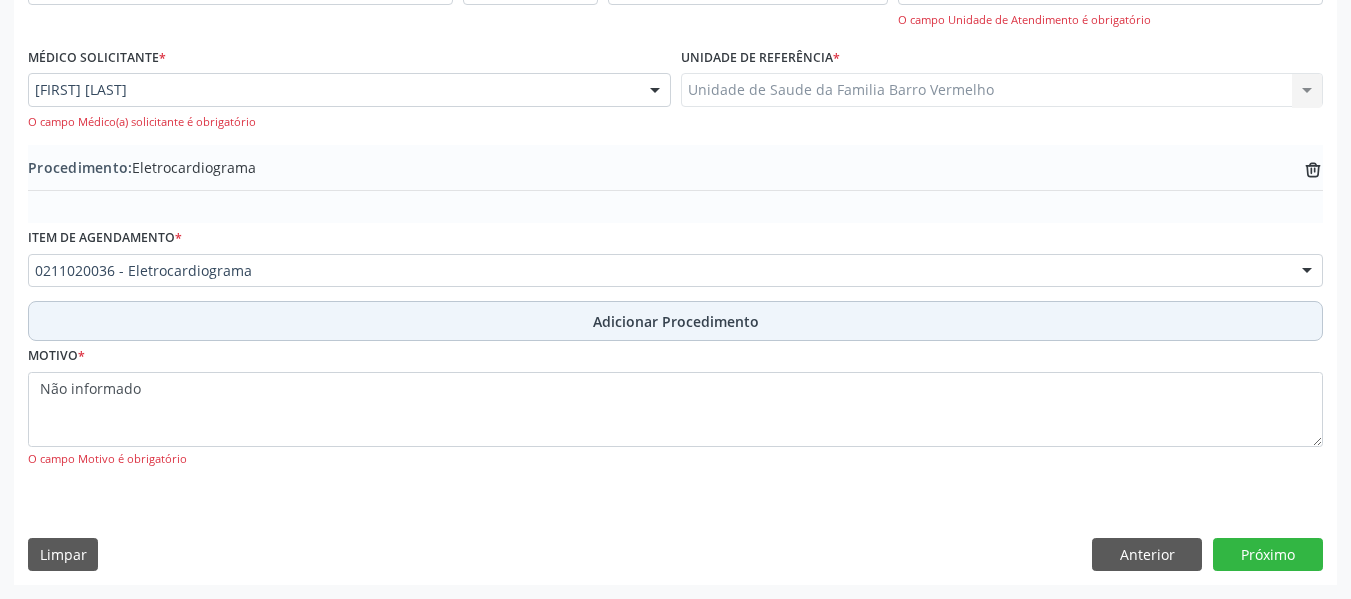 click on "Adicionar Procedimento" at bounding box center [676, 321] 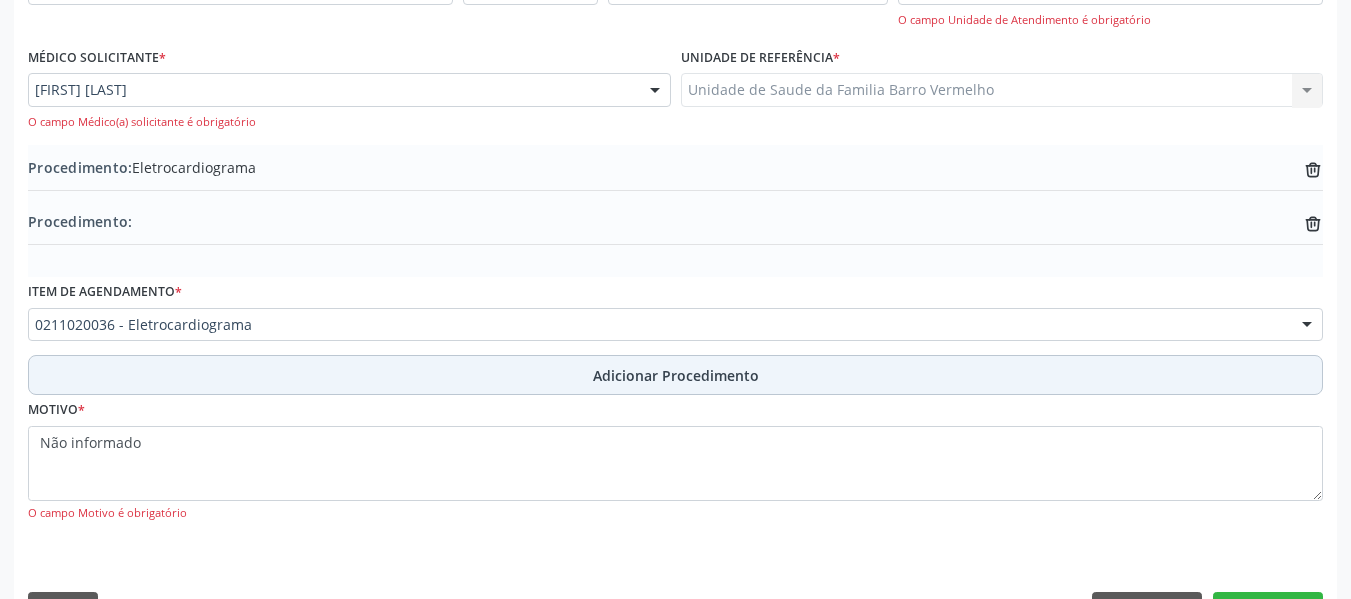 scroll, scrollTop: 576, scrollLeft: 0, axis: vertical 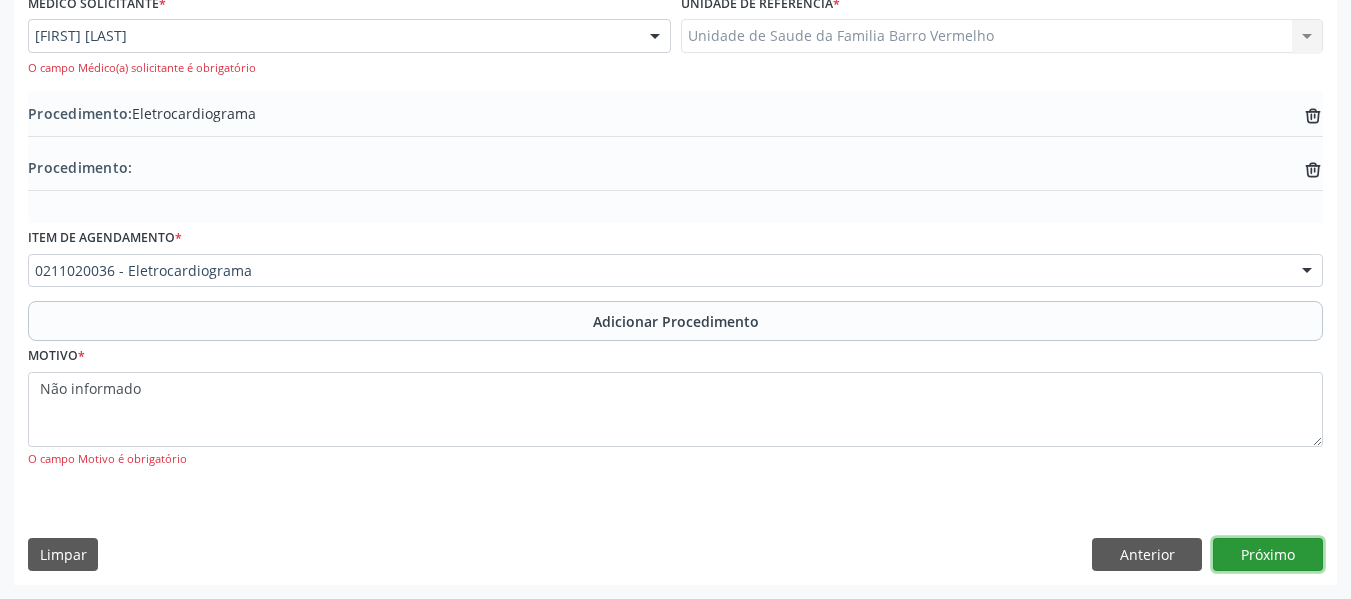 click on "Próximo" at bounding box center [1268, 555] 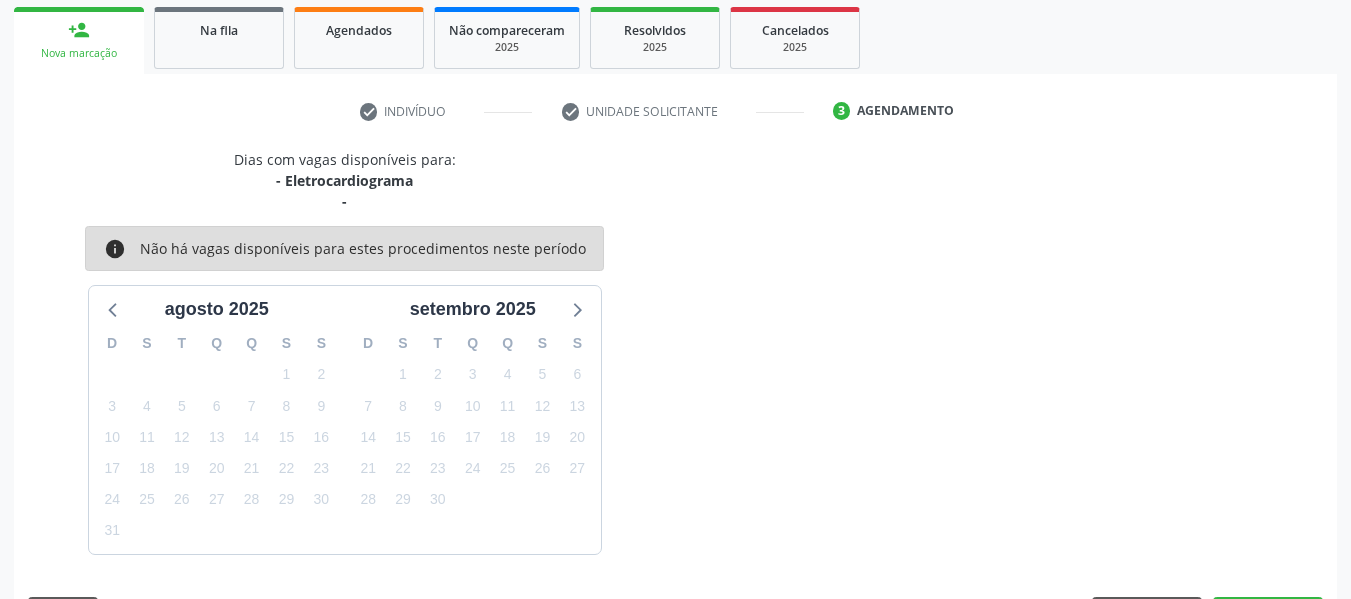 scroll, scrollTop: 379, scrollLeft: 0, axis: vertical 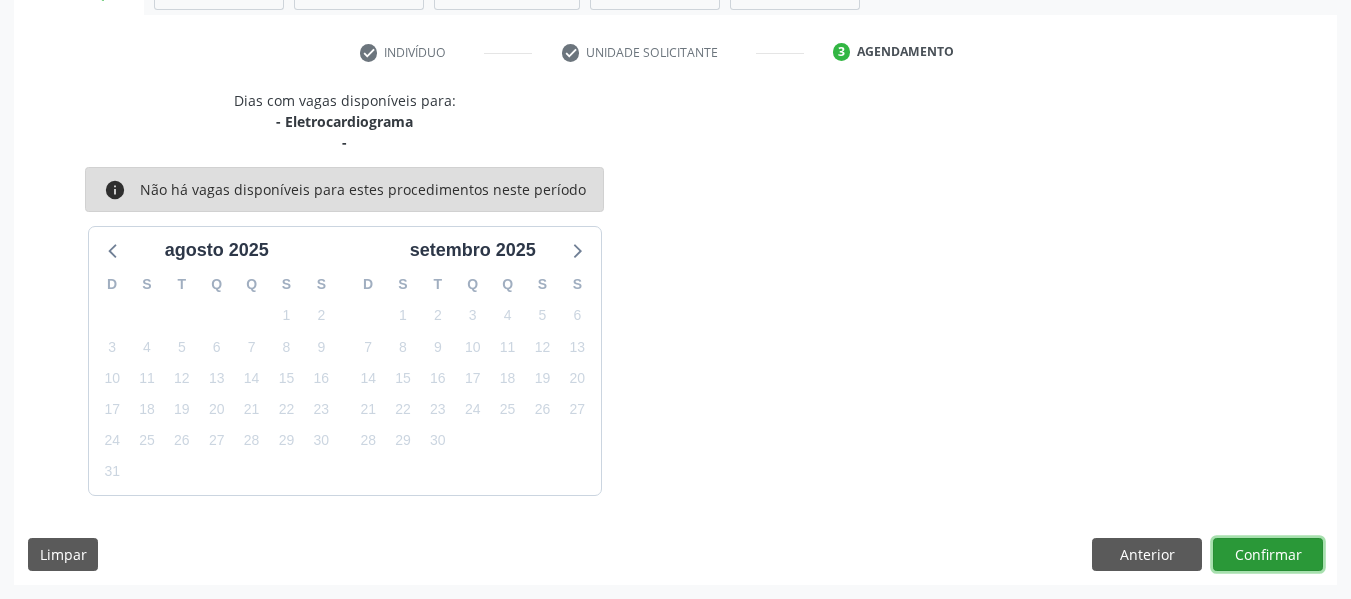 click on "Confirmar" at bounding box center (1268, 555) 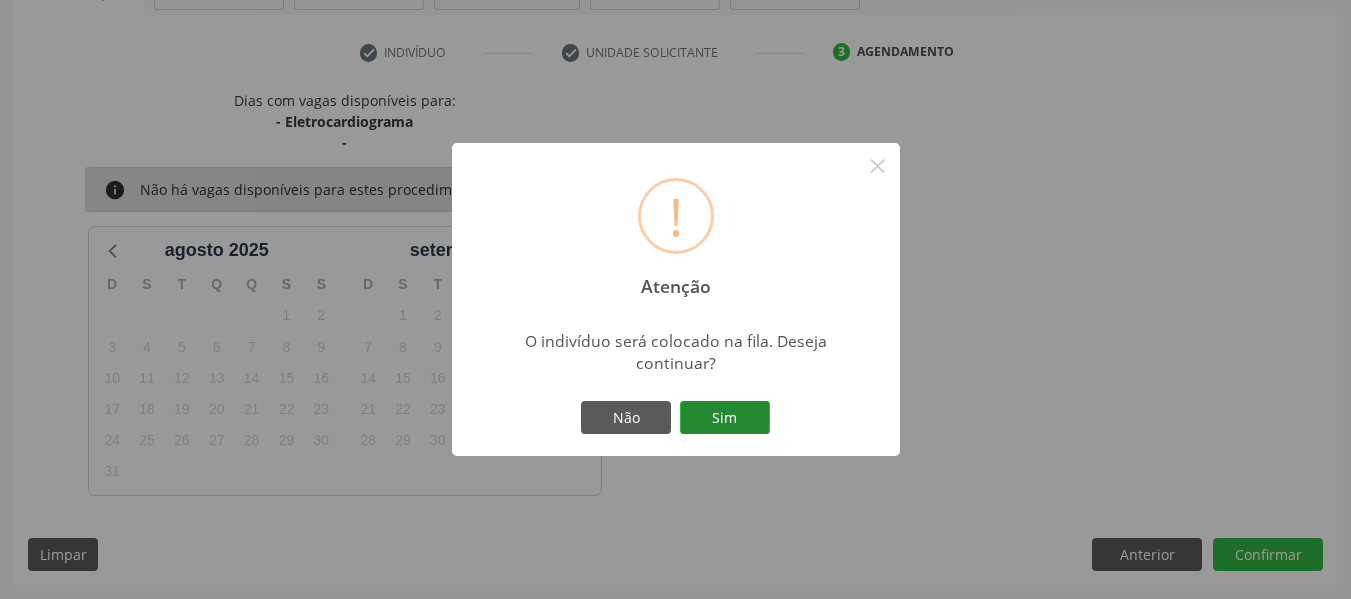 click on "Sim" at bounding box center [725, 418] 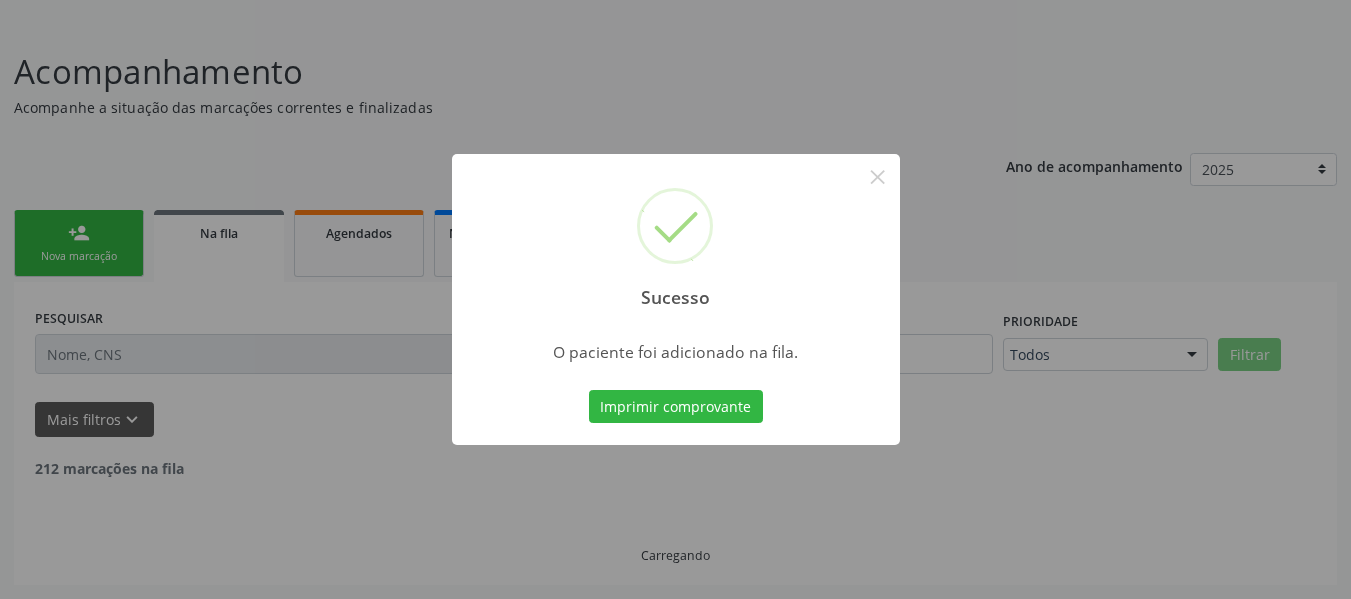 scroll, scrollTop: 96, scrollLeft: 0, axis: vertical 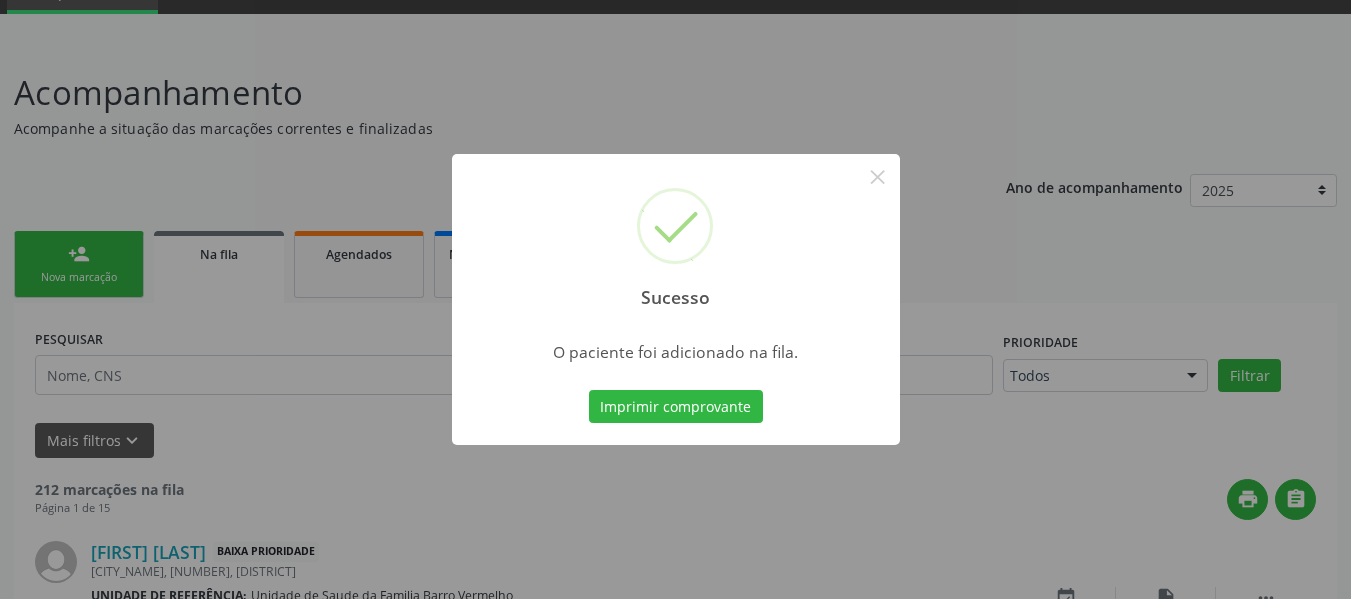 click on "Imprimir comprovante" at bounding box center (676, 407) 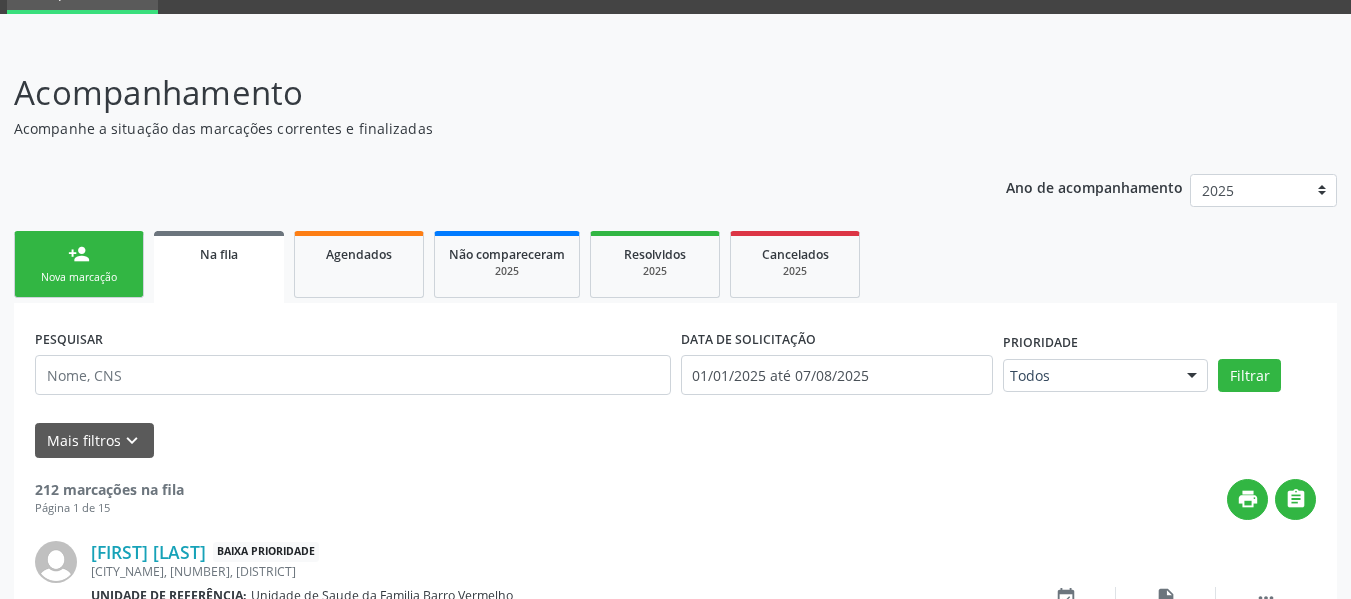 click on "person_add
Nova marcação" at bounding box center [79, 264] 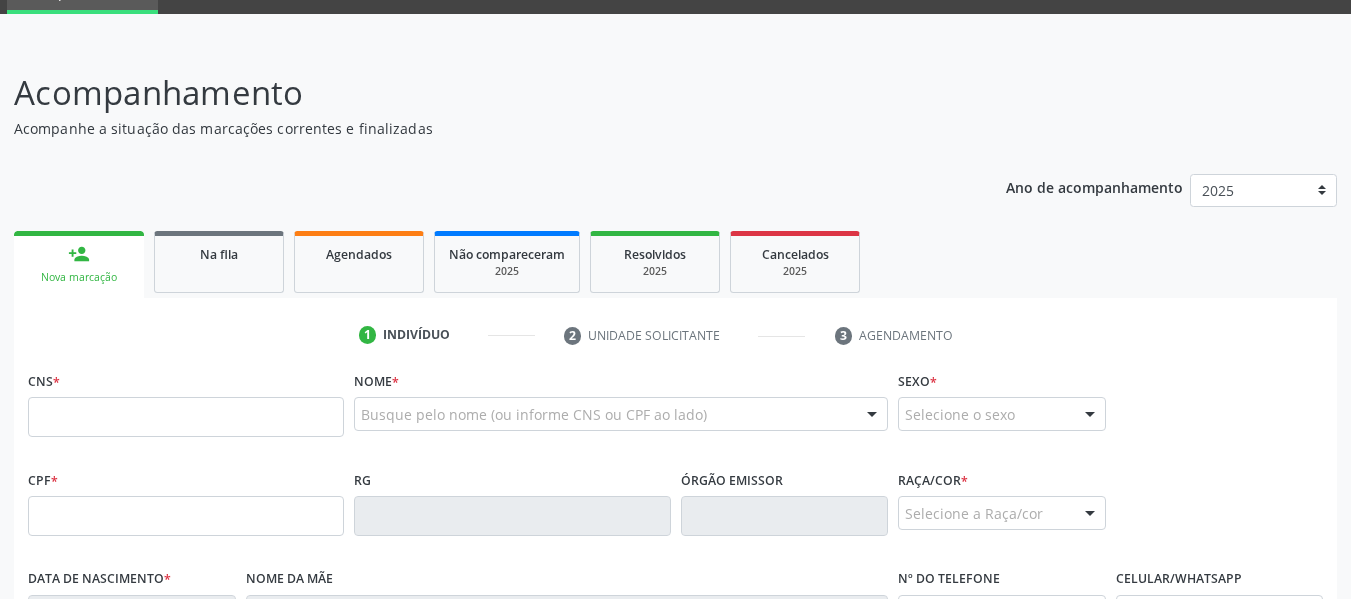 click at bounding box center (186, 417) 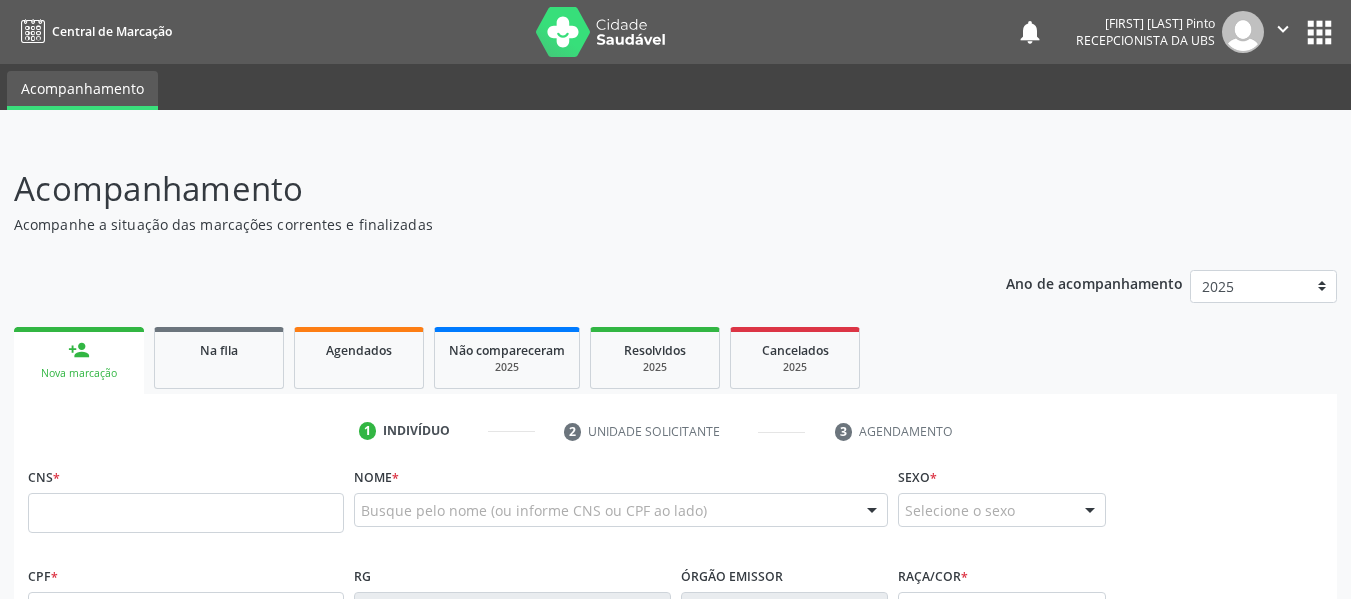 scroll, scrollTop: 0, scrollLeft: 0, axis: both 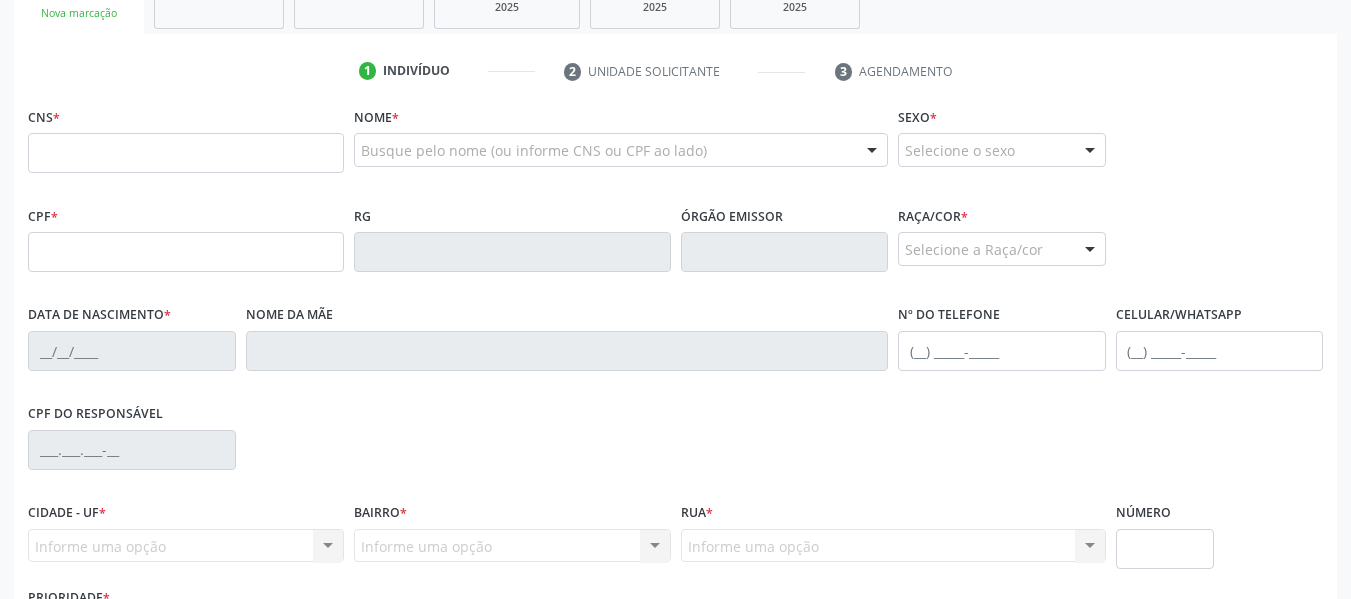 click at bounding box center [186, 153] 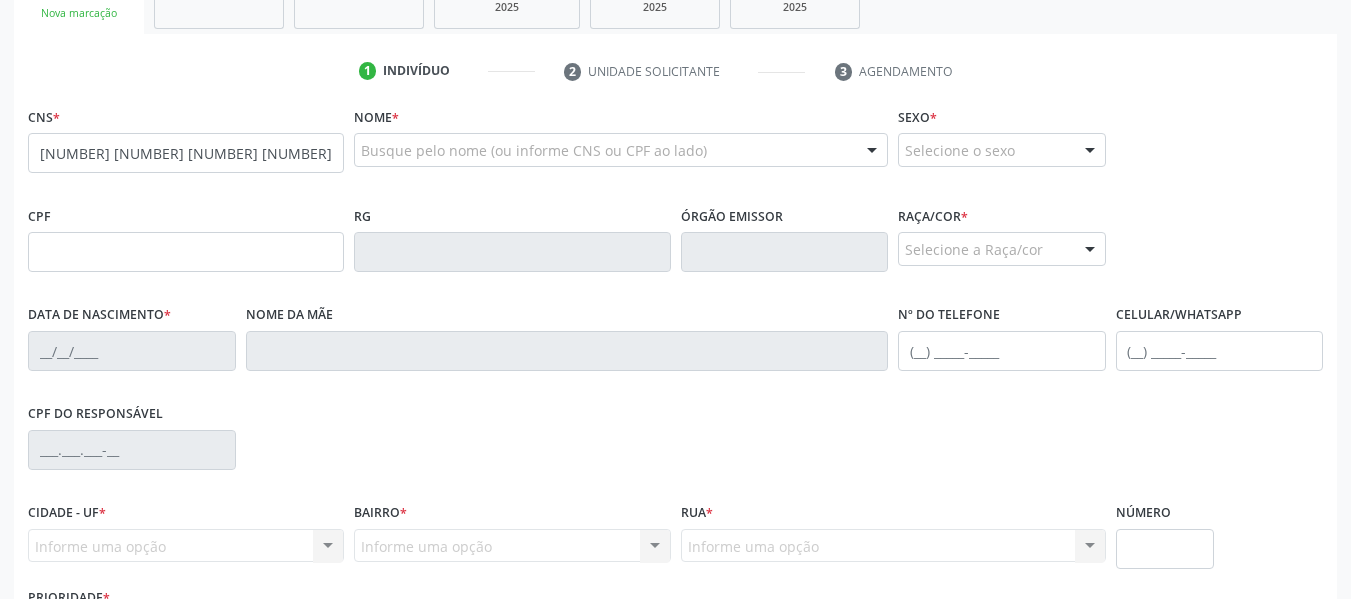 type on "703 4002 9859 6119" 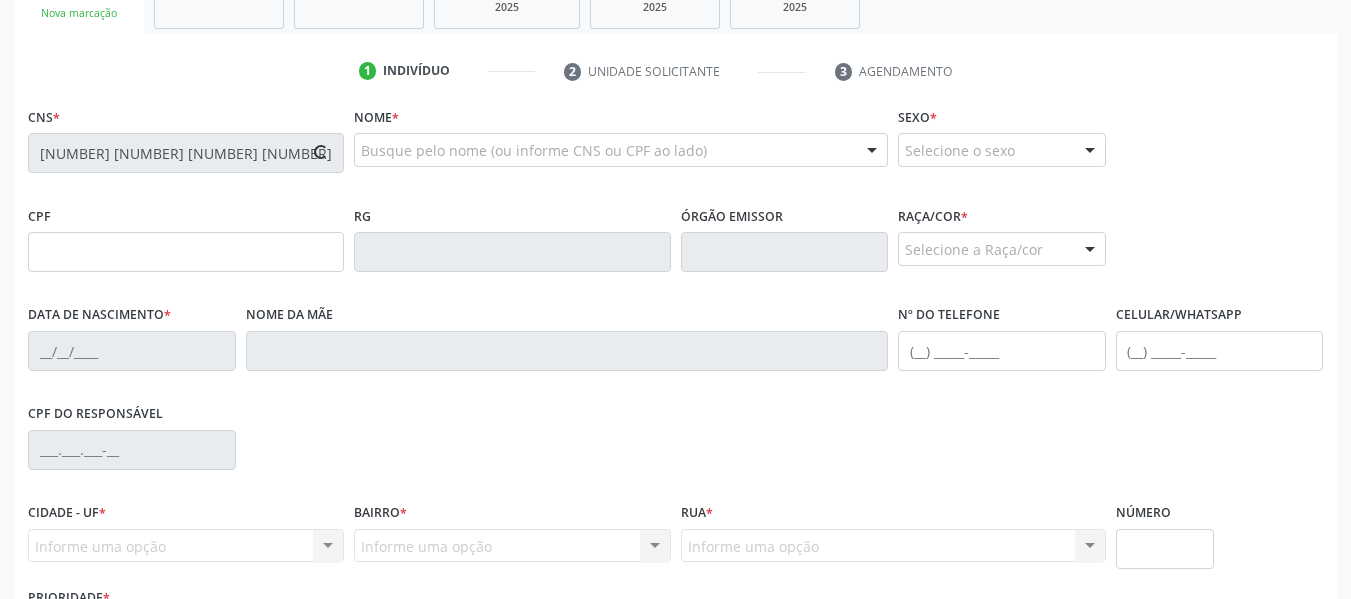 type on "123.168.384-80" 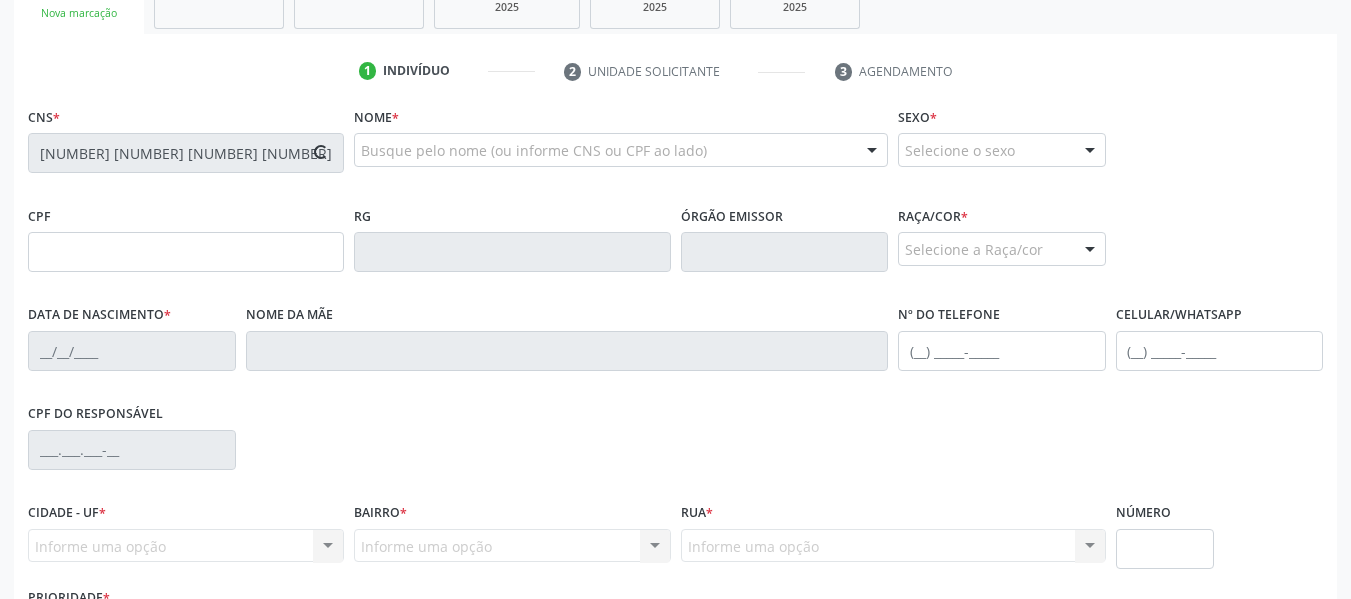 type on "21/07/1998" 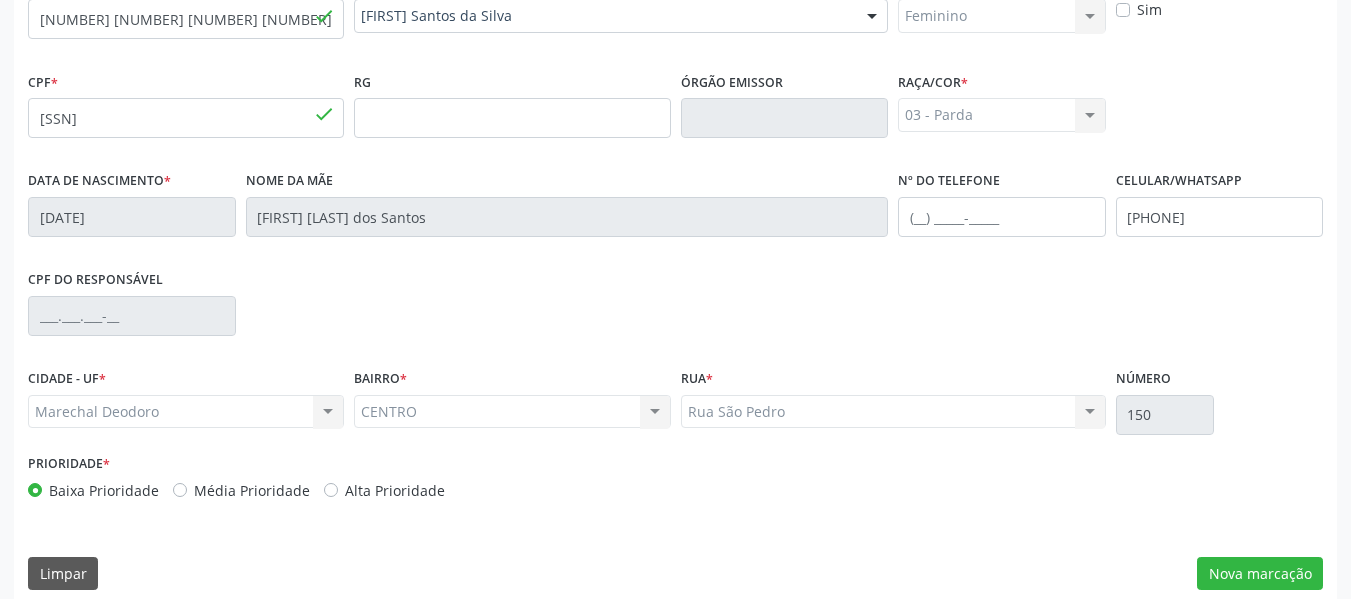 scroll, scrollTop: 513, scrollLeft: 0, axis: vertical 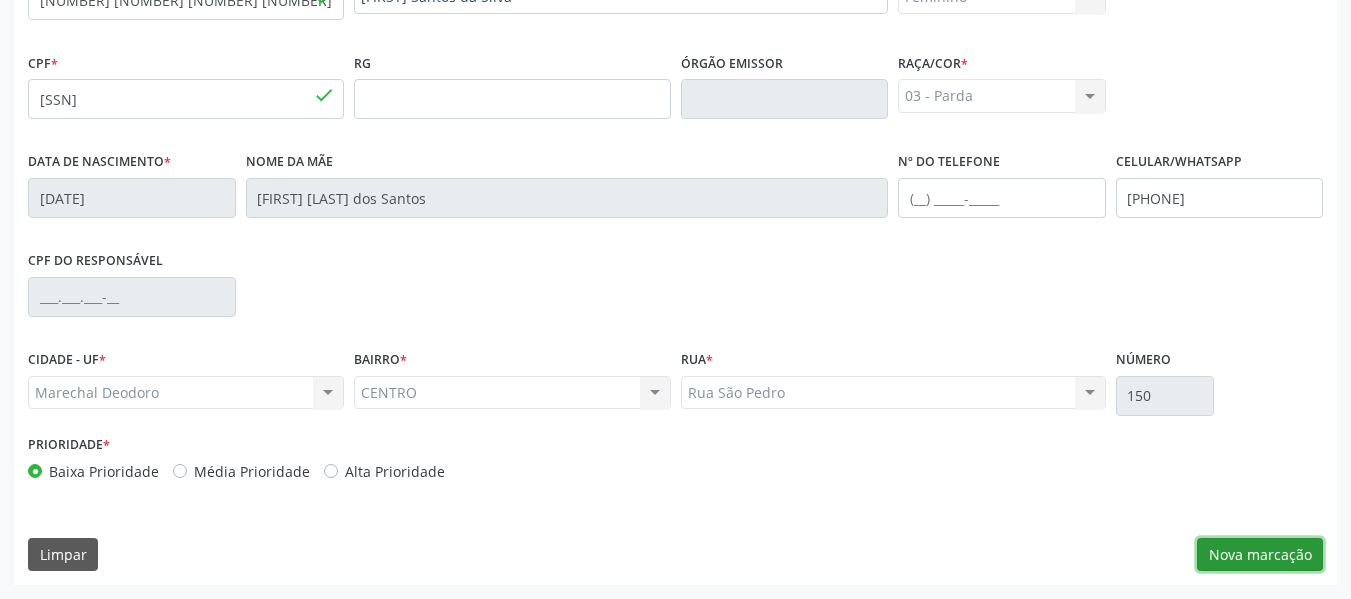 click on "Nova marcação" at bounding box center [1260, 555] 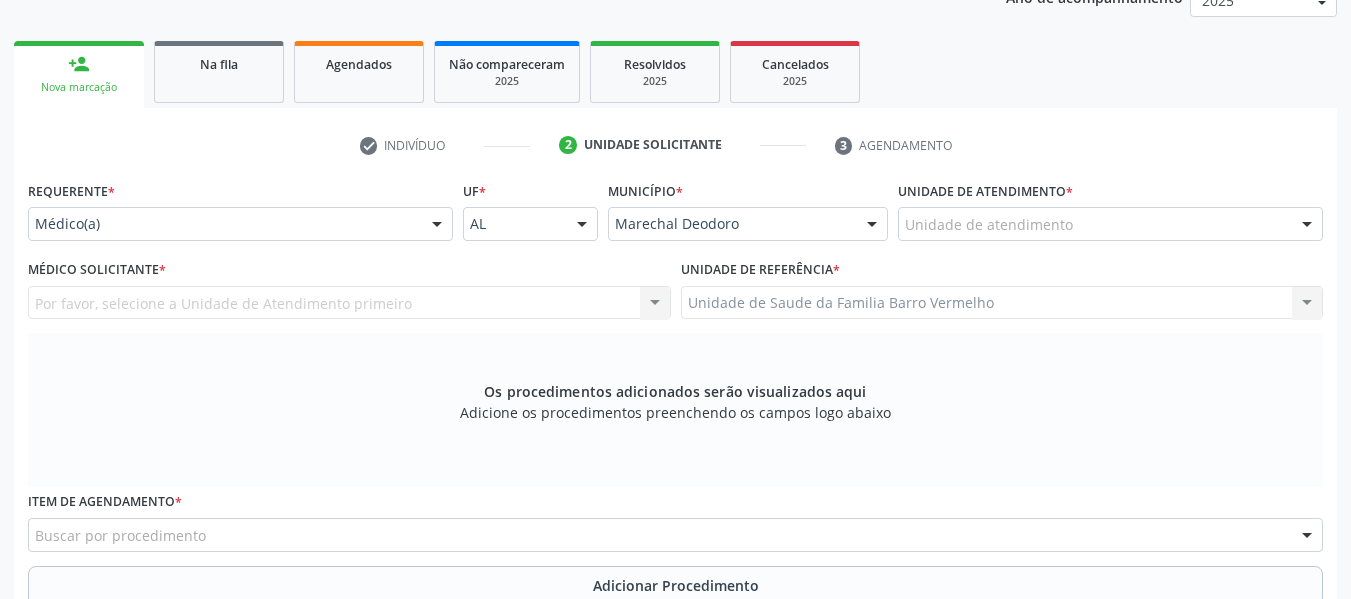 scroll, scrollTop: 206, scrollLeft: 0, axis: vertical 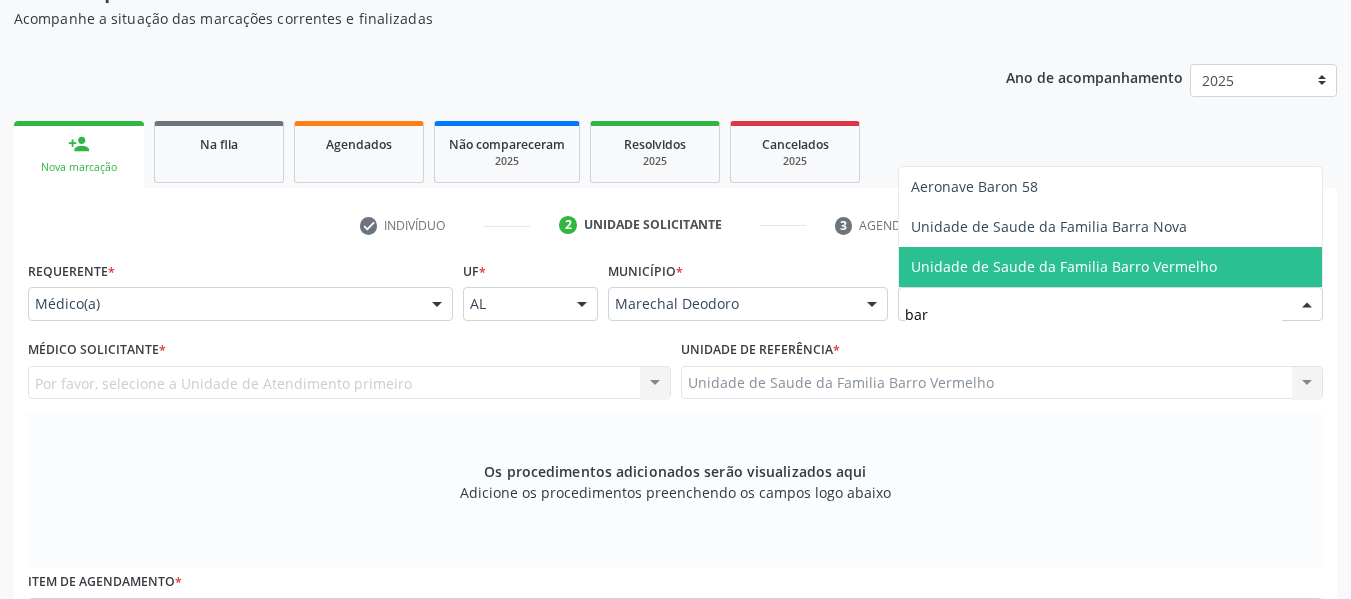 type on "barr" 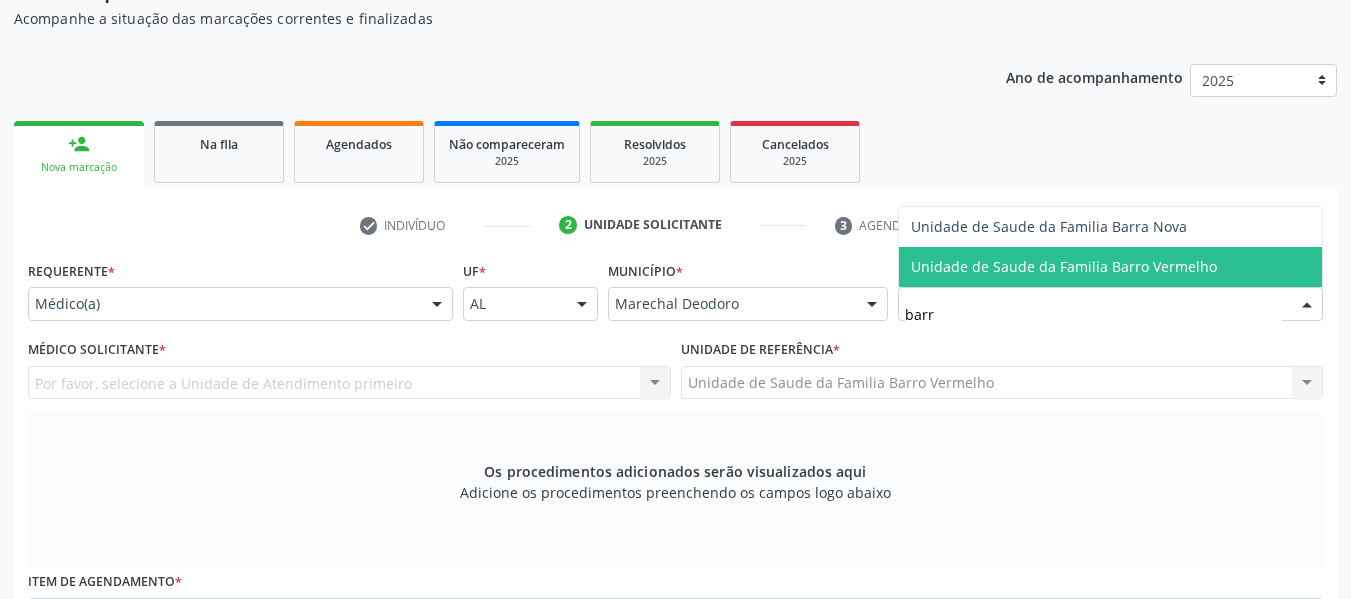 click on "Unidade de Saude da Familia Barro Vermelho" at bounding box center [1064, 266] 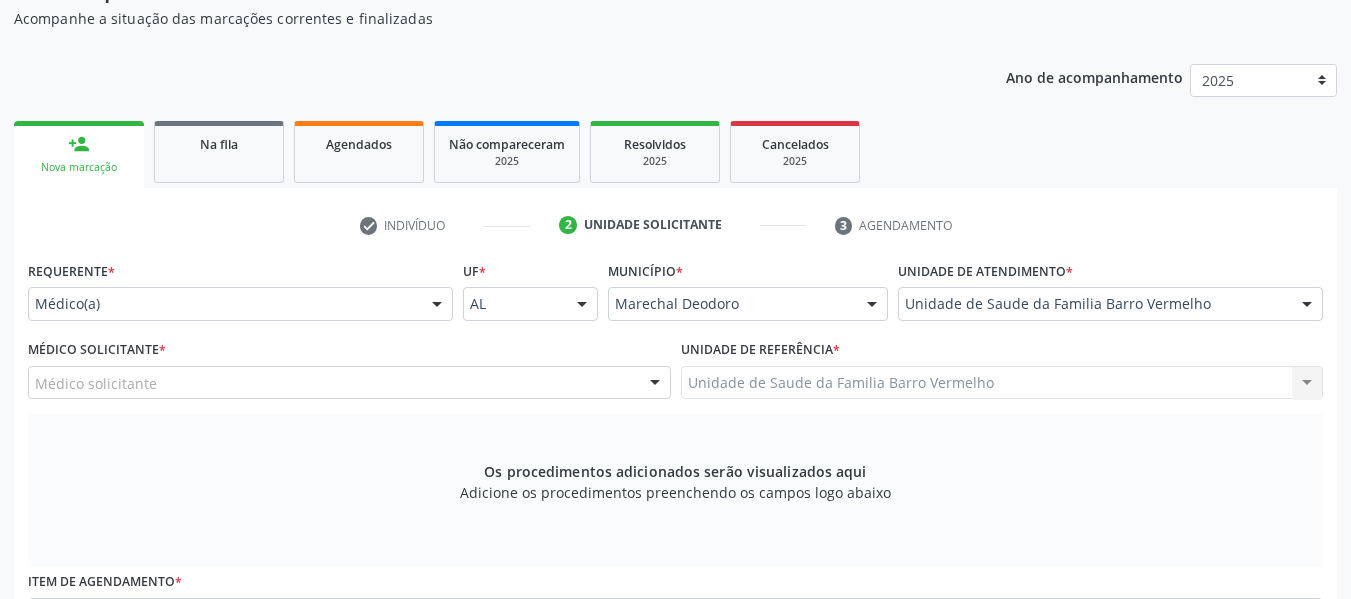 click at bounding box center (655, 384) 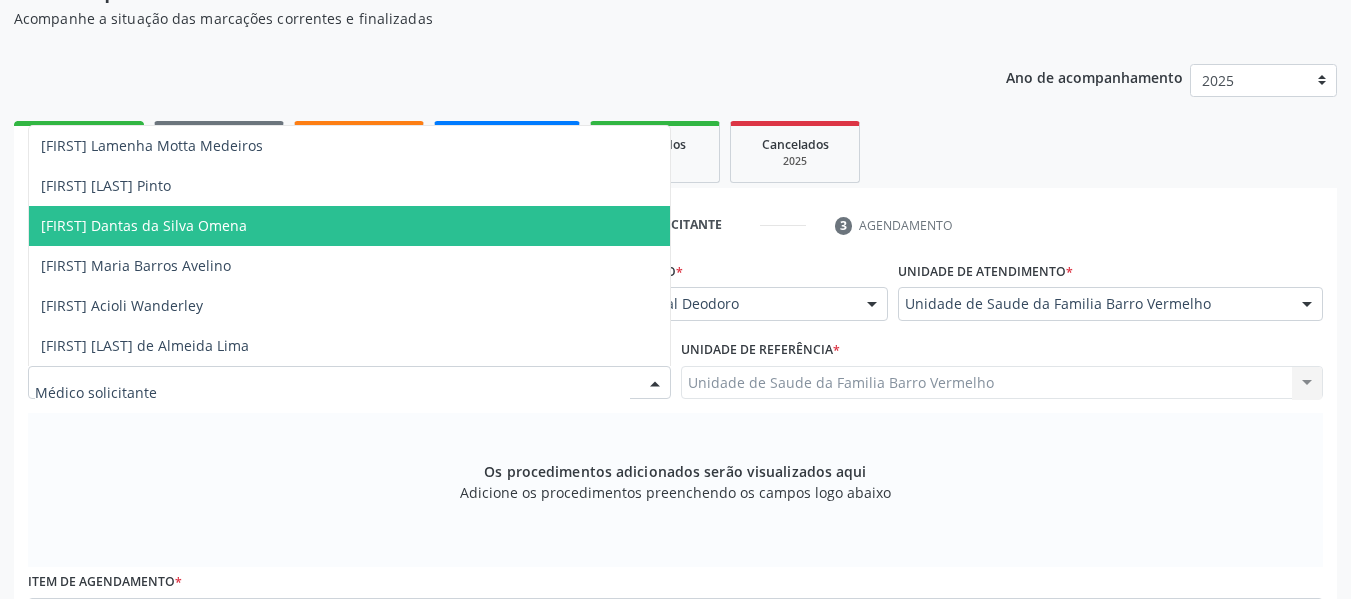 click on "[FIRST] [LAST]" at bounding box center (144, 225) 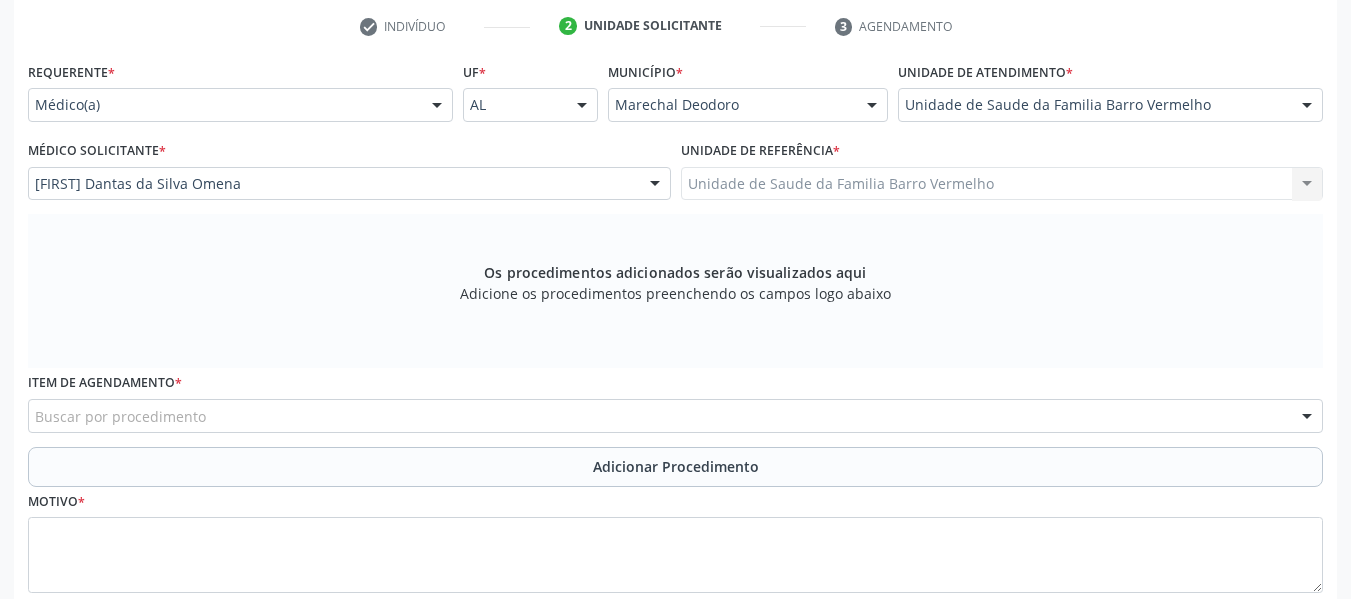 scroll, scrollTop: 406, scrollLeft: 0, axis: vertical 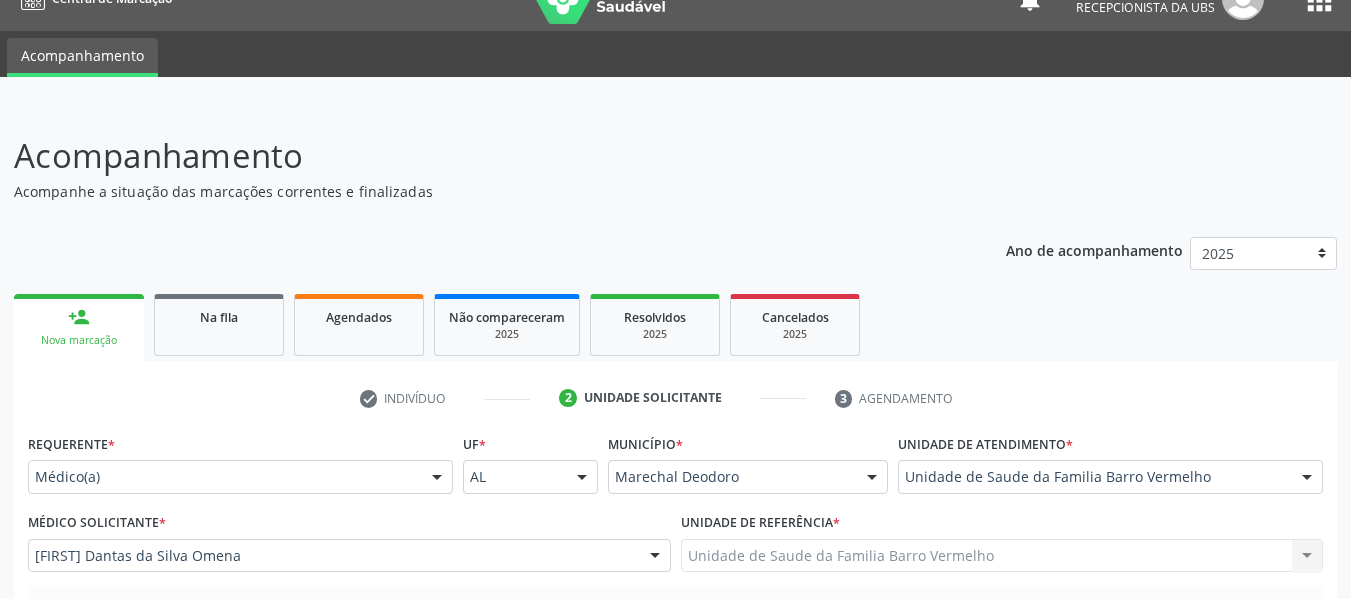 click on "person_add" at bounding box center [79, 317] 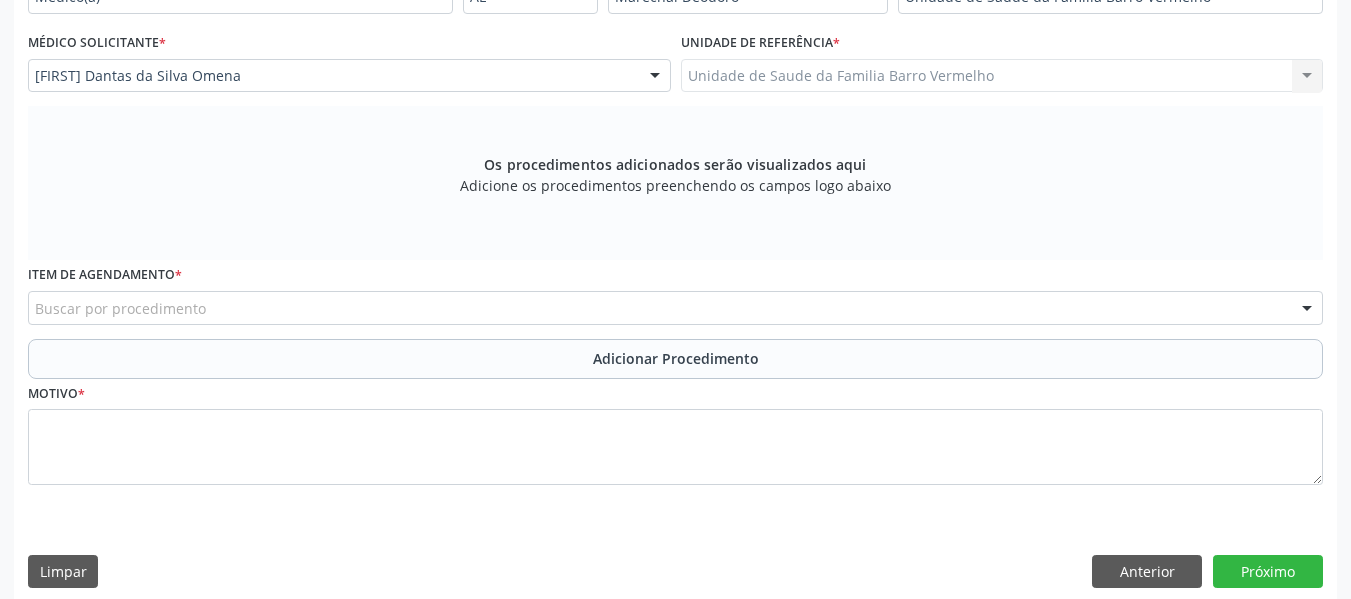 scroll, scrollTop: 530, scrollLeft: 0, axis: vertical 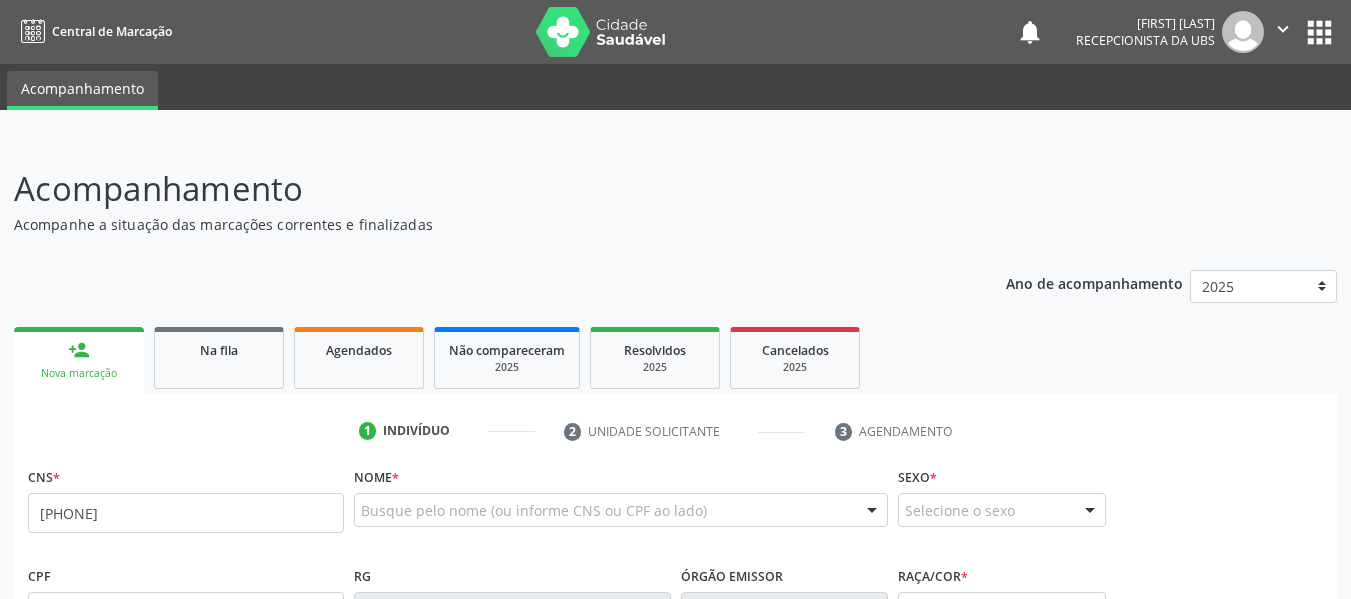 type on "[PHONE]" 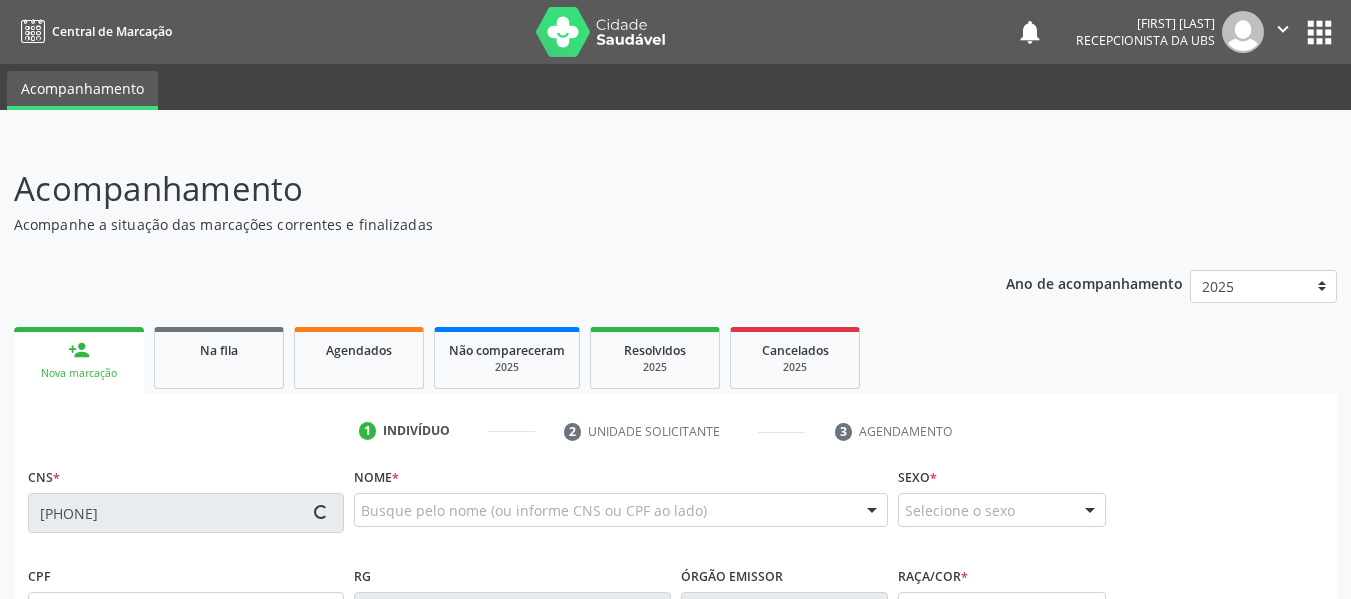 type on "[DOCUMENT_ID]" 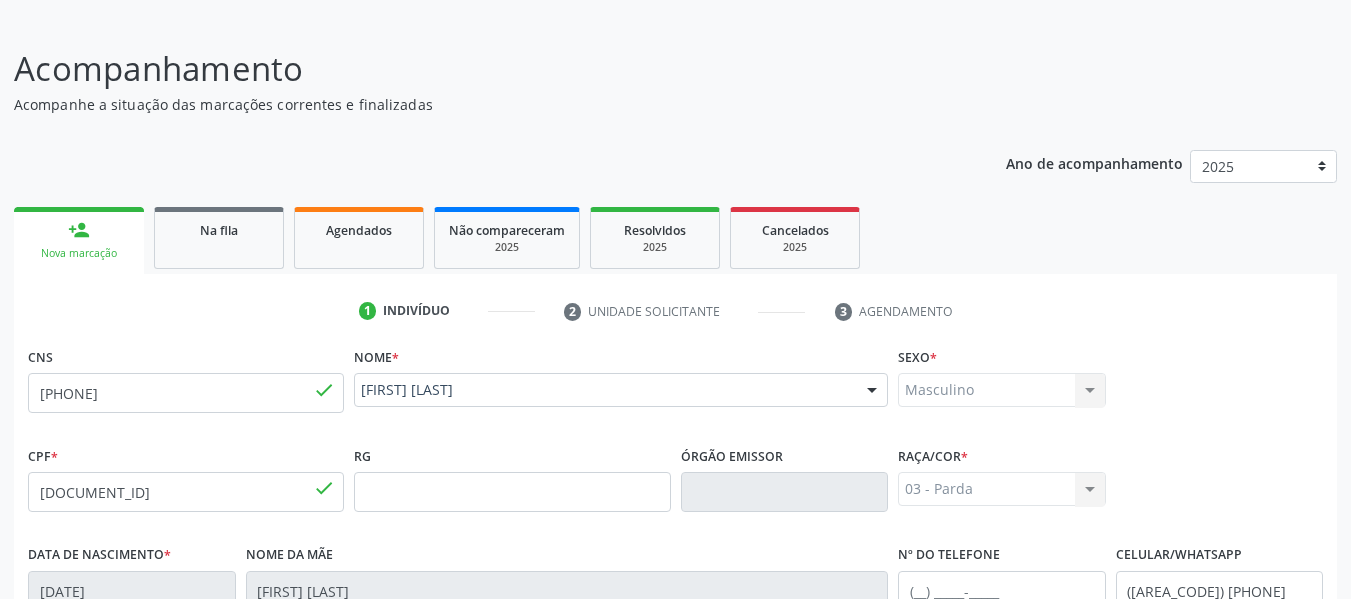 scroll, scrollTop: 160, scrollLeft: 0, axis: vertical 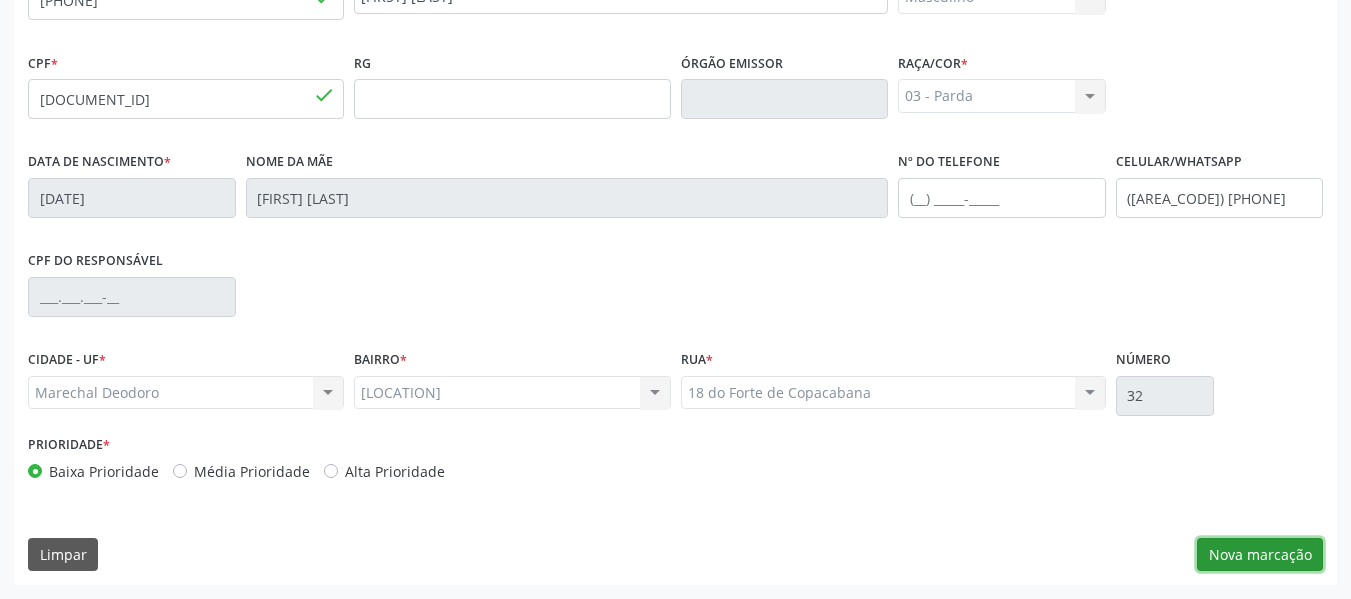click on "Nova marcação" at bounding box center (1260, 555) 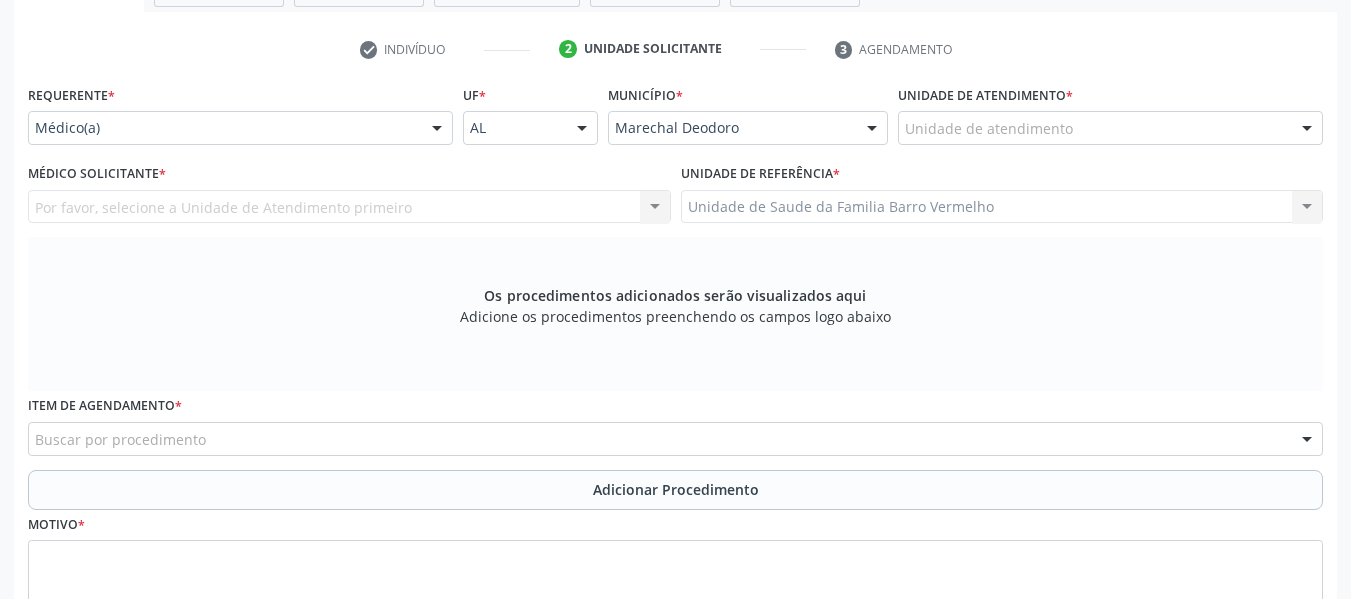 scroll, scrollTop: 353, scrollLeft: 0, axis: vertical 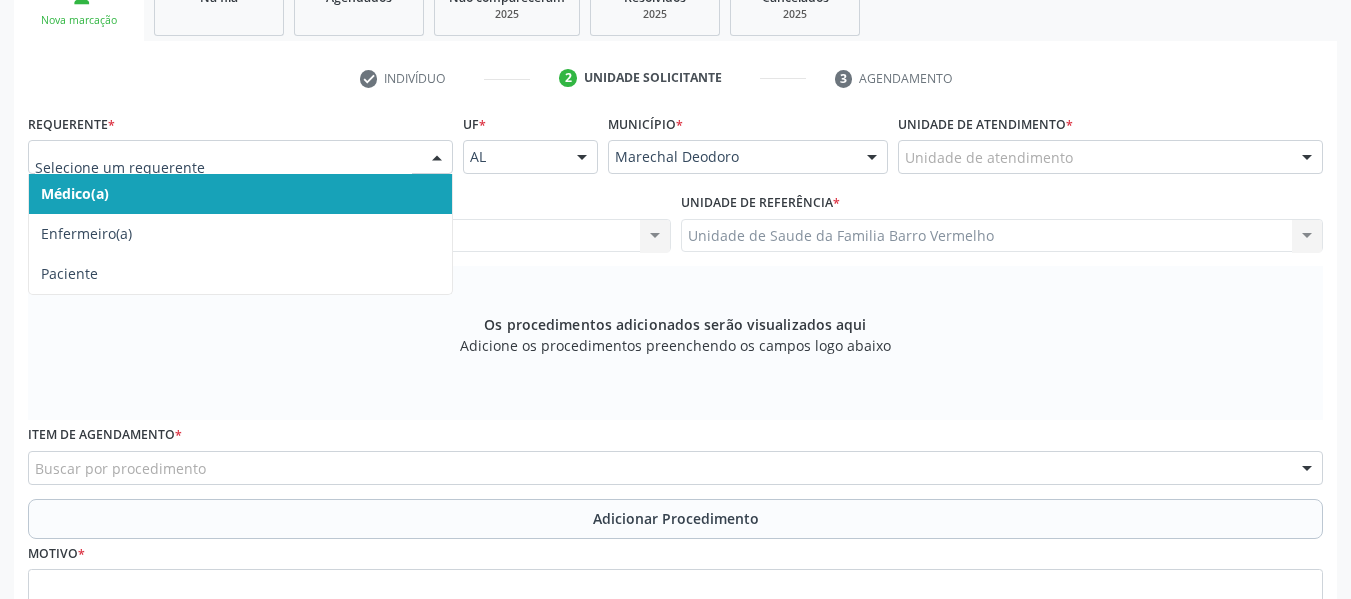 click at bounding box center [437, 158] 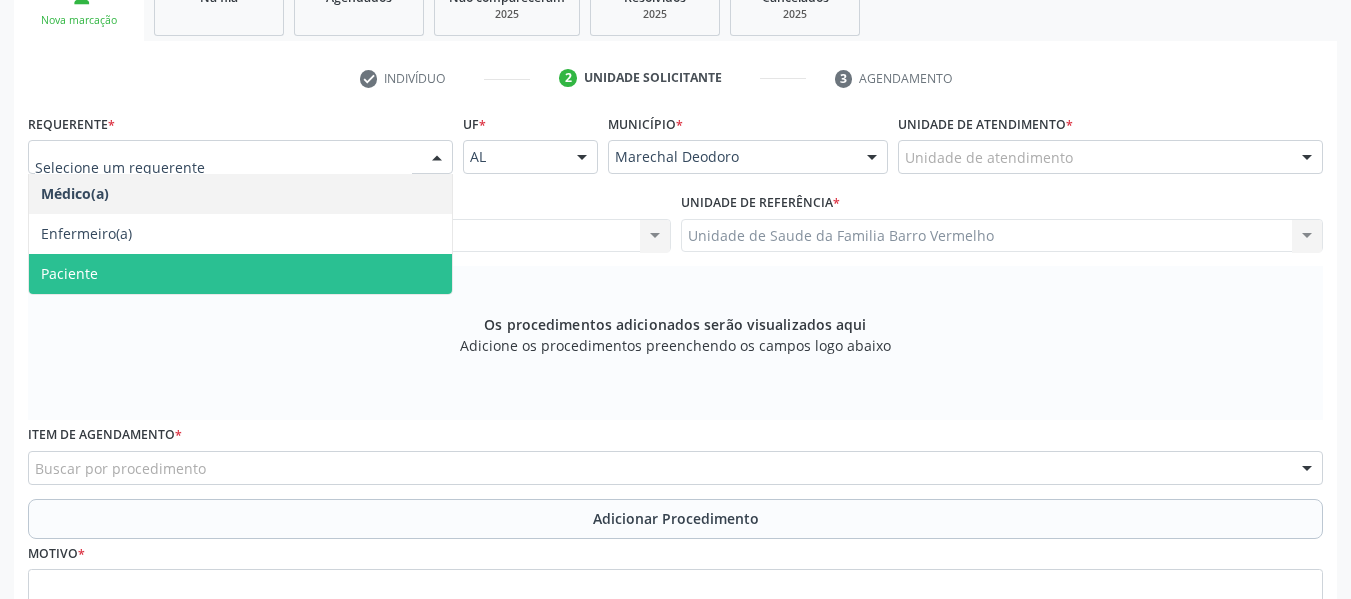 click on "Paciente" at bounding box center [69, 273] 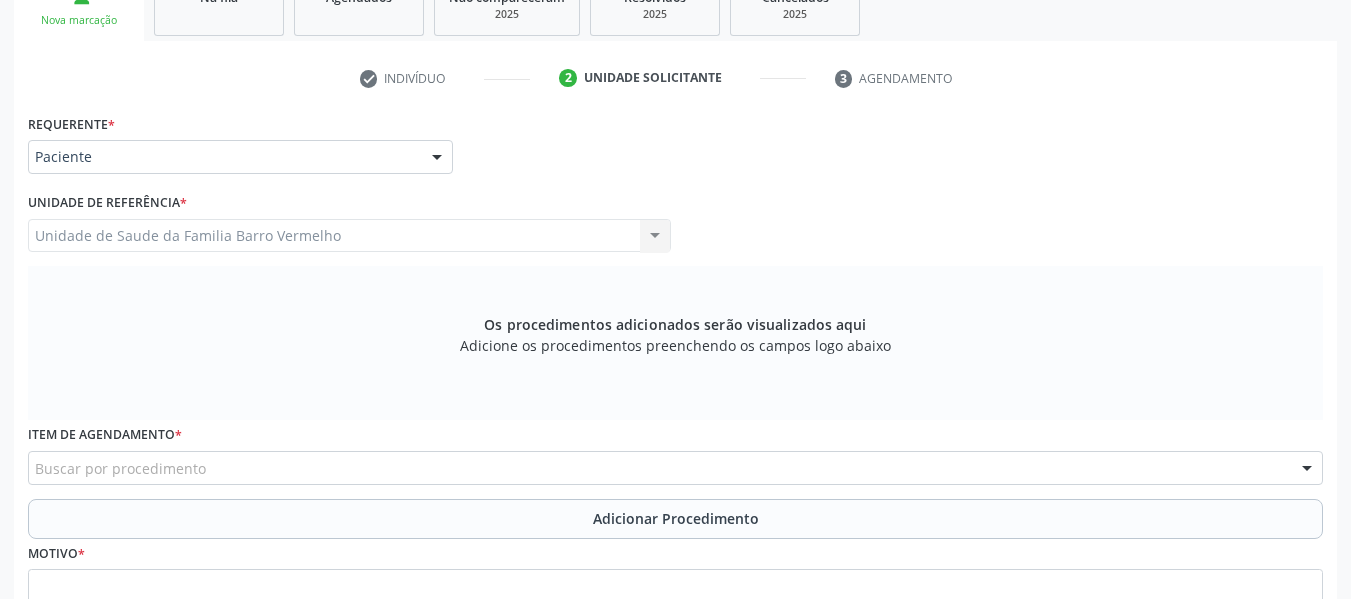 click on "check
Indivíduo
2
Unidade solicitante
3
Agendamento" at bounding box center [675, 78] 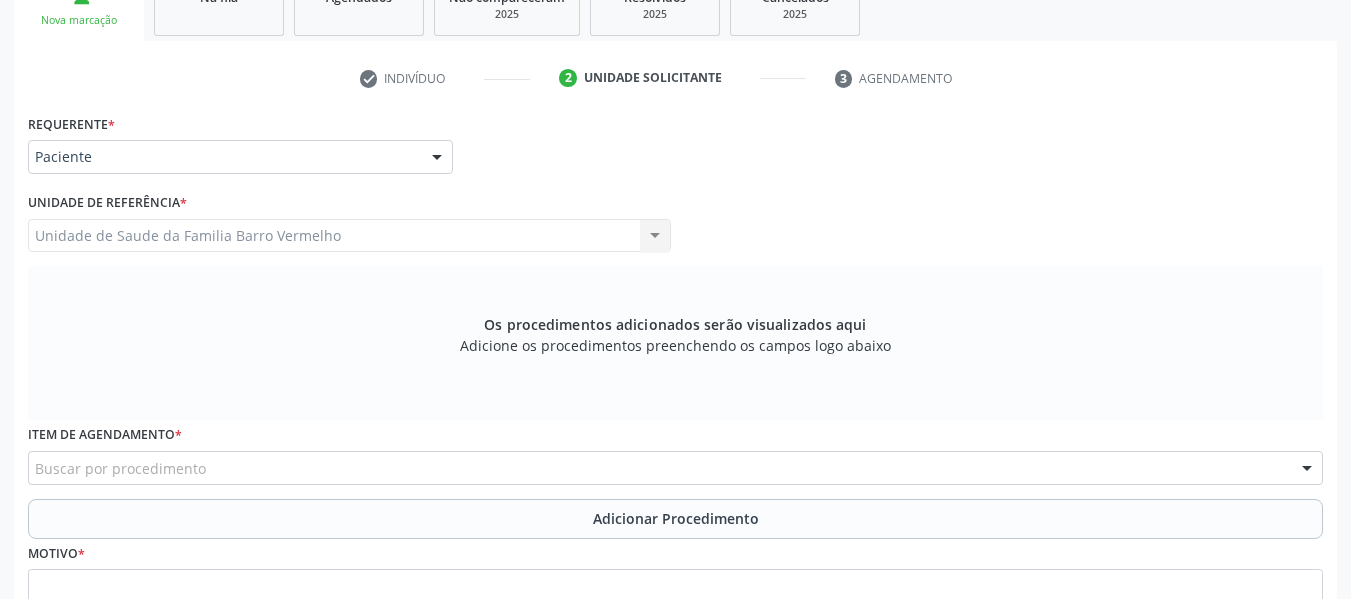 click at bounding box center [437, 158] 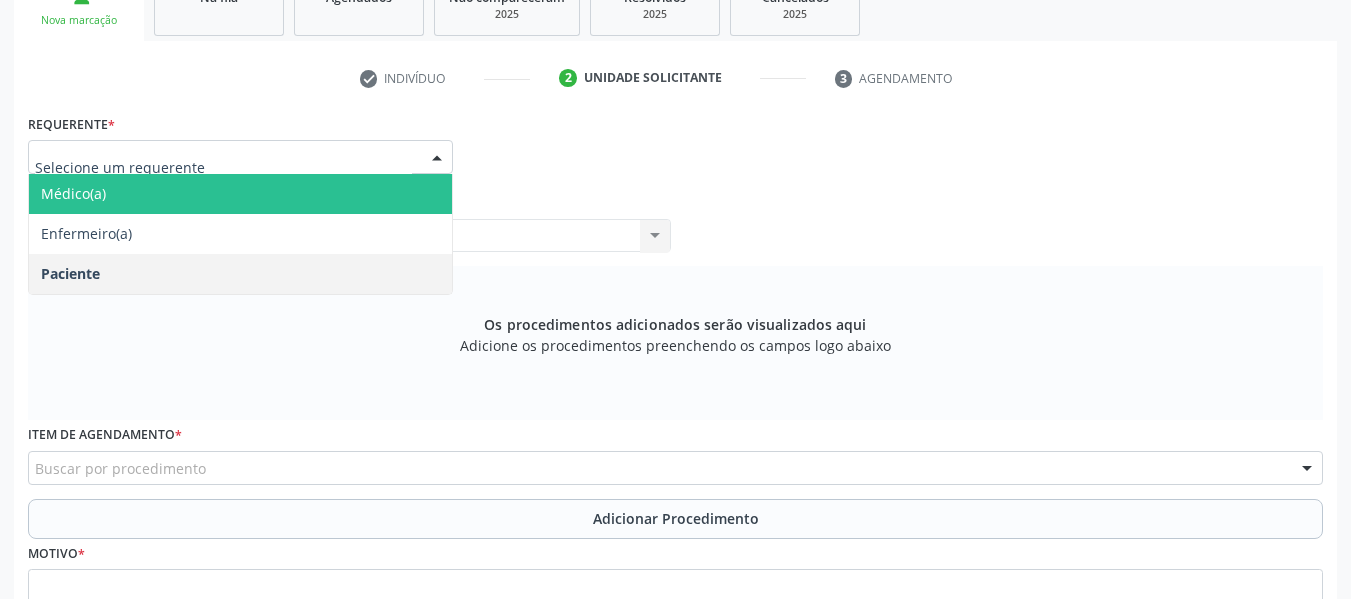 click on "Médico(a)" at bounding box center [73, 193] 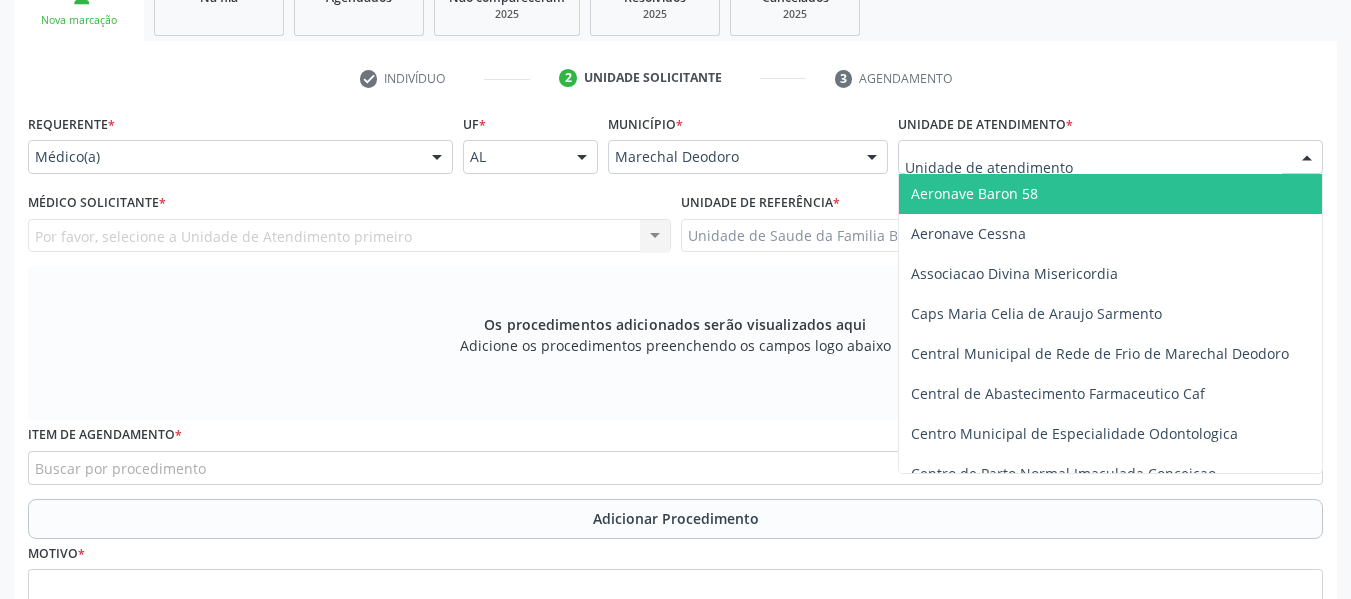 click at bounding box center (1110, 157) 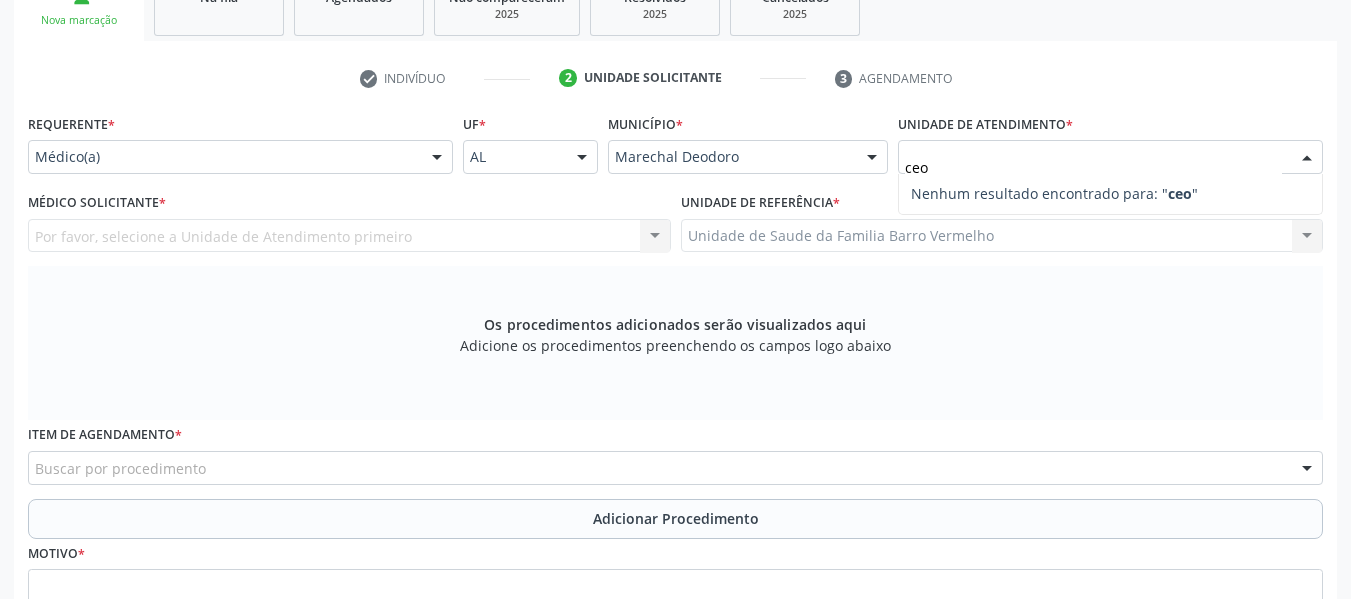 click on "ceo" at bounding box center (1093, 167) 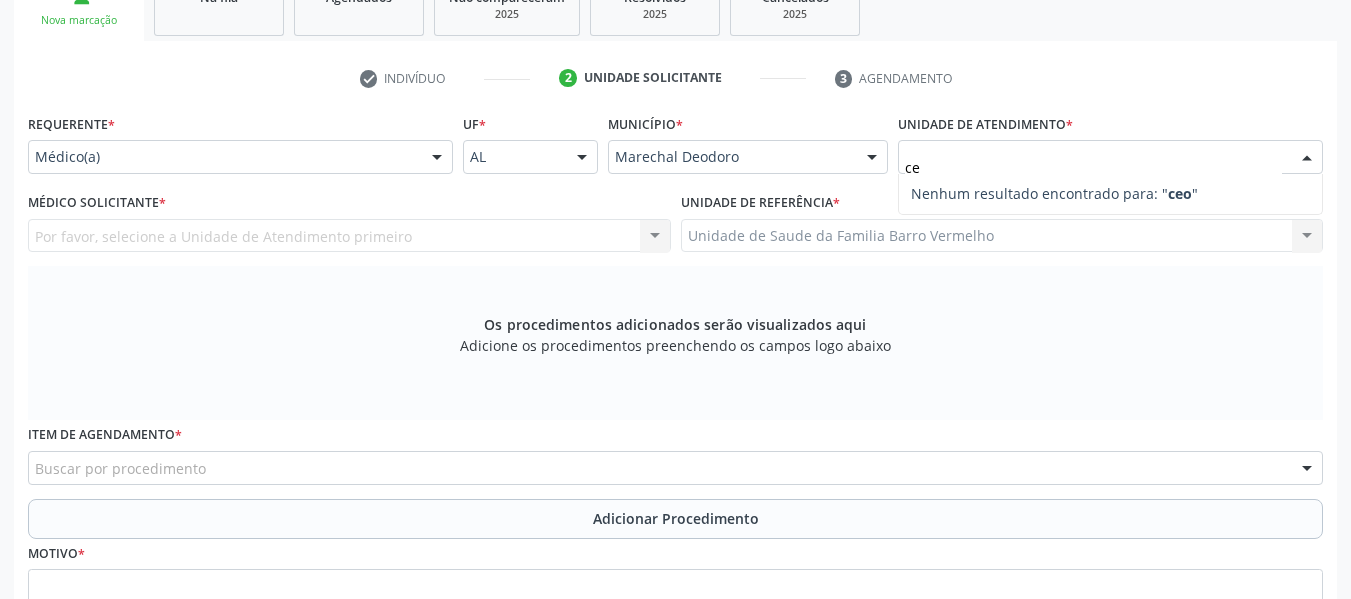 type on "c" 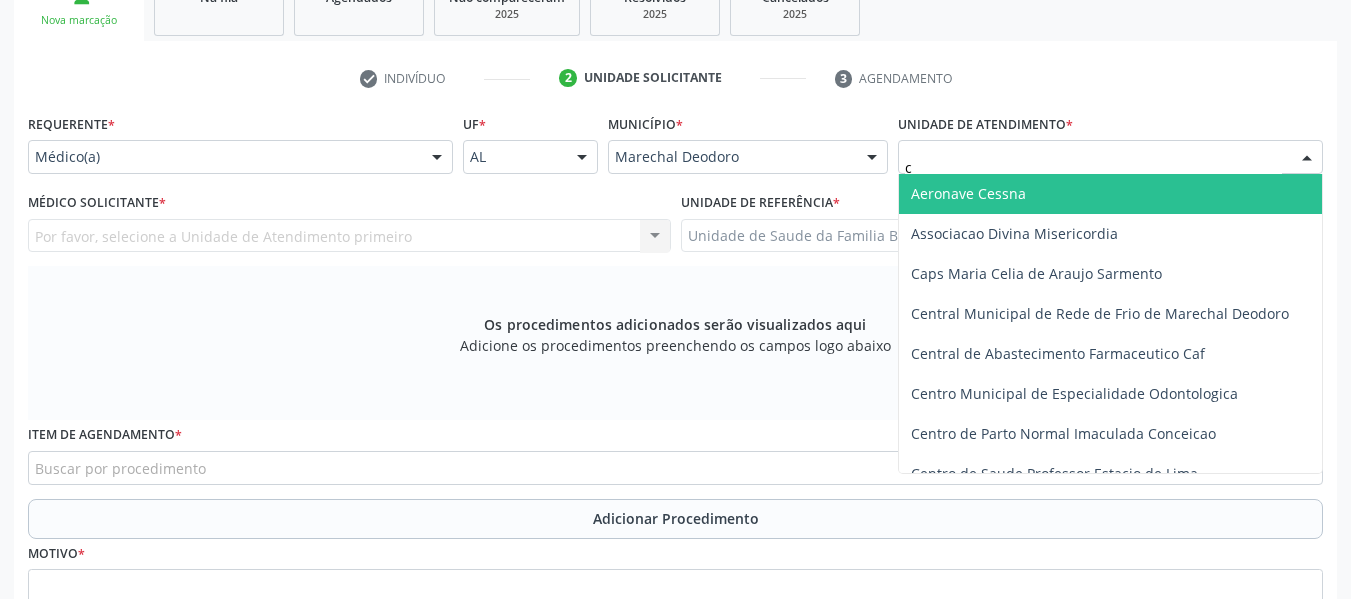 type 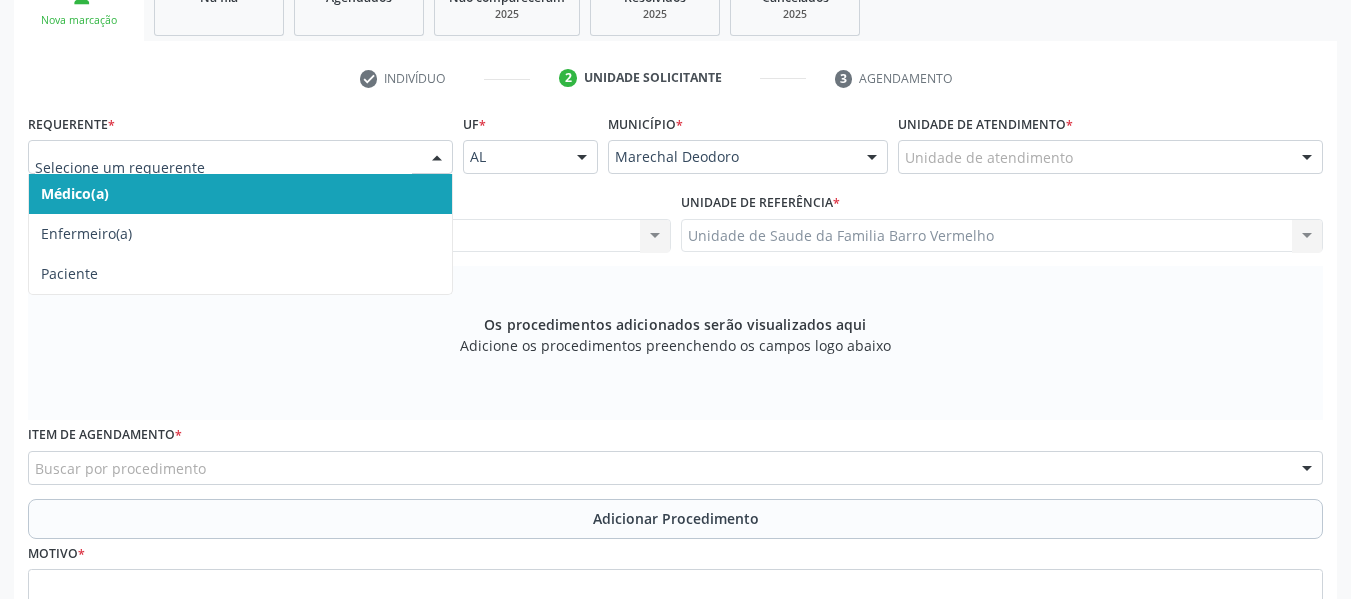 click at bounding box center (437, 158) 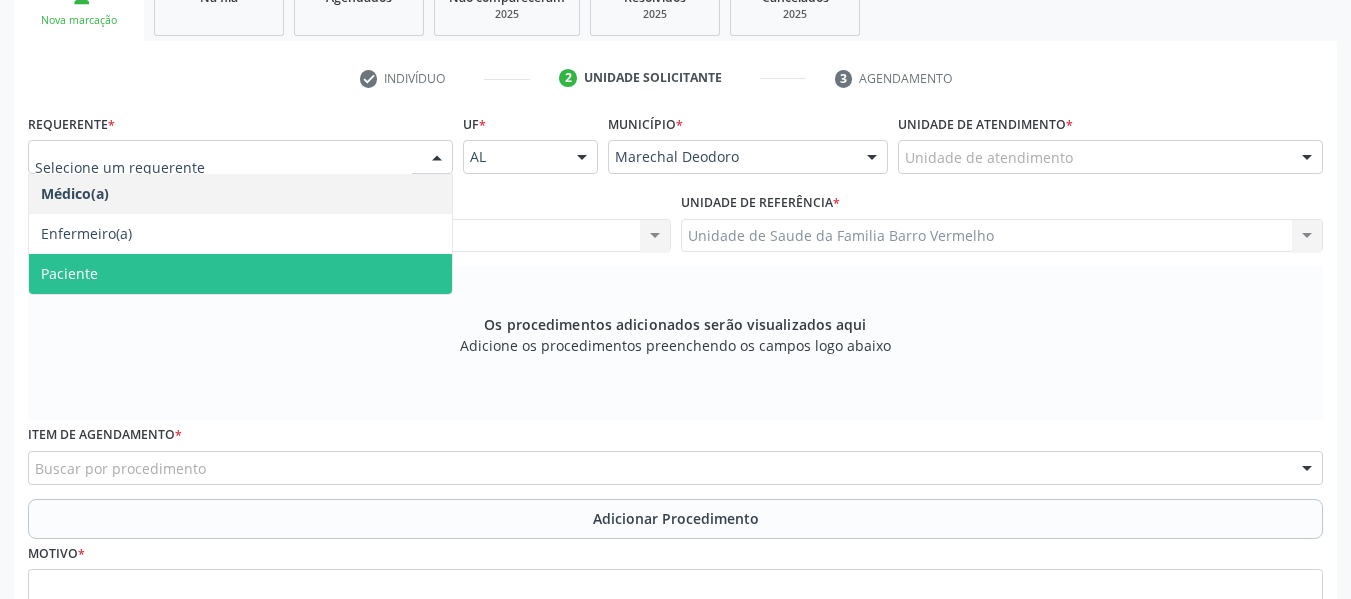 click on "Paciente" at bounding box center [69, 273] 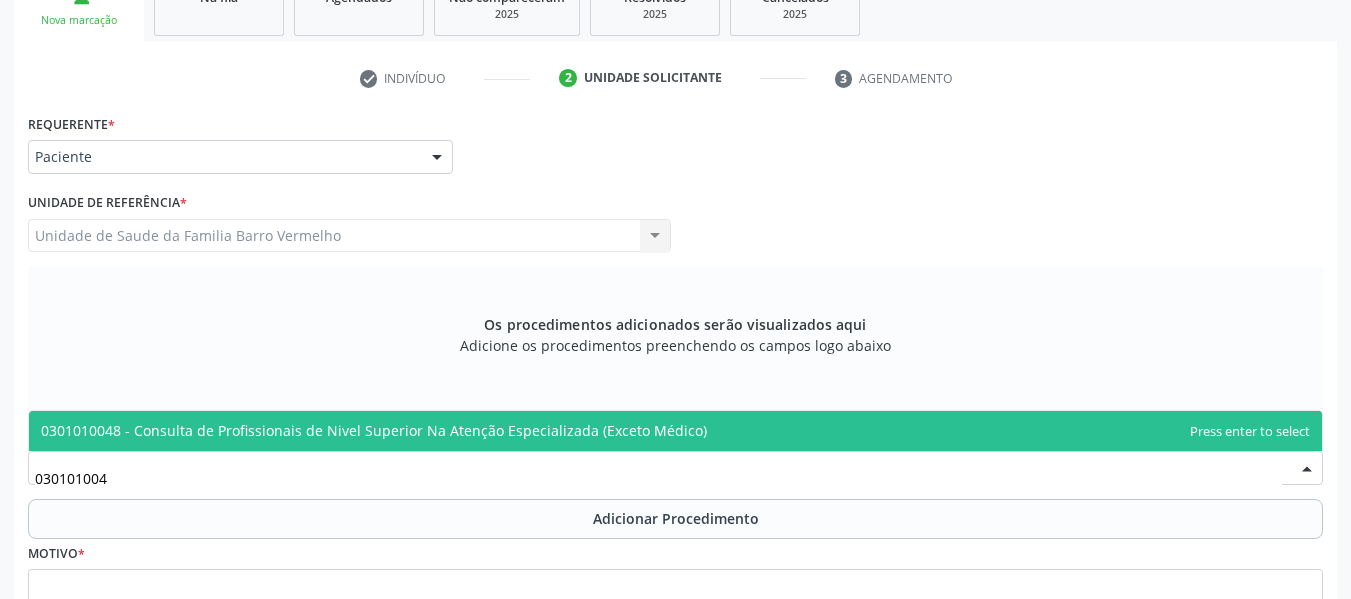 type on "0301010048" 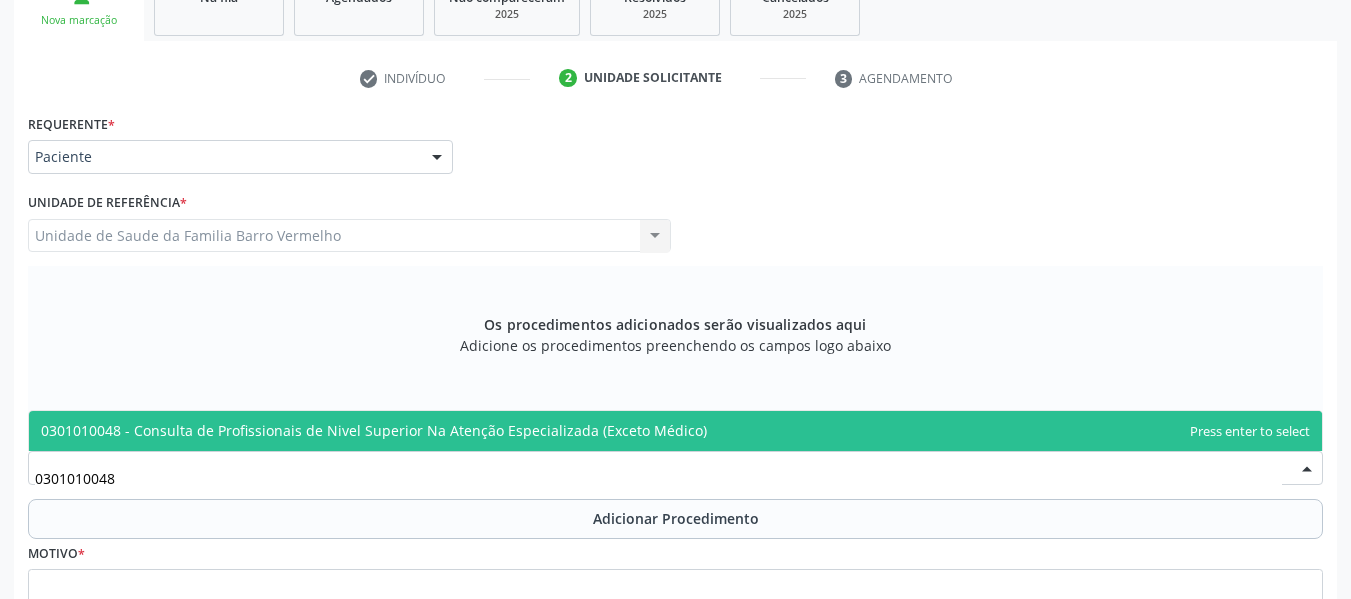 click on "0301010048 - Consulta de Profissionais de Nivel Superior Na Atenção Especializada (Exceto Médico)" at bounding box center (374, 430) 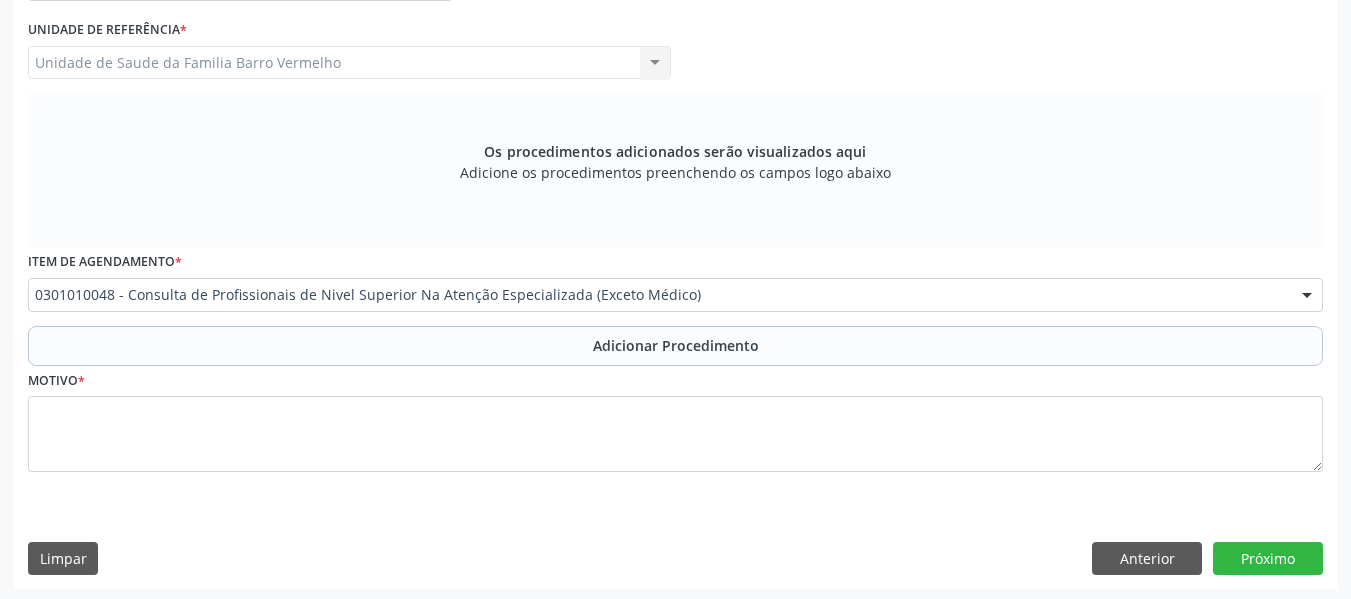 scroll, scrollTop: 530, scrollLeft: 0, axis: vertical 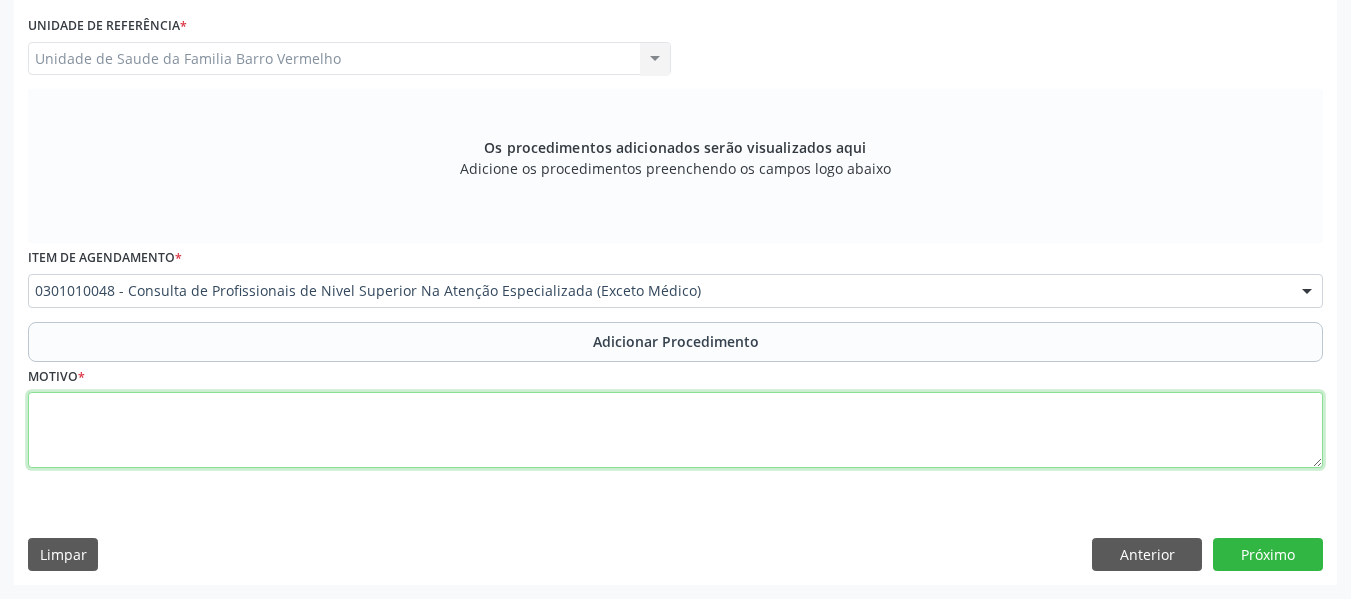 click at bounding box center [675, 430] 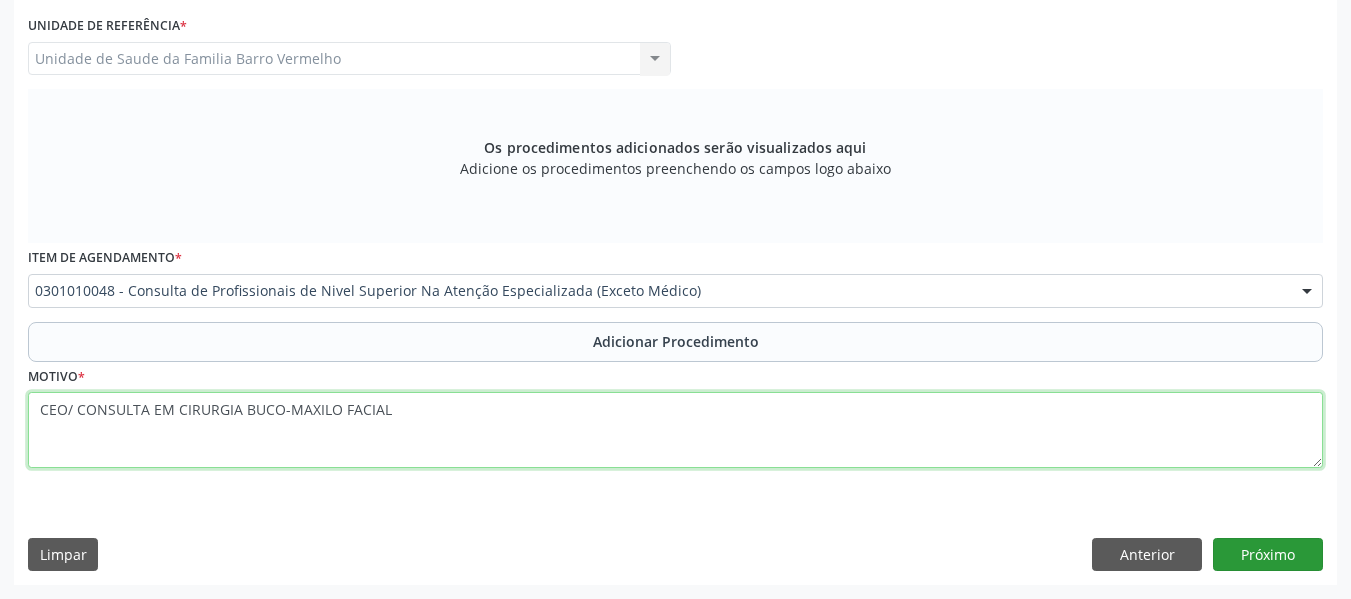 type on "CEO/ CONSULTA EM CIRURGIA BUCO-MAXILO FACIAL" 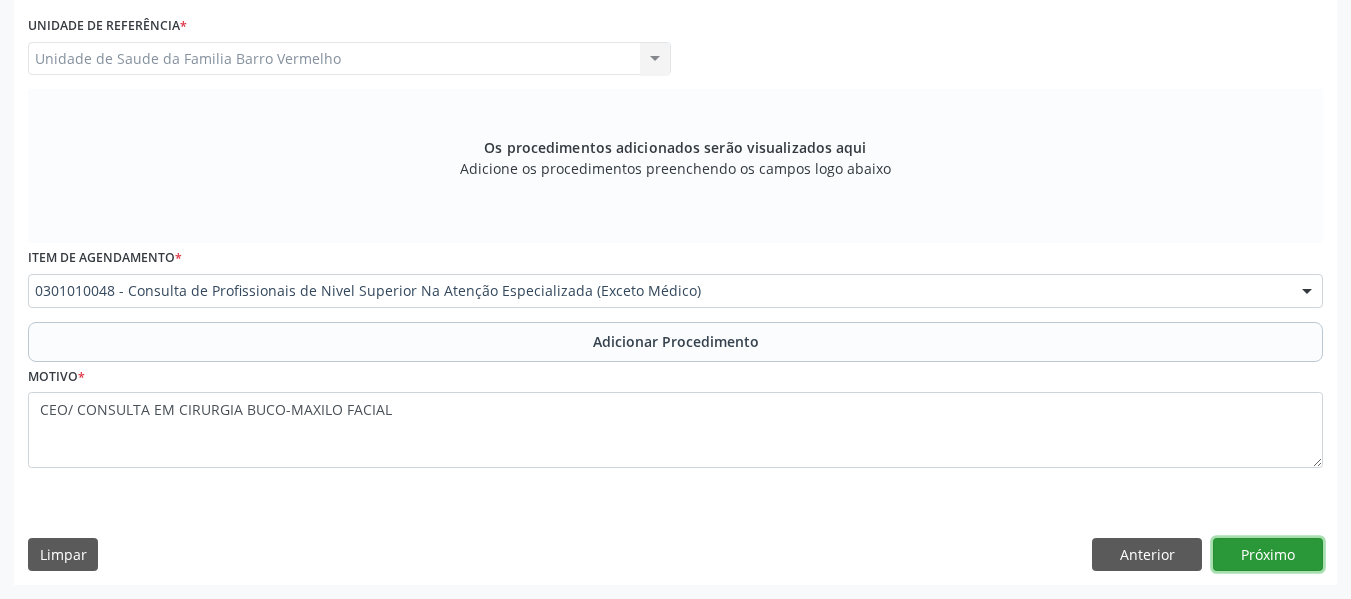 click on "Próximo" at bounding box center (1268, 555) 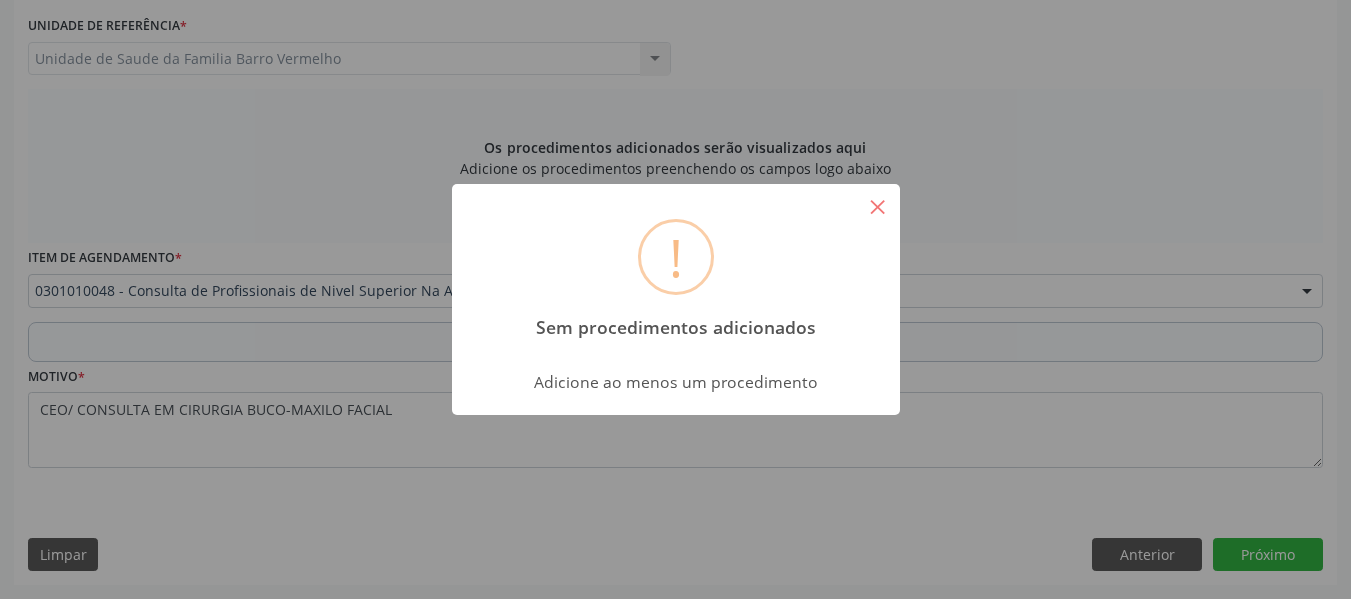 click on "×" at bounding box center (878, 206) 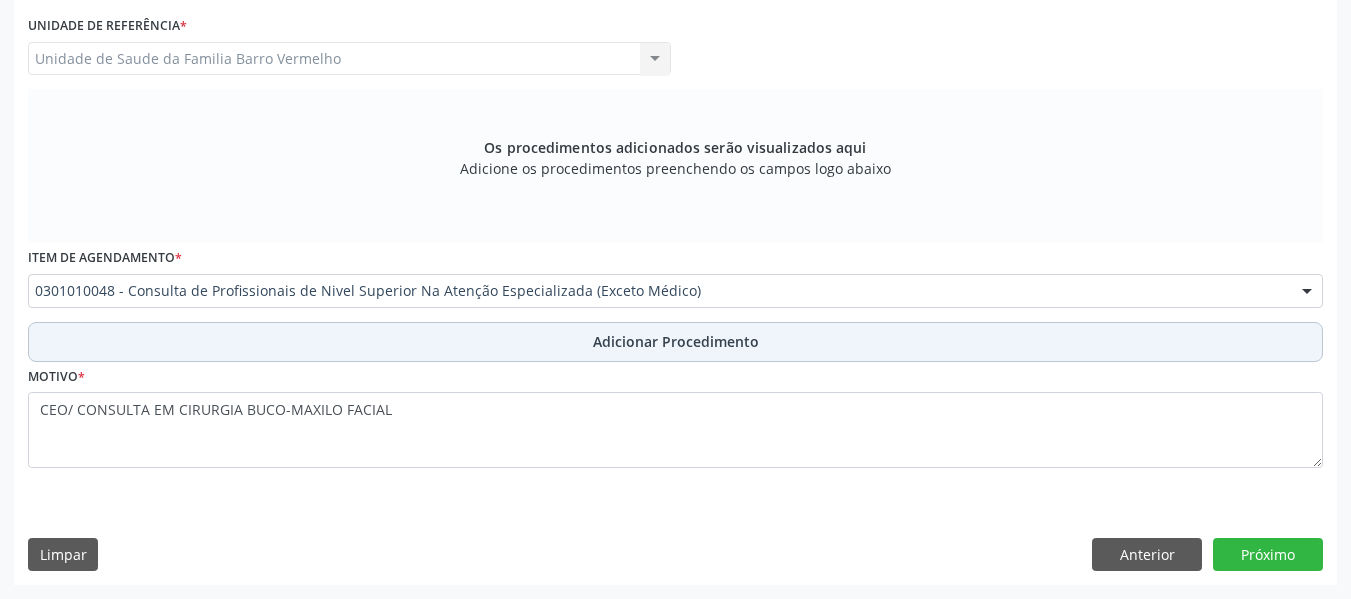 click on "Adicionar Procedimento" at bounding box center [676, 341] 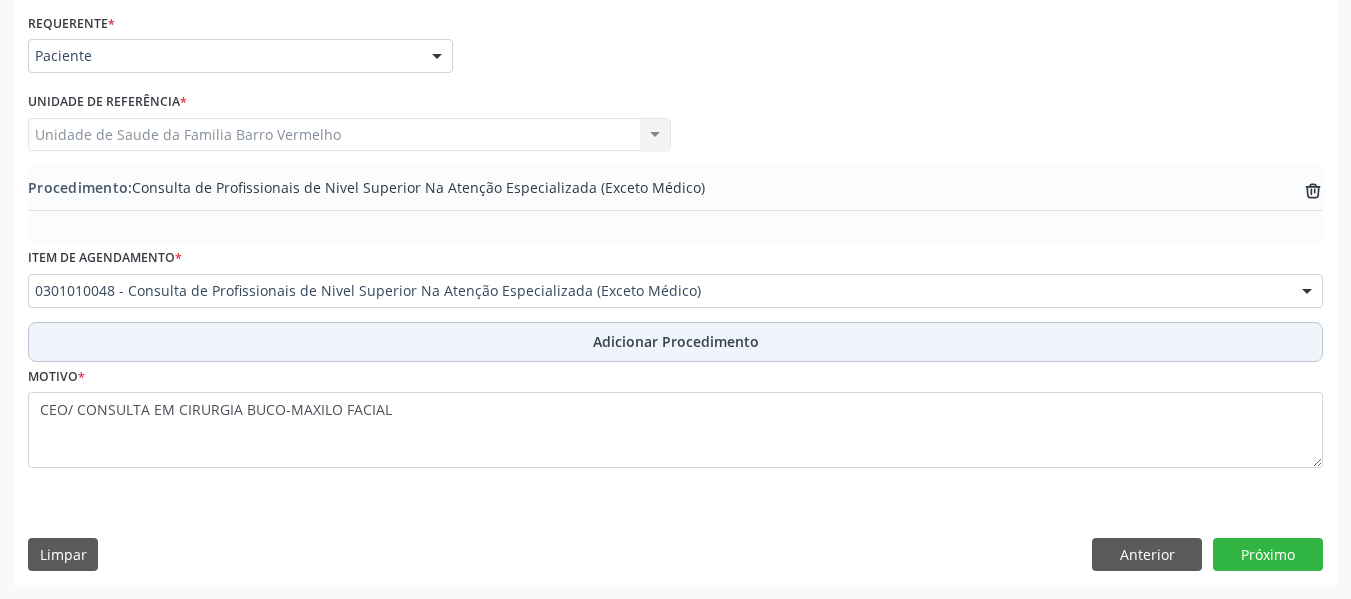 scroll, scrollTop: 454, scrollLeft: 0, axis: vertical 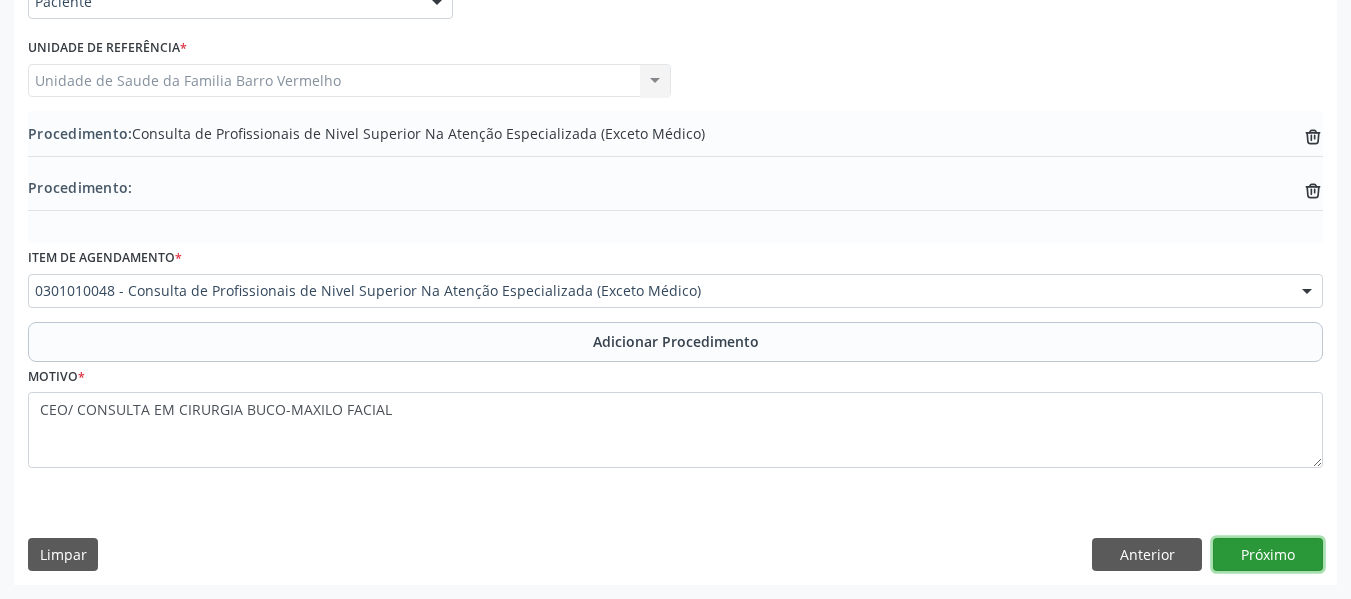 click on "Próximo" at bounding box center [1268, 555] 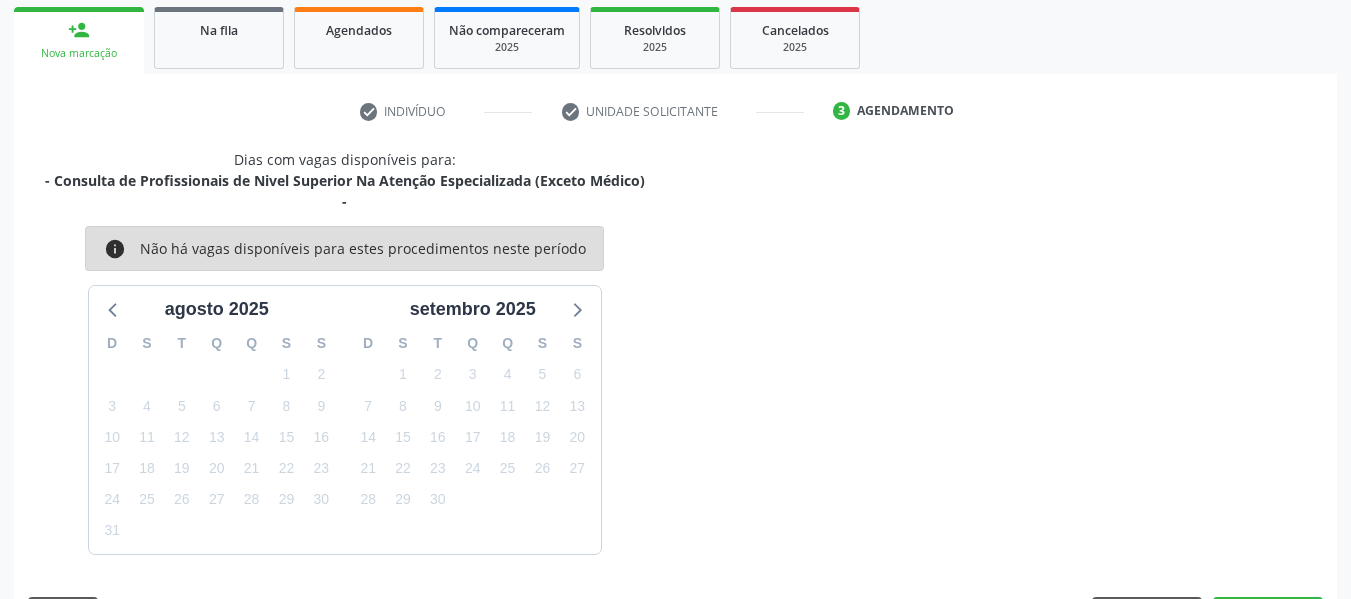 scroll, scrollTop: 379, scrollLeft: 0, axis: vertical 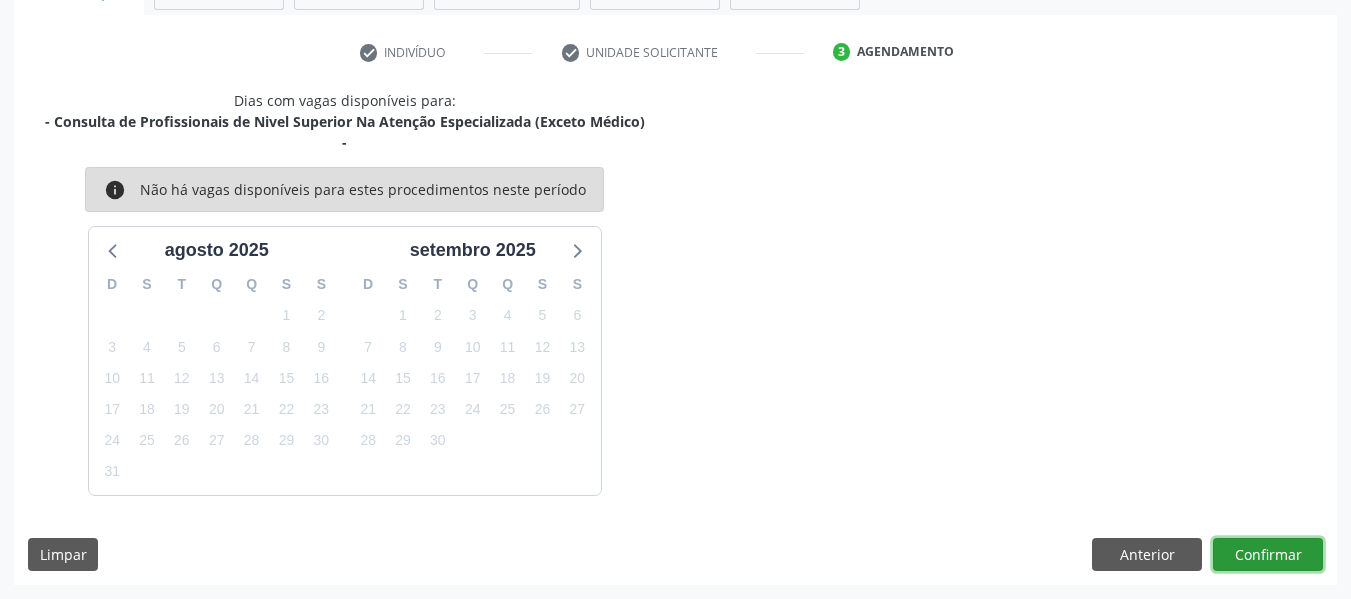 click on "Confirmar" at bounding box center [1268, 555] 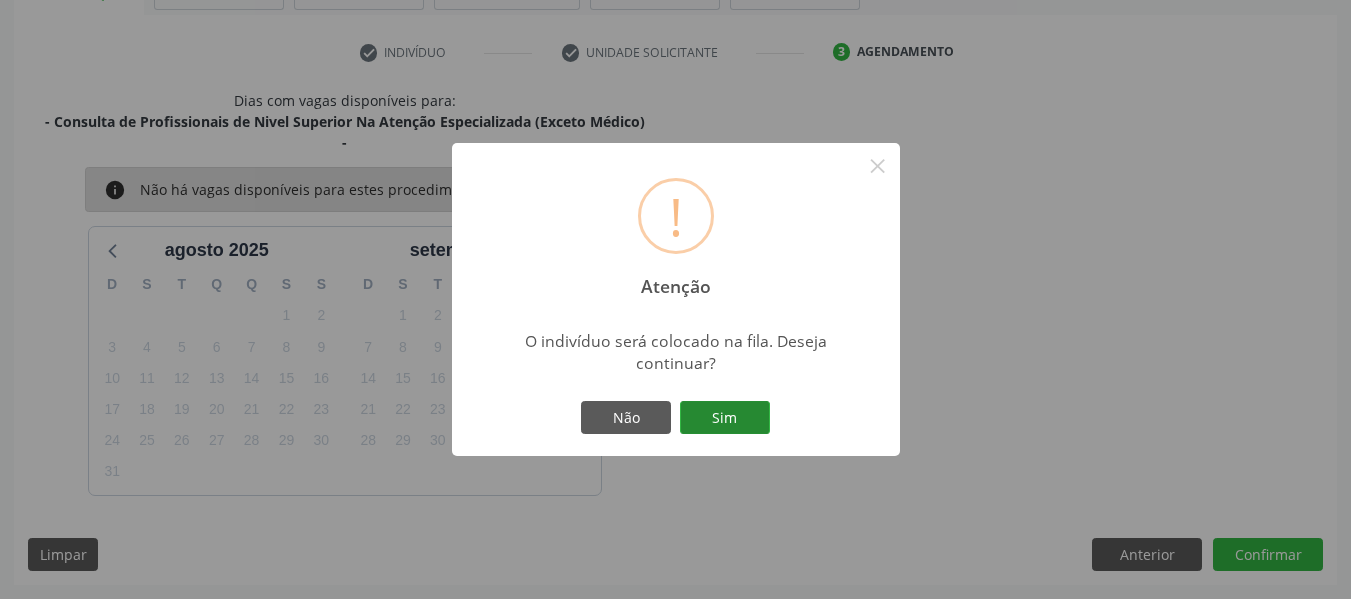 click on "Sim" at bounding box center (725, 418) 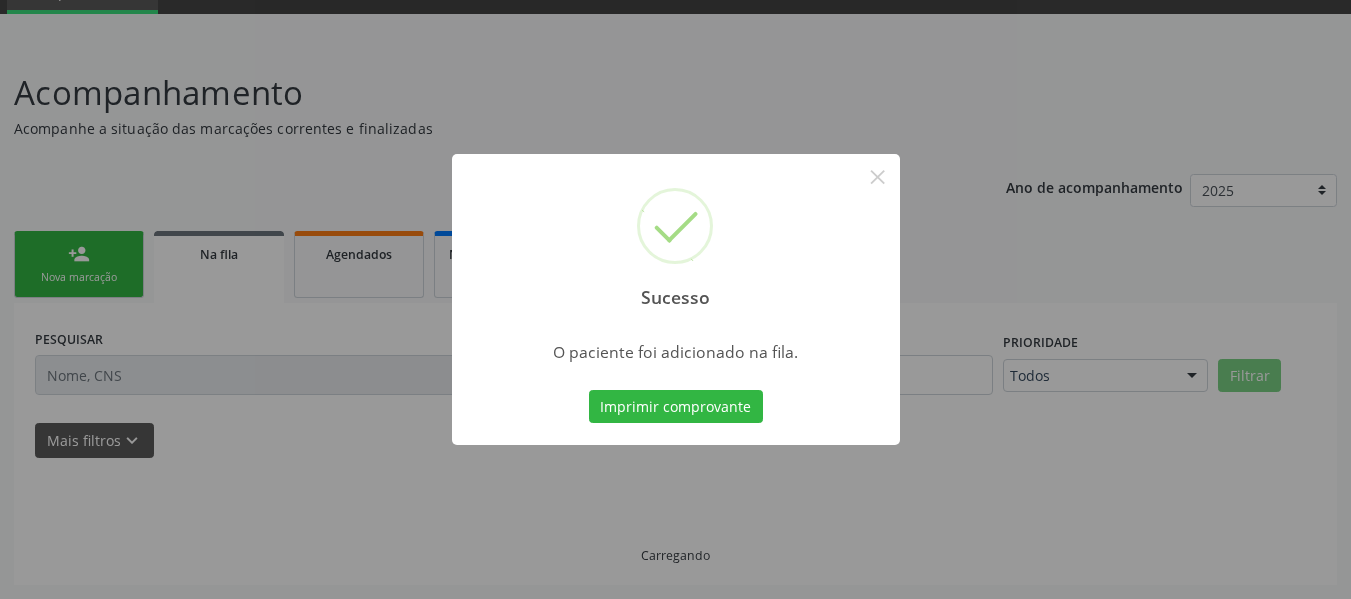 scroll, scrollTop: 96, scrollLeft: 0, axis: vertical 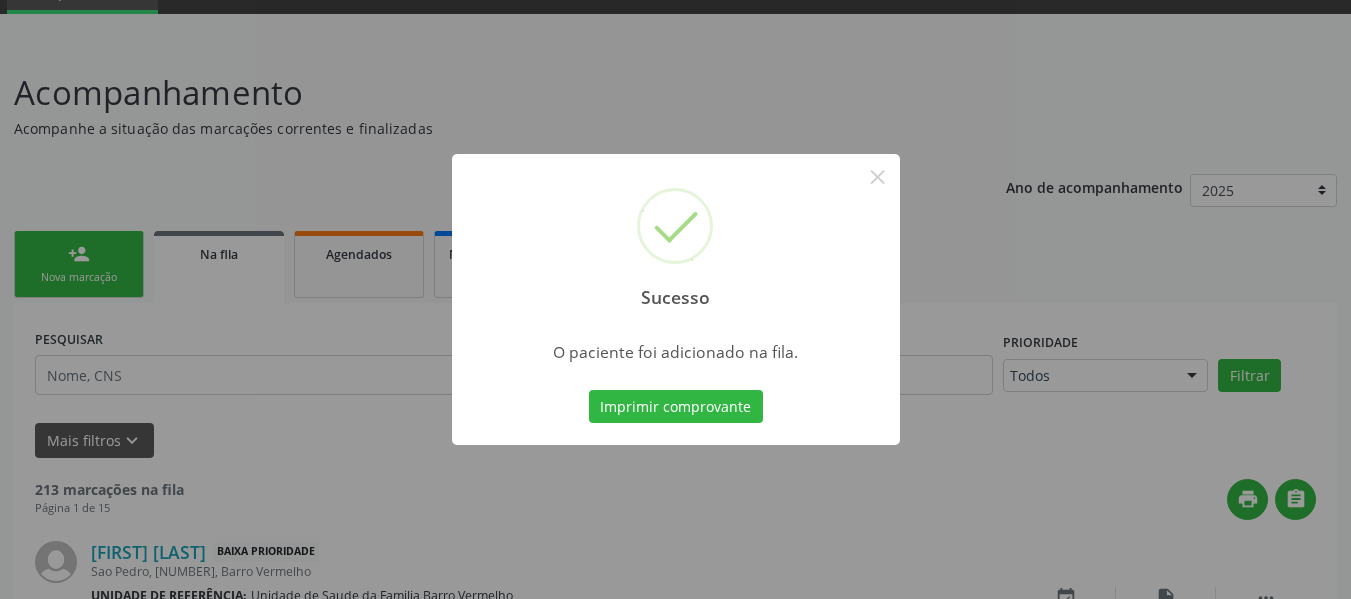 click on "Sucesso × O paciente foi adicionado na fila. Imprimir comprovante Cancel" at bounding box center (675, 299) 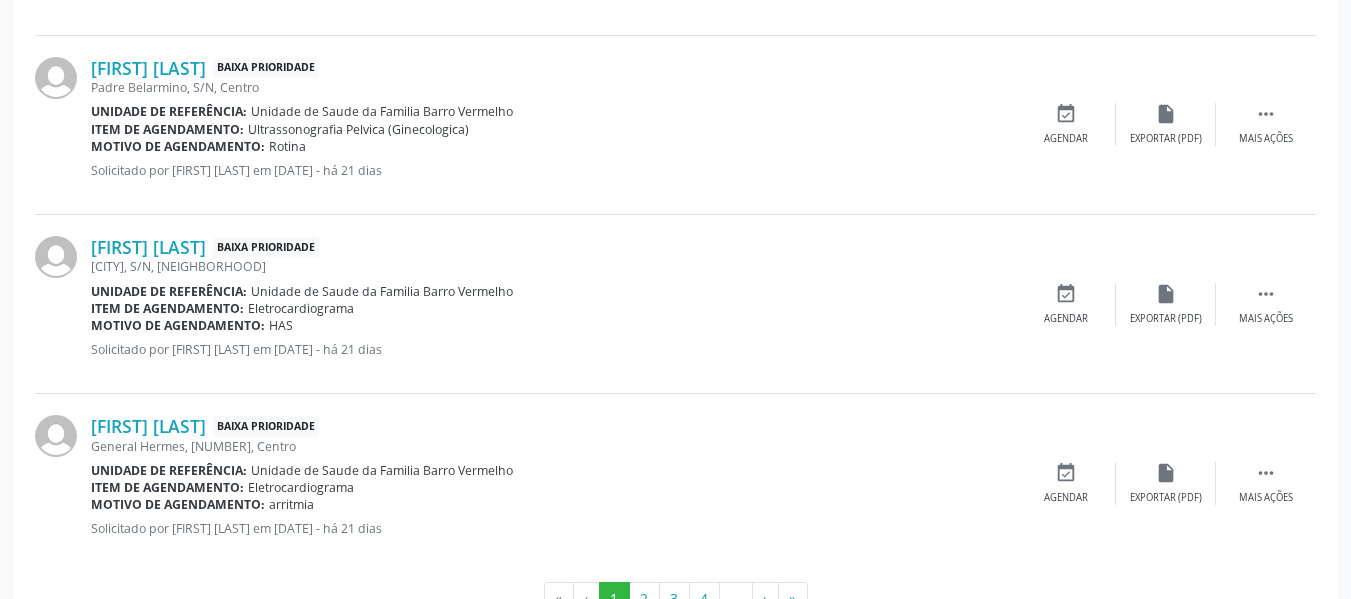 scroll, scrollTop: 2882, scrollLeft: 0, axis: vertical 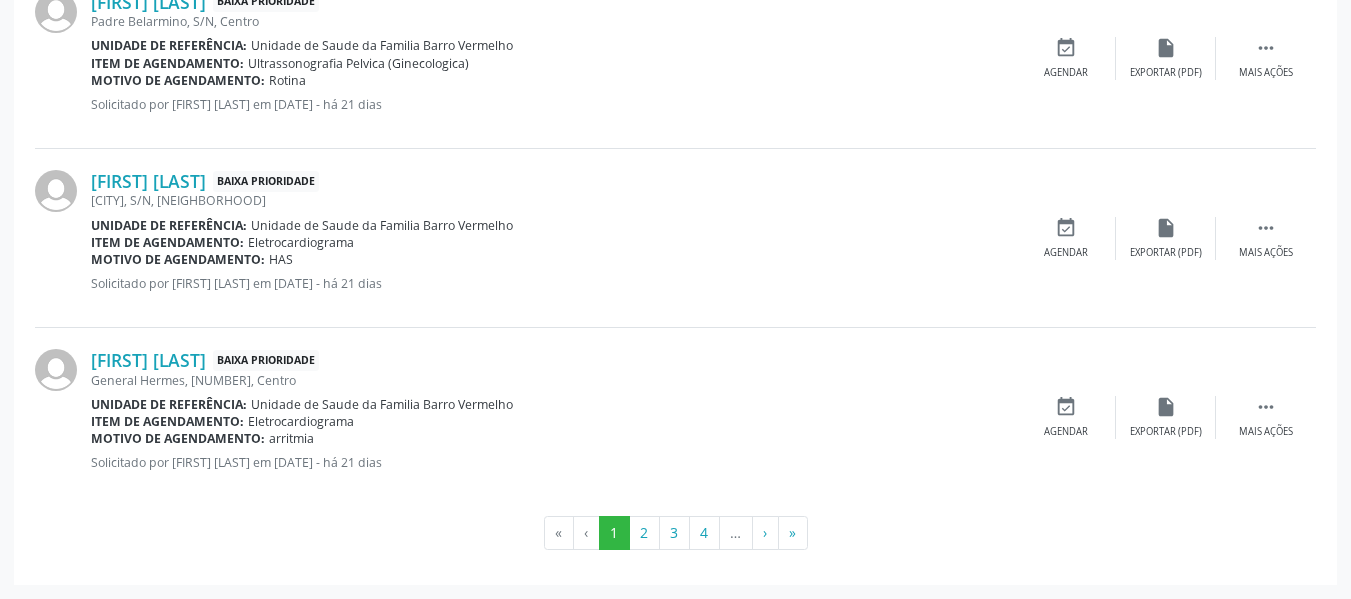 click on "…" at bounding box center [736, 533] 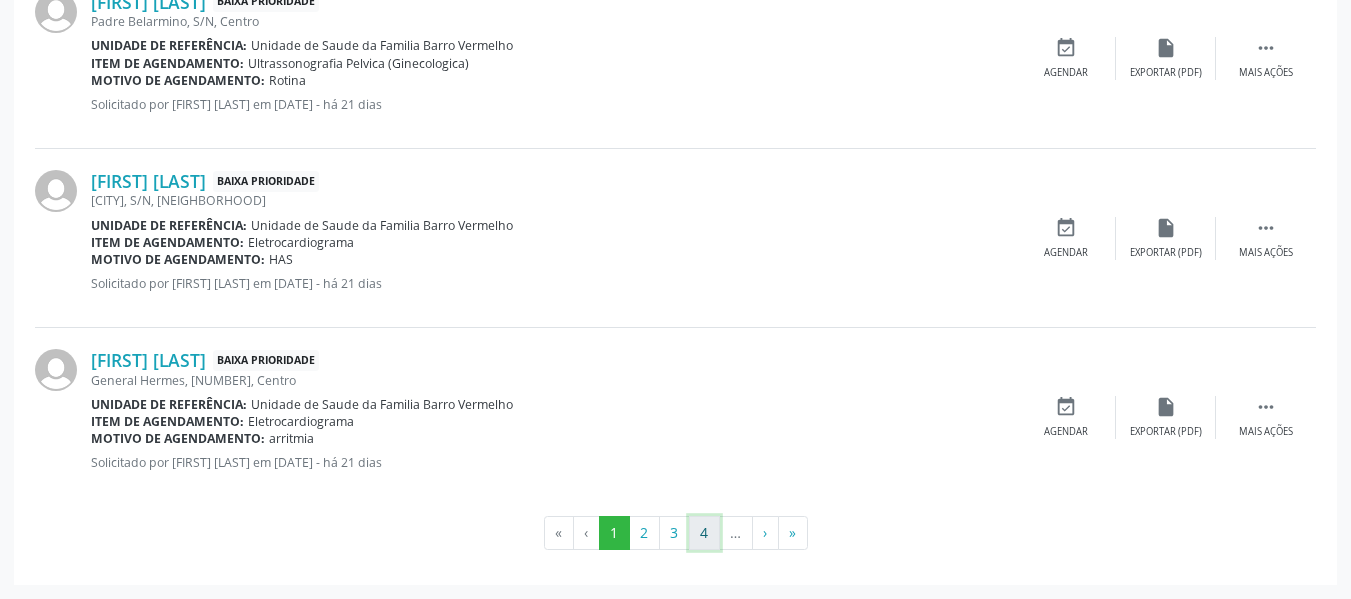 click on "4" at bounding box center [704, 533] 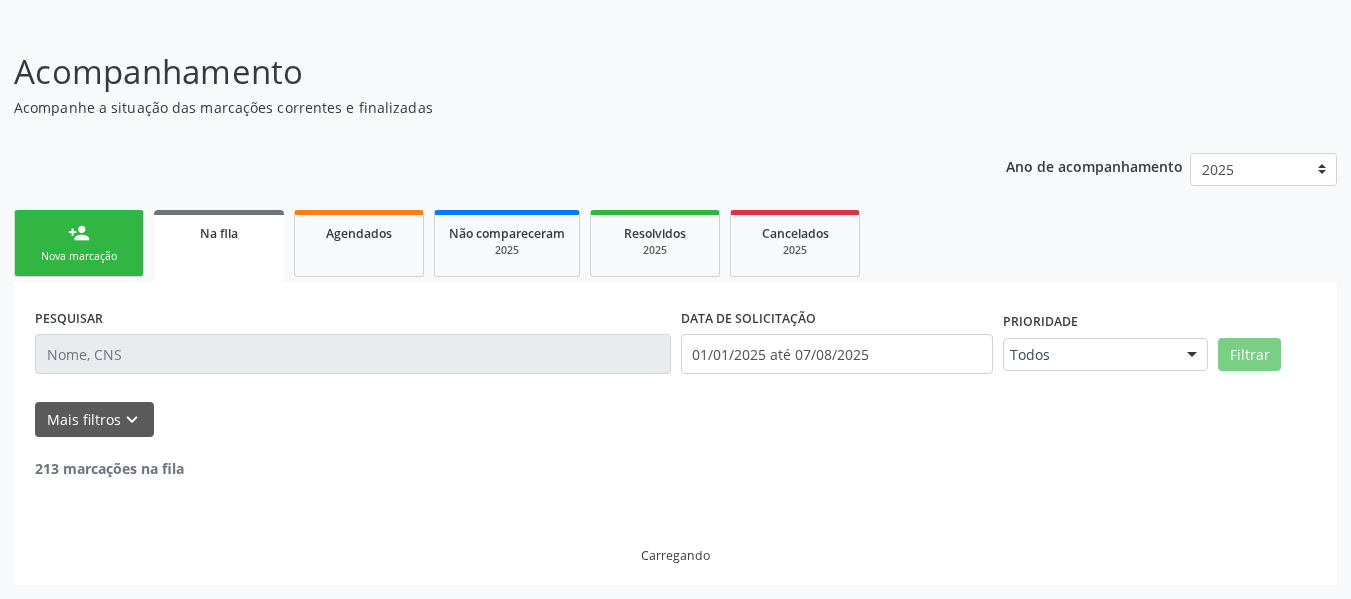 scroll, scrollTop: 48, scrollLeft: 0, axis: vertical 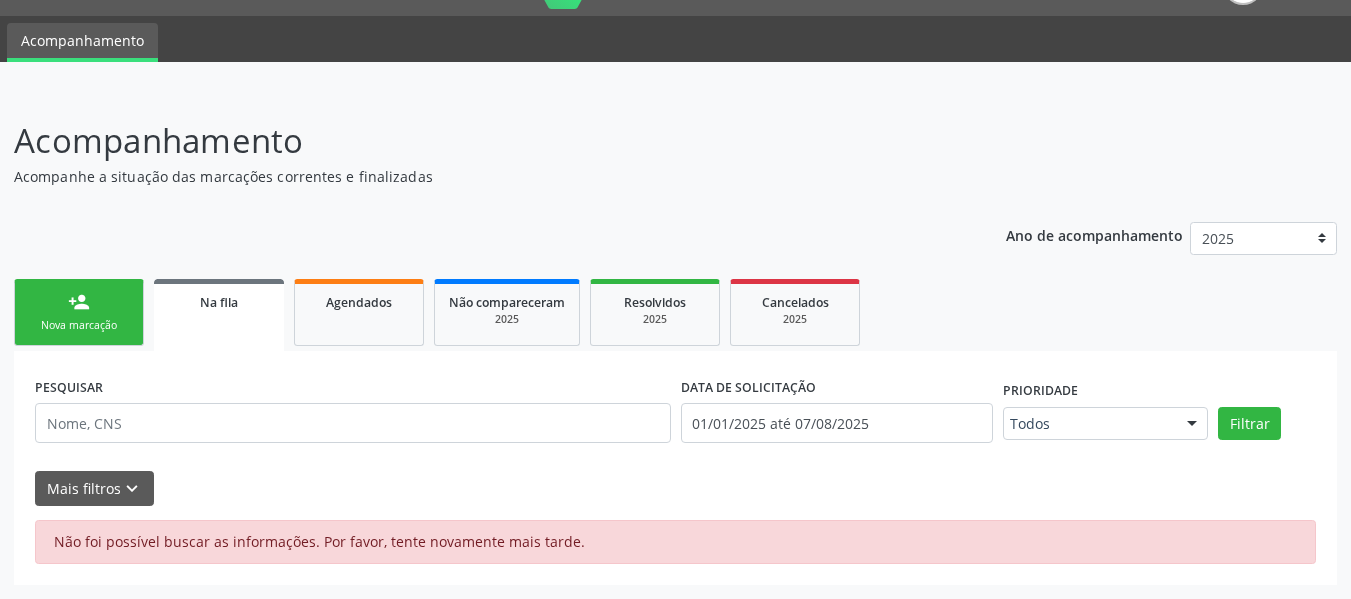 click on "Na fila" at bounding box center (219, 301) 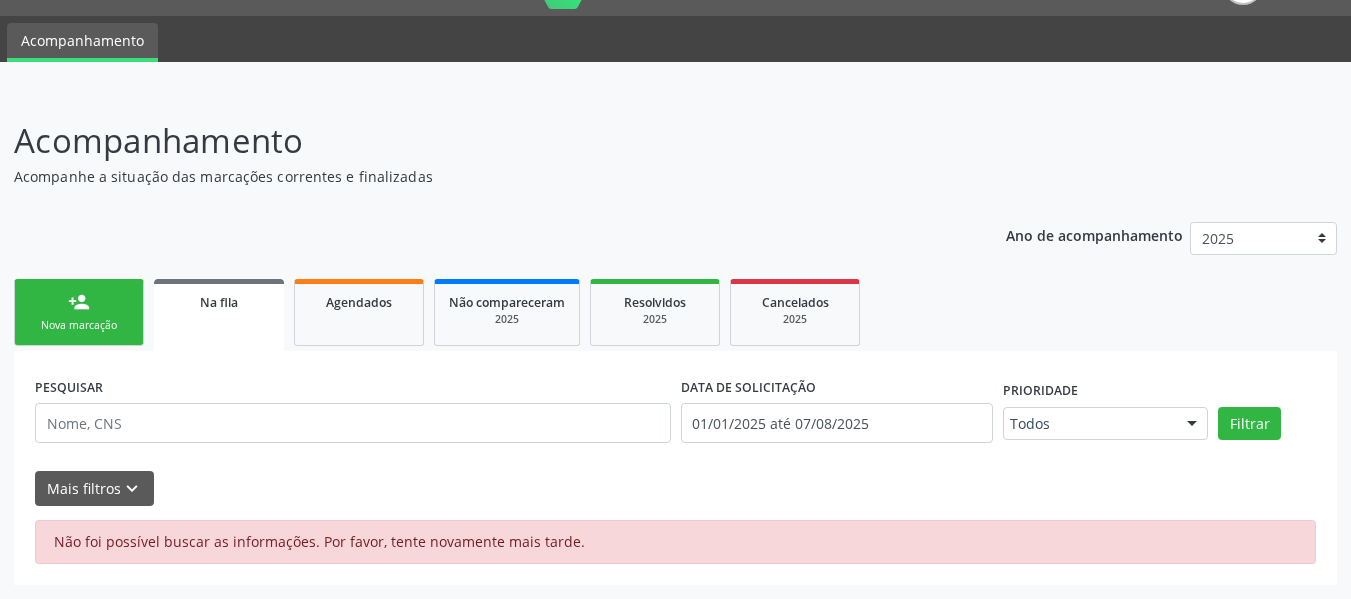 click on "person_add
Nova marcação" at bounding box center (79, 312) 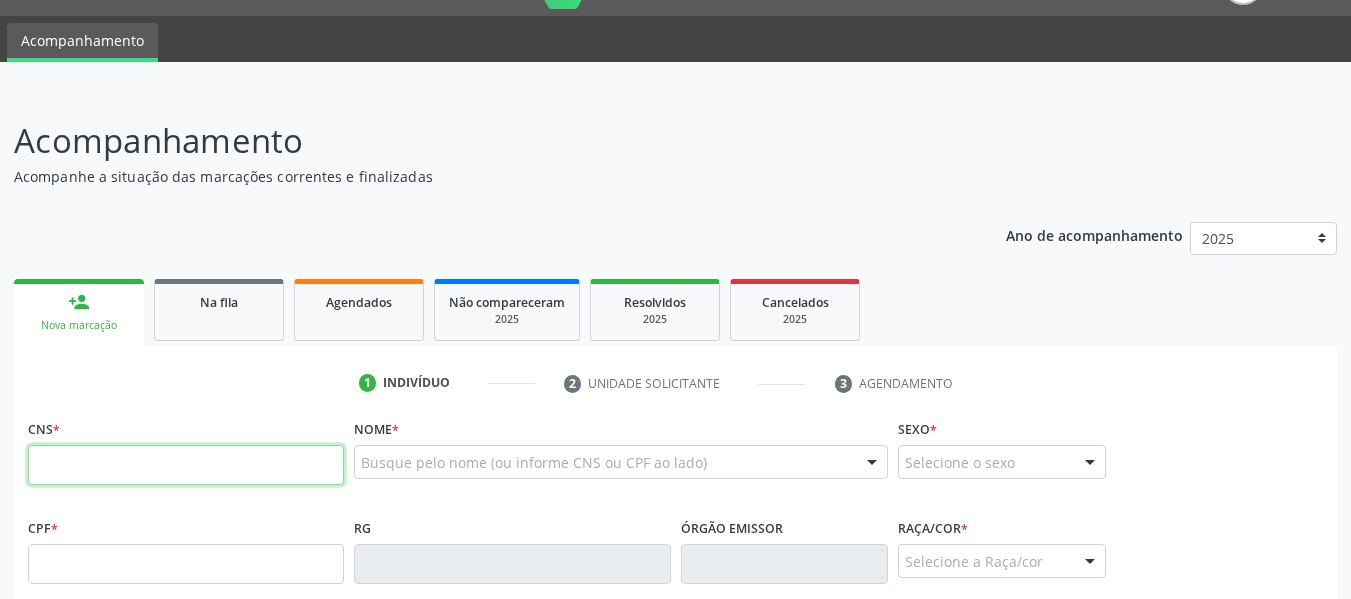 click at bounding box center [186, 465] 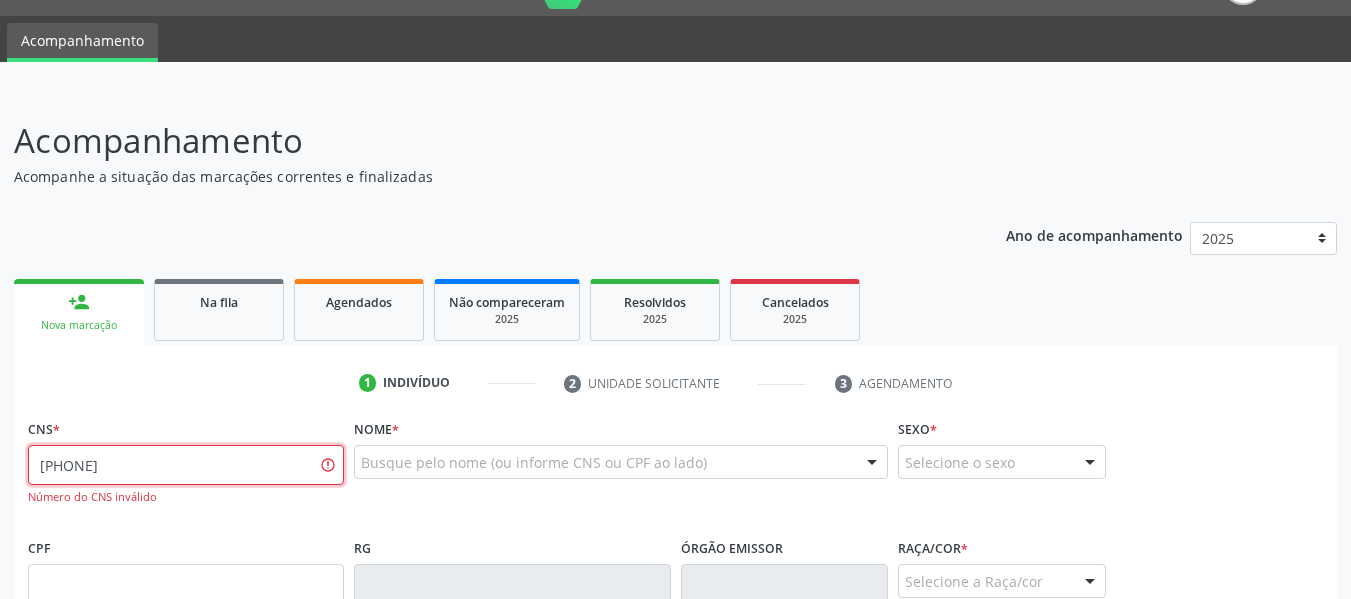 click on "[PHONE]" at bounding box center [186, 465] 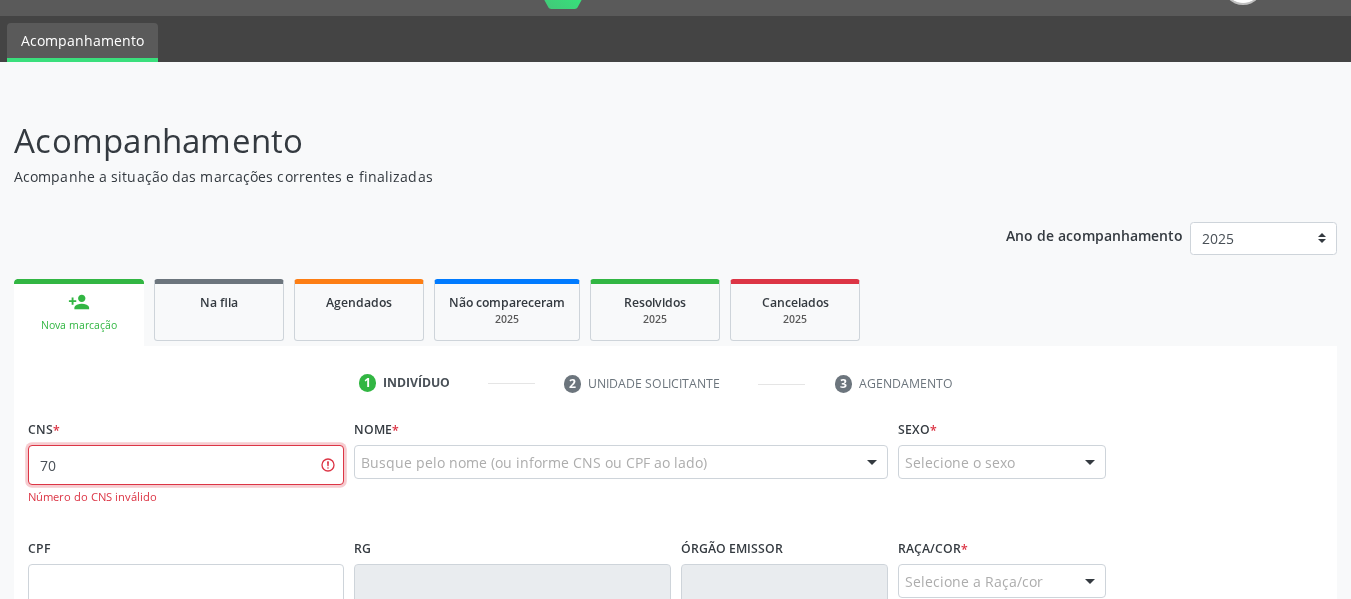 type on "7" 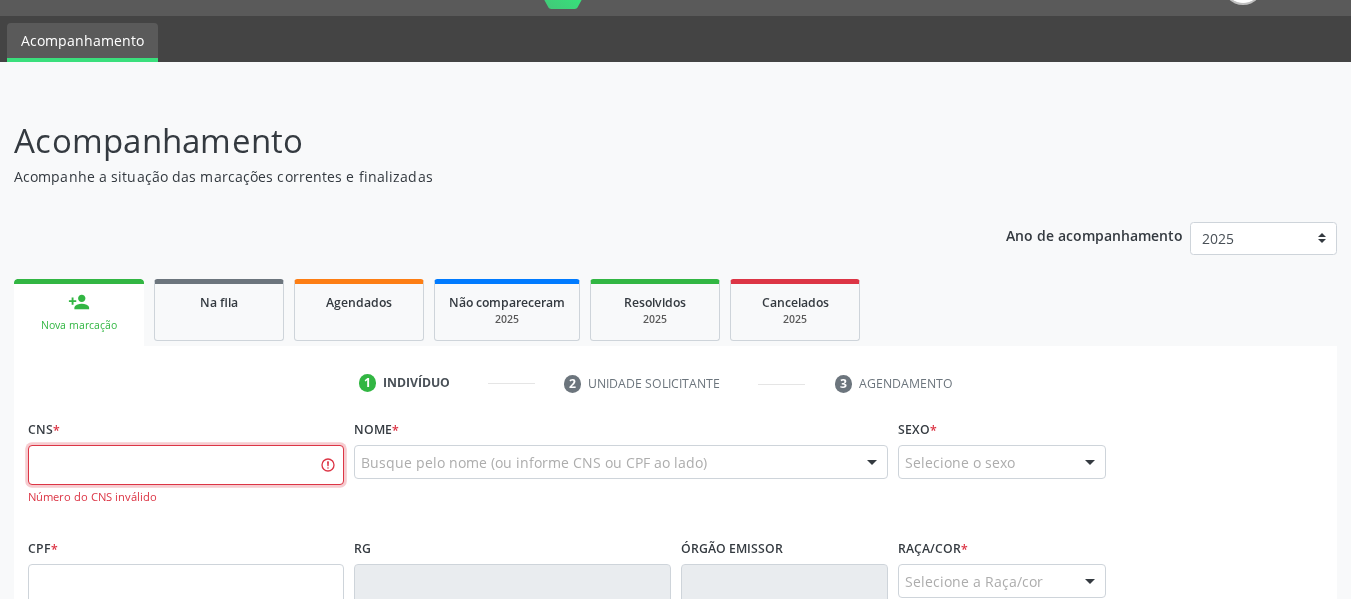 click at bounding box center (186, 465) 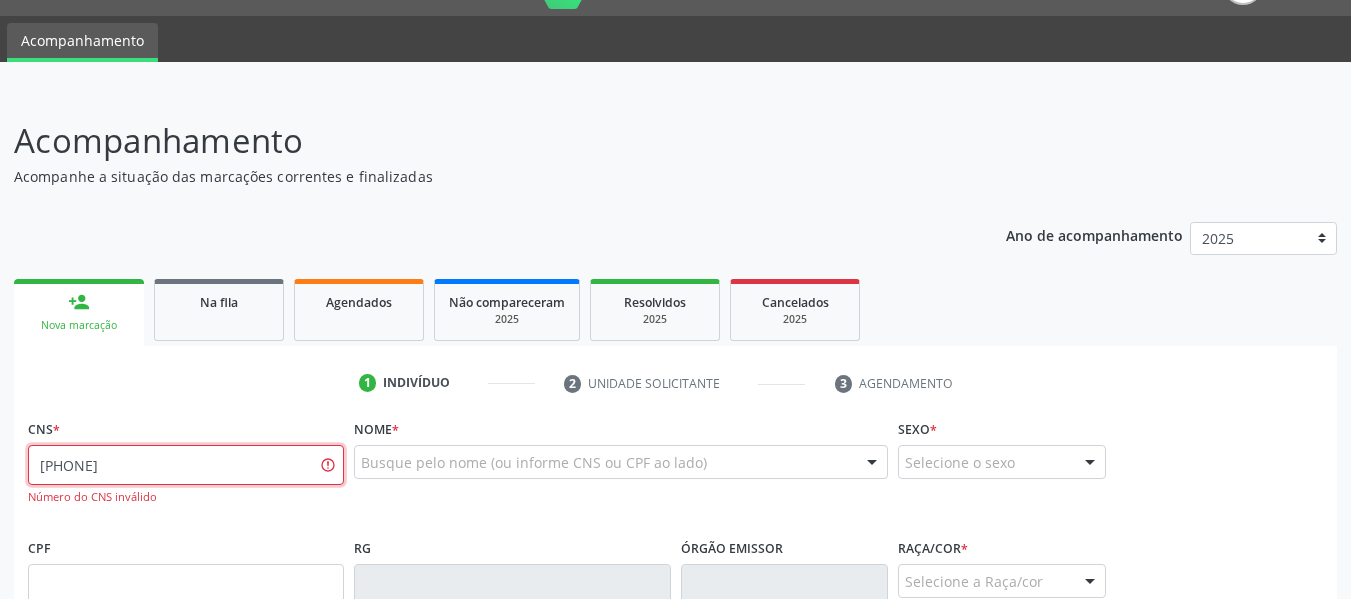 click on "[PHONE]" at bounding box center (186, 465) 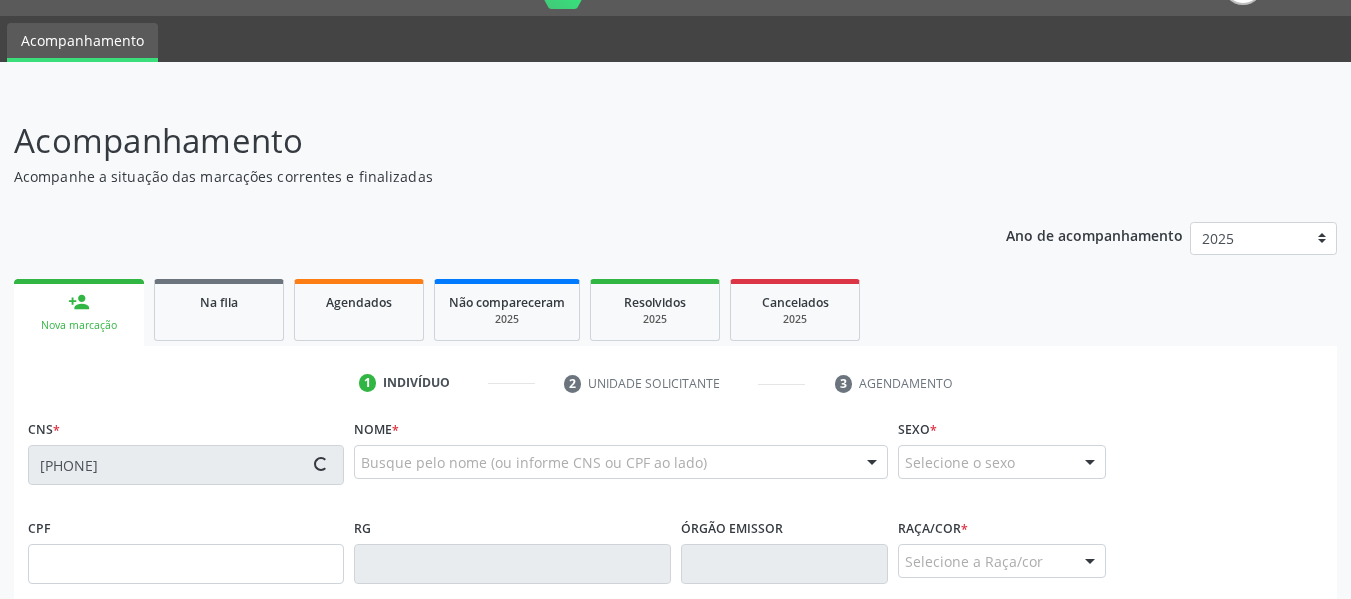 type on "[DOCUMENT_ID]" 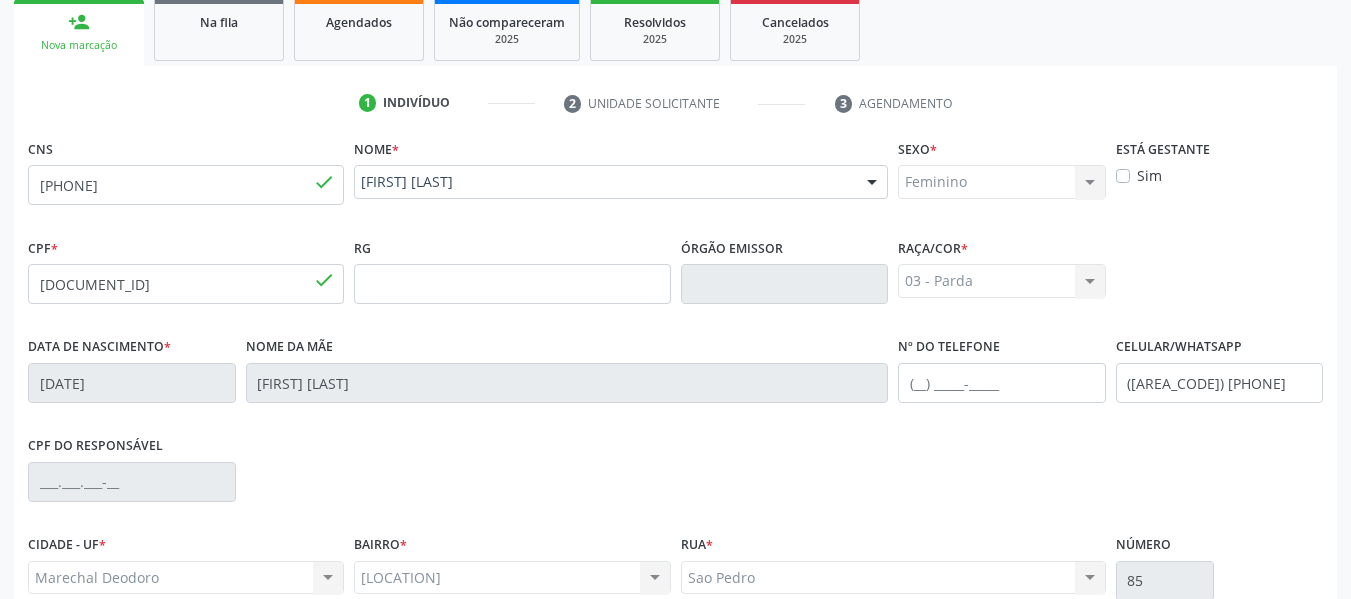 scroll, scrollTop: 355, scrollLeft: 0, axis: vertical 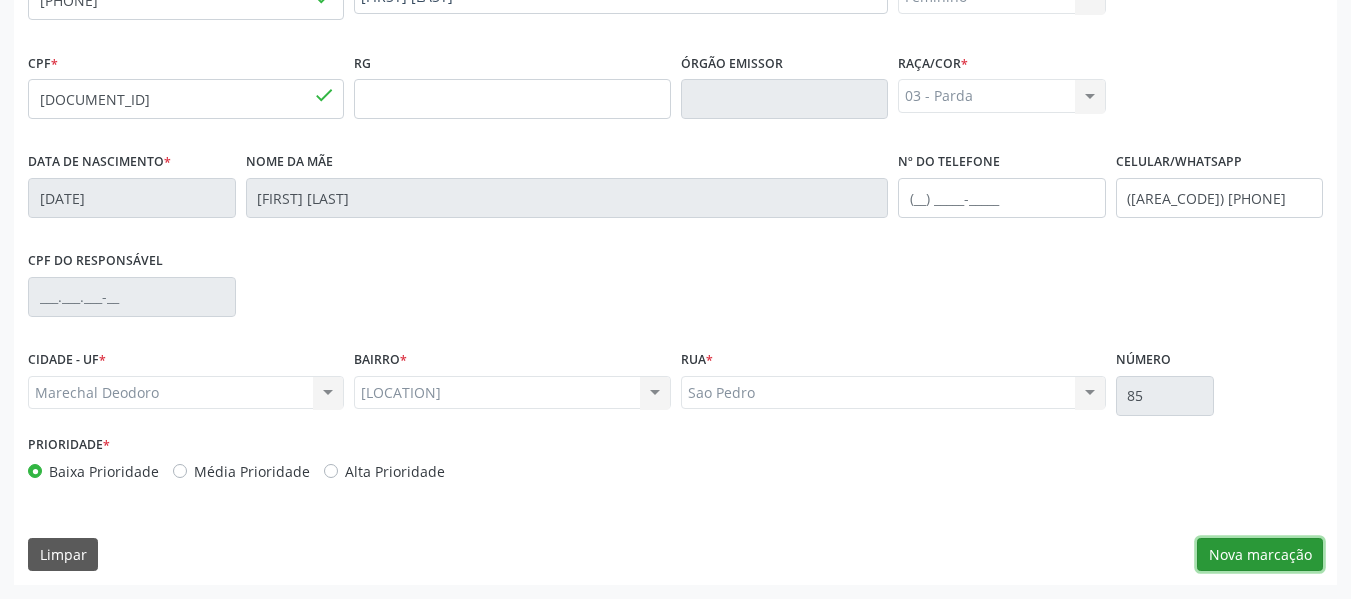 click on "Nova marcação" at bounding box center [1260, 555] 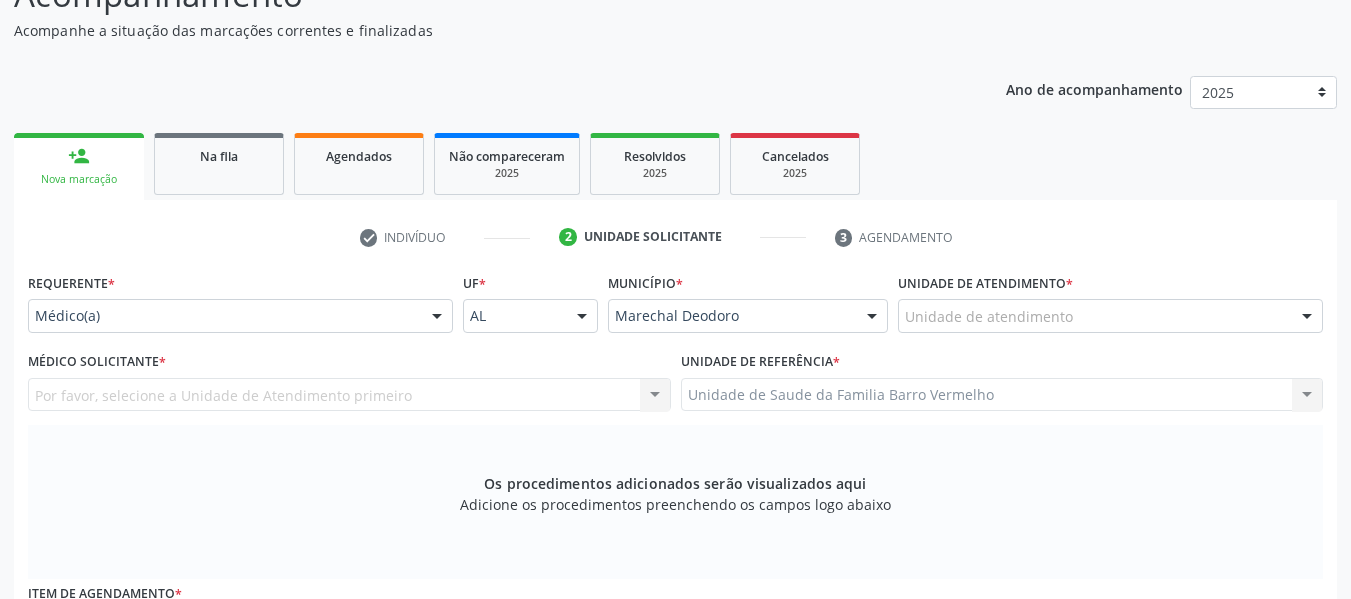 scroll, scrollTop: 166, scrollLeft: 0, axis: vertical 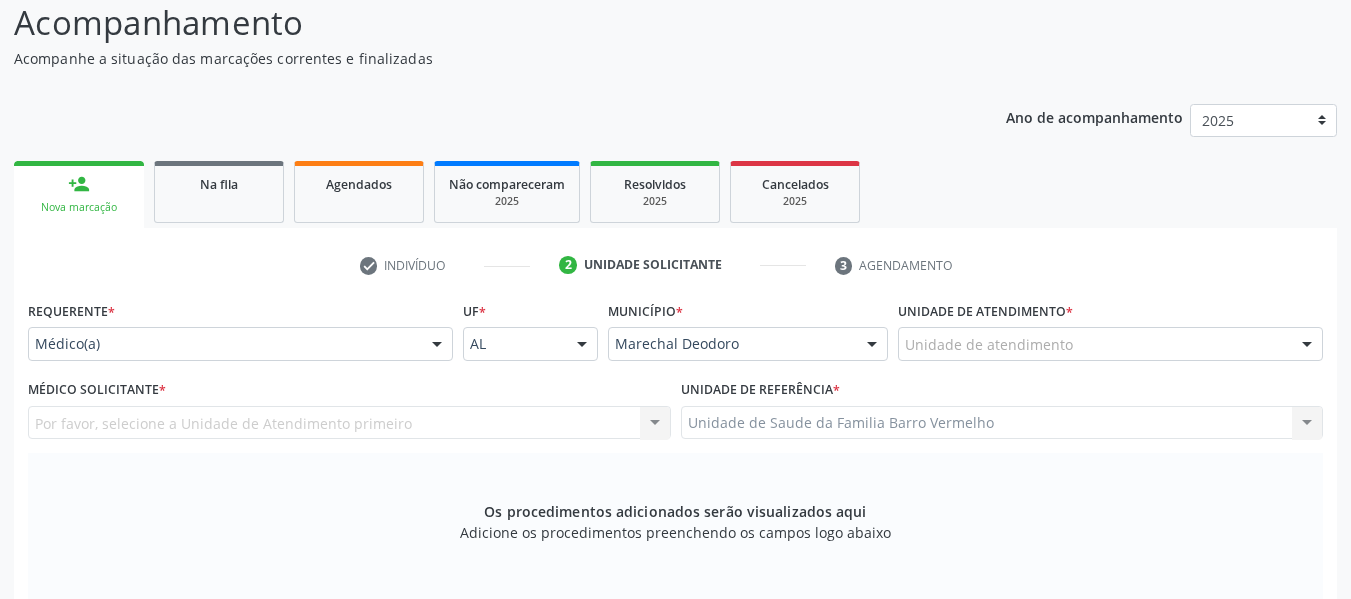 click at bounding box center [1307, 345] 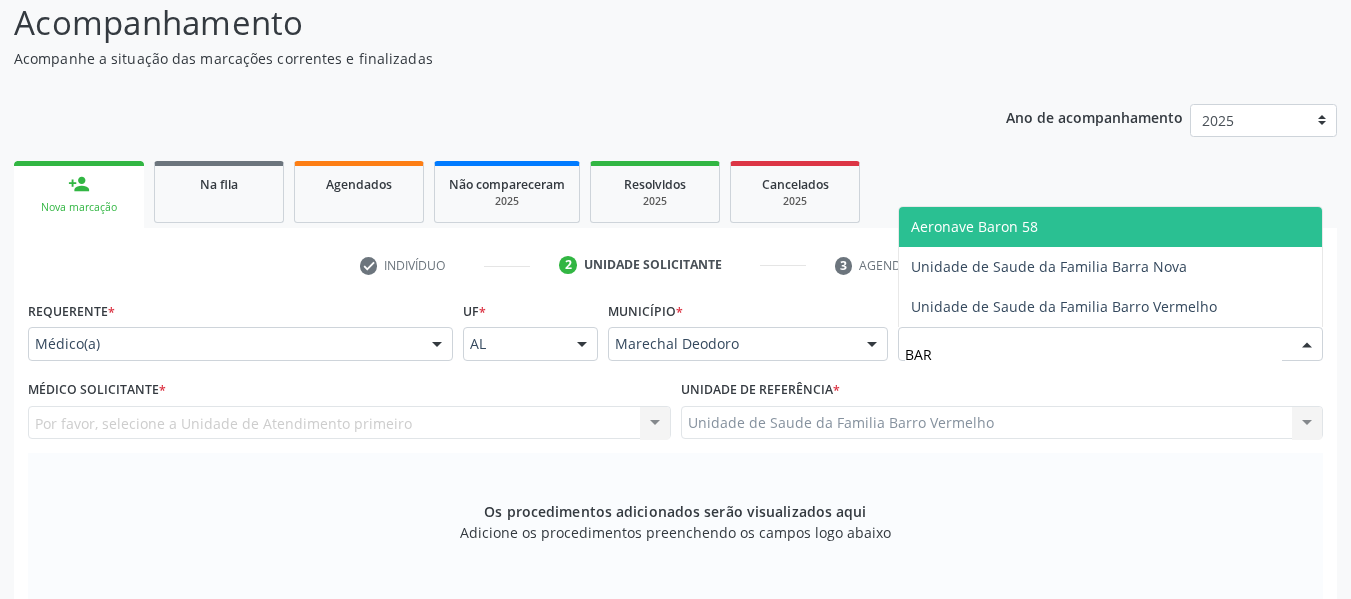 type on "BARR" 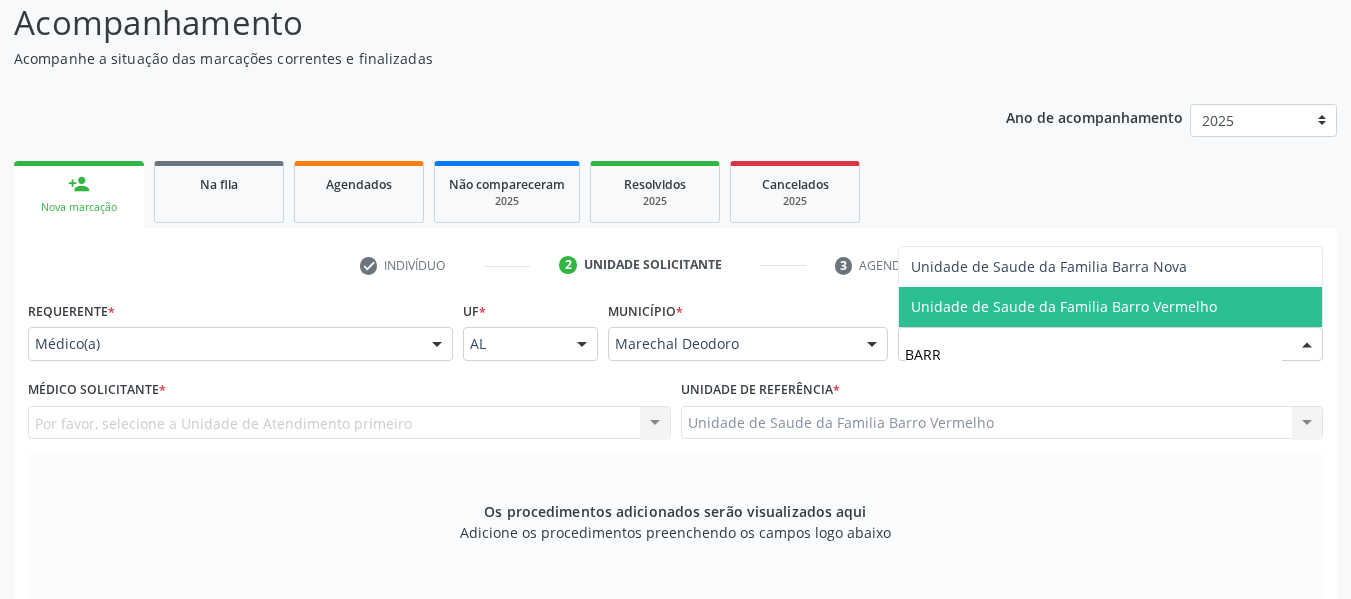 click on "Unidade de Saude da Familia Barro Vermelho" at bounding box center (1110, 307) 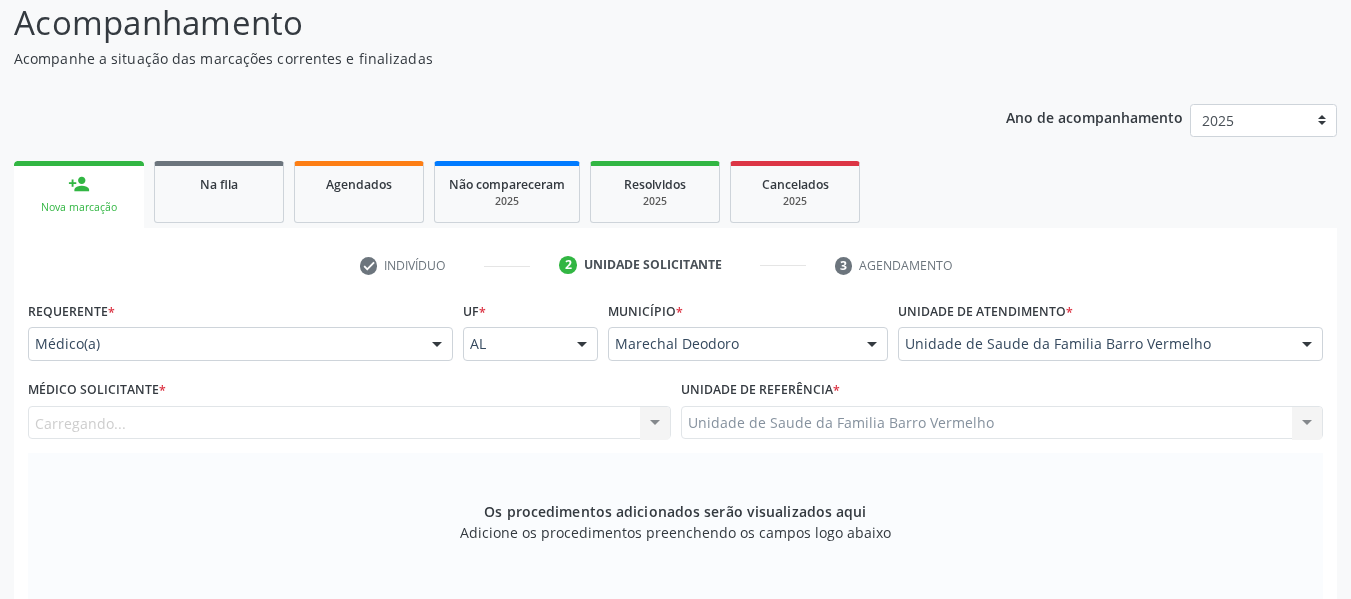 click on "Carregando...
Nenhum resultado encontrado para: "   "
Não há nenhuma opção para ser exibida." at bounding box center [349, 423] 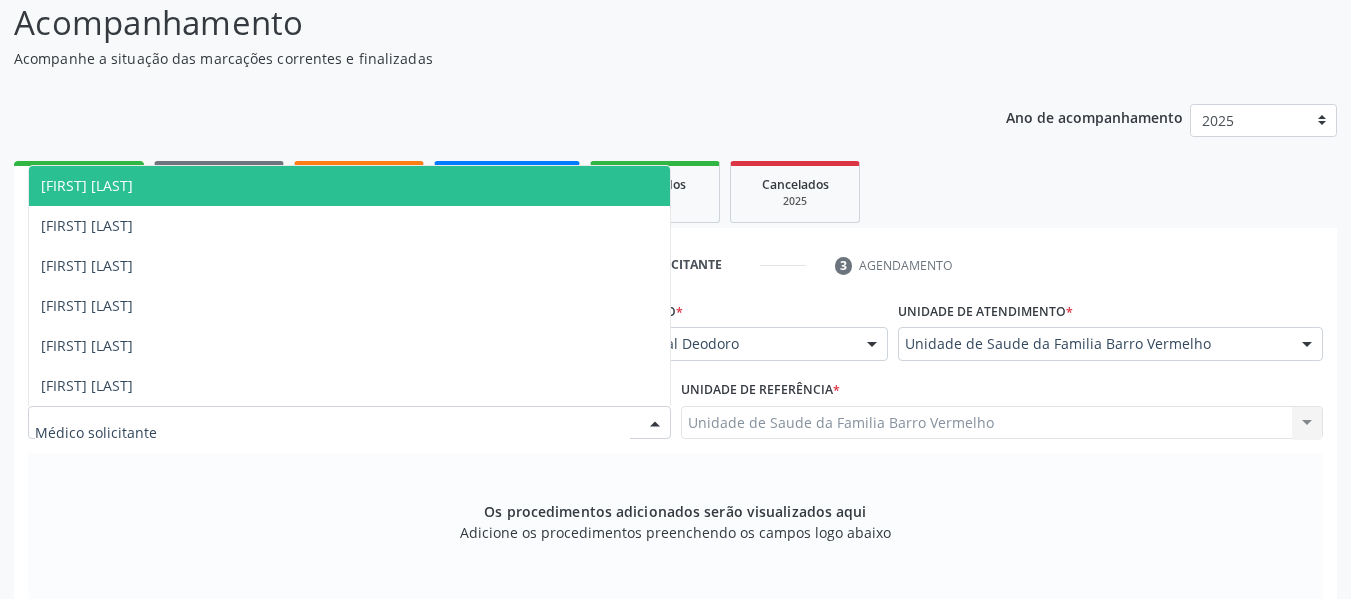 click at bounding box center [655, 424] 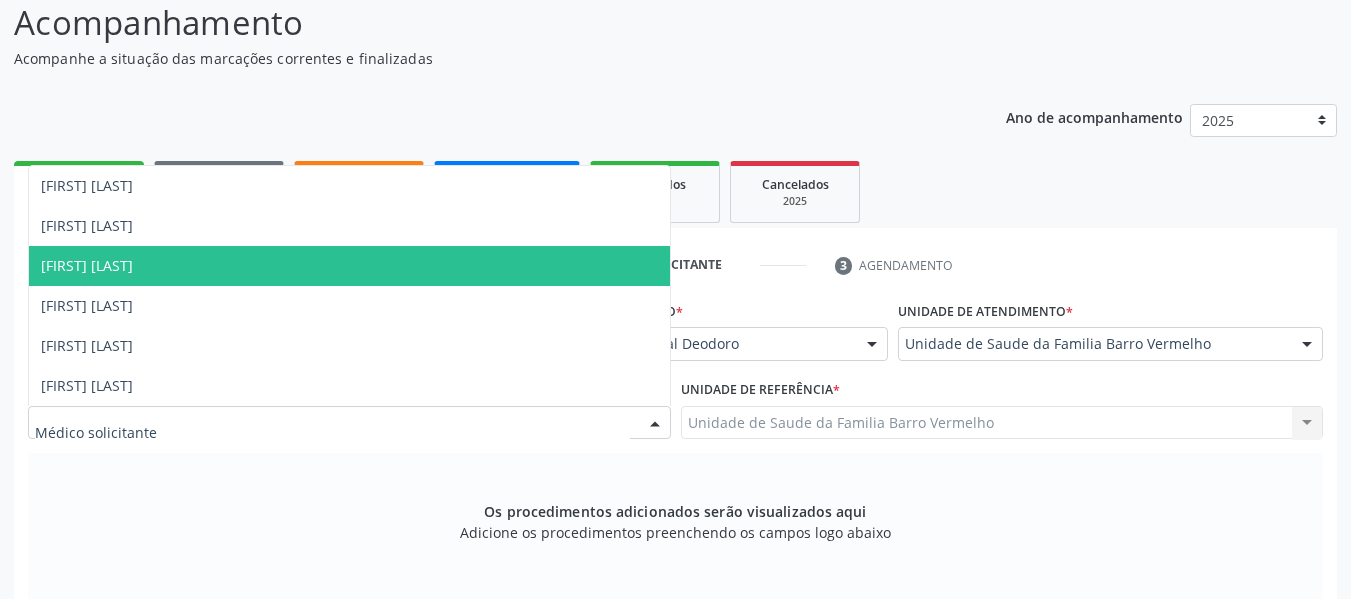click on "[FIRST] [LAST]" at bounding box center (87, 265) 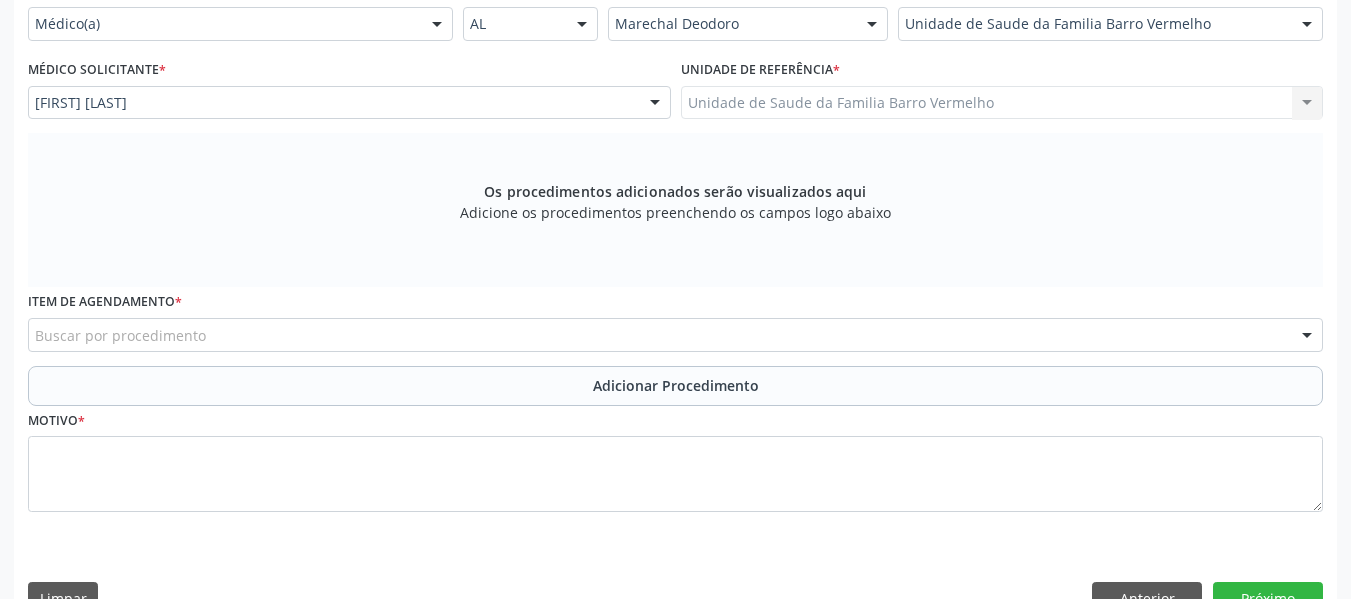 scroll, scrollTop: 530, scrollLeft: 0, axis: vertical 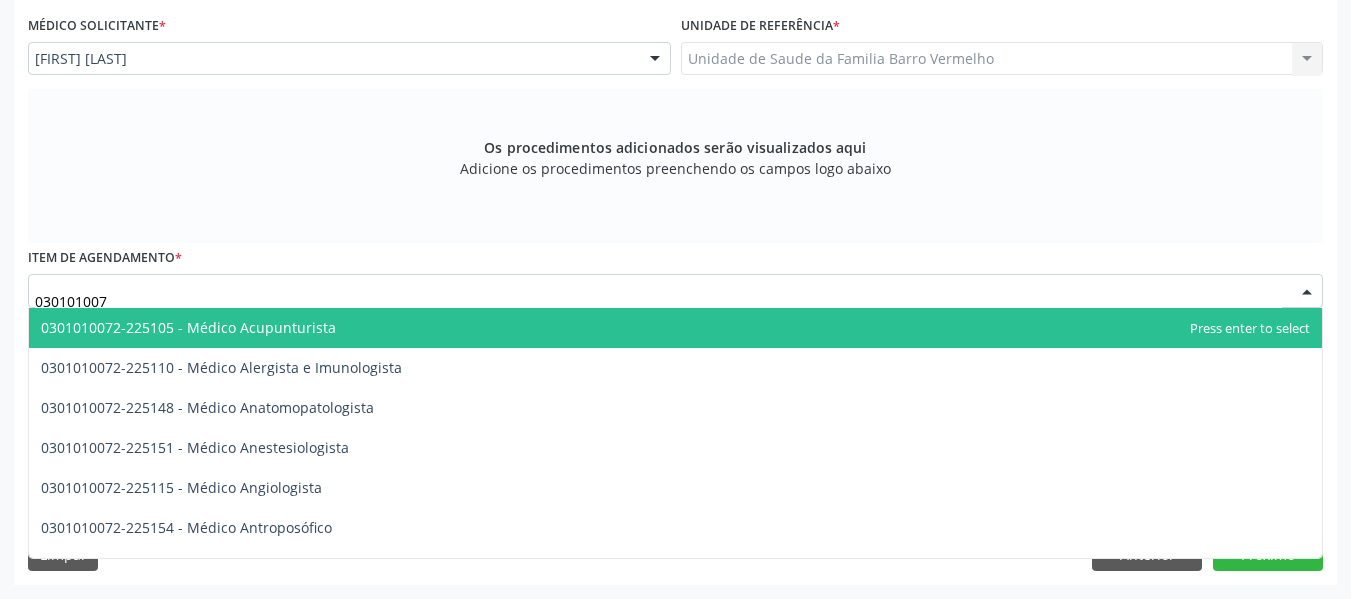 type on "0301010072" 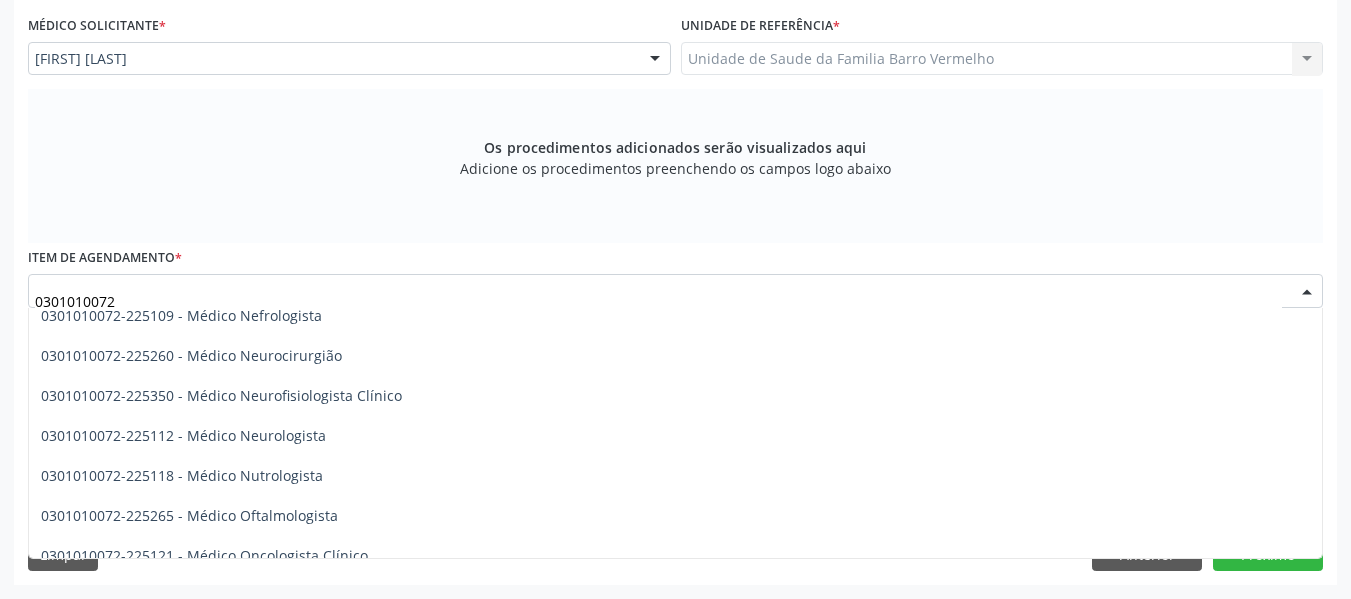 scroll, scrollTop: 1532, scrollLeft: 0, axis: vertical 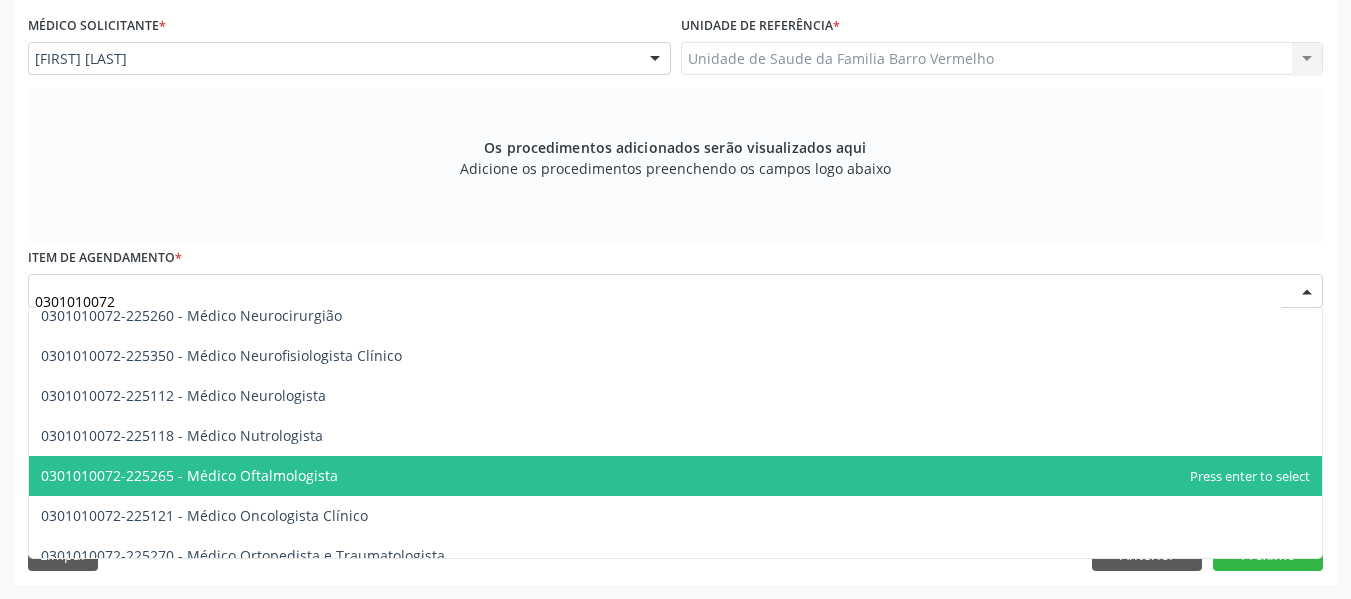 click on "0301010072-225265 - Médico Oftalmologista" at bounding box center (189, 475) 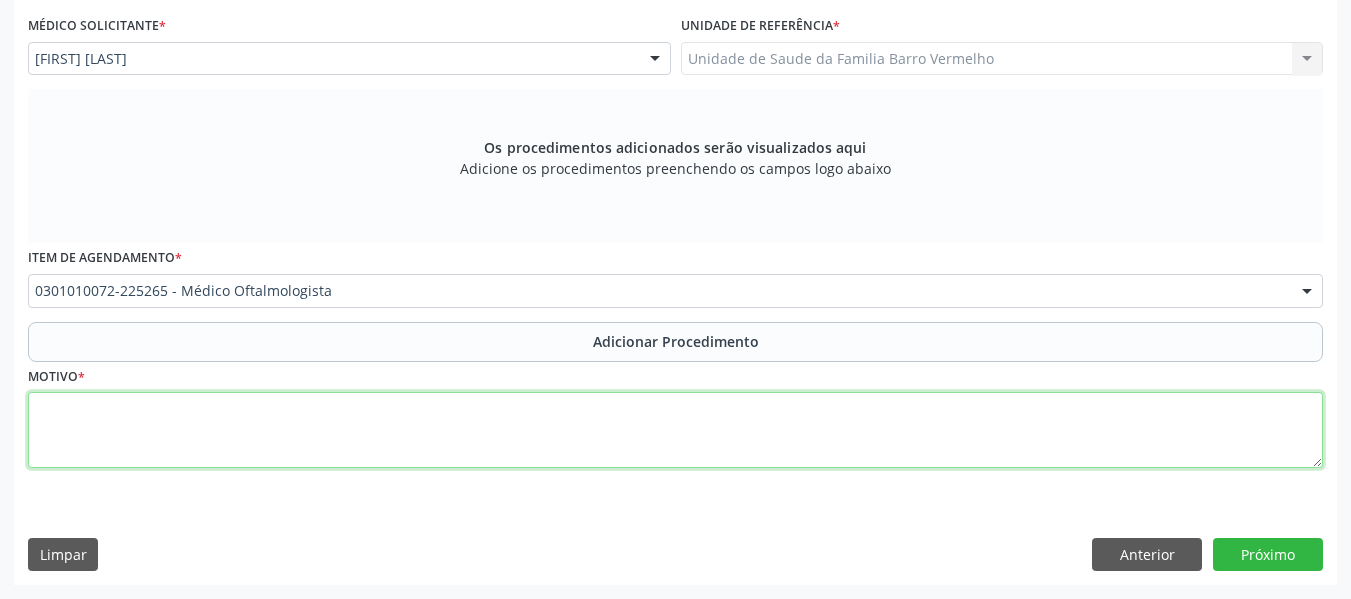 click at bounding box center [675, 430] 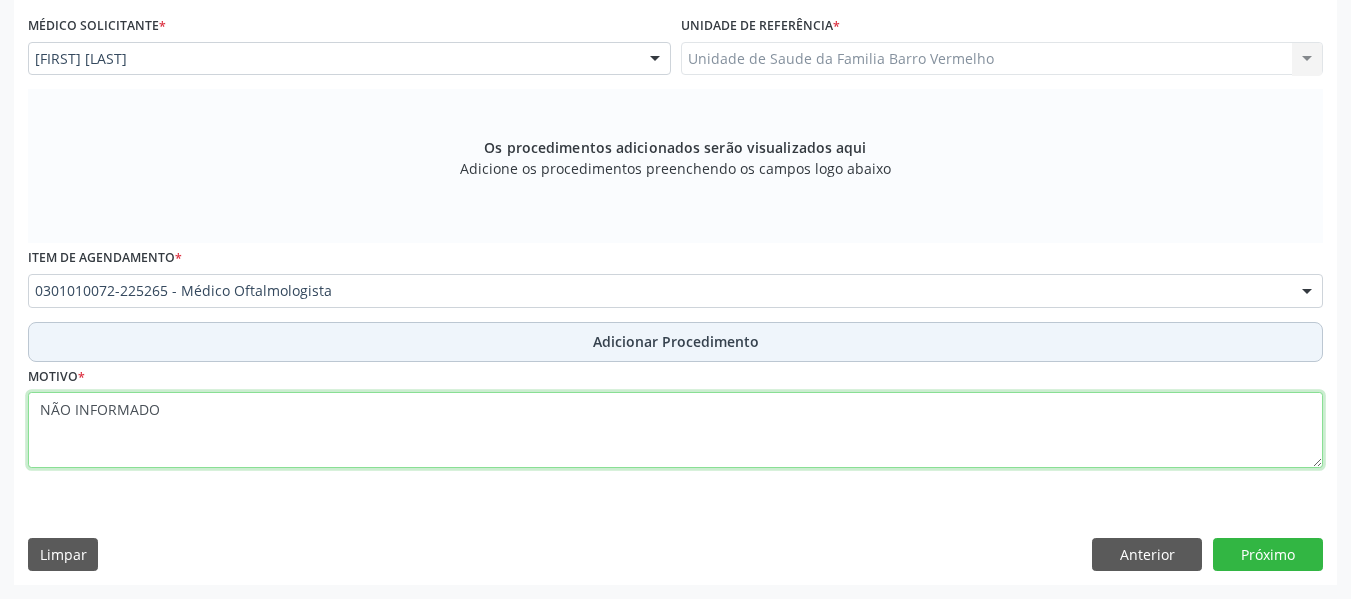 type on "NÃO INFORMADO" 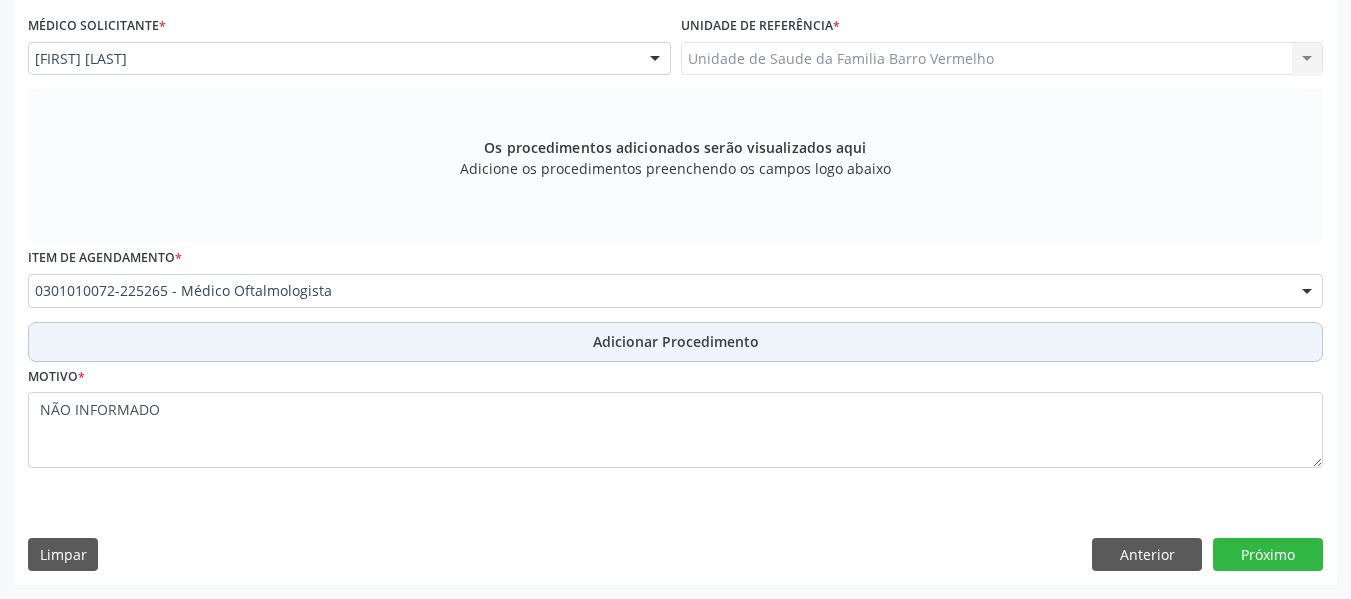 click on "Adicionar Procedimento" at bounding box center [676, 341] 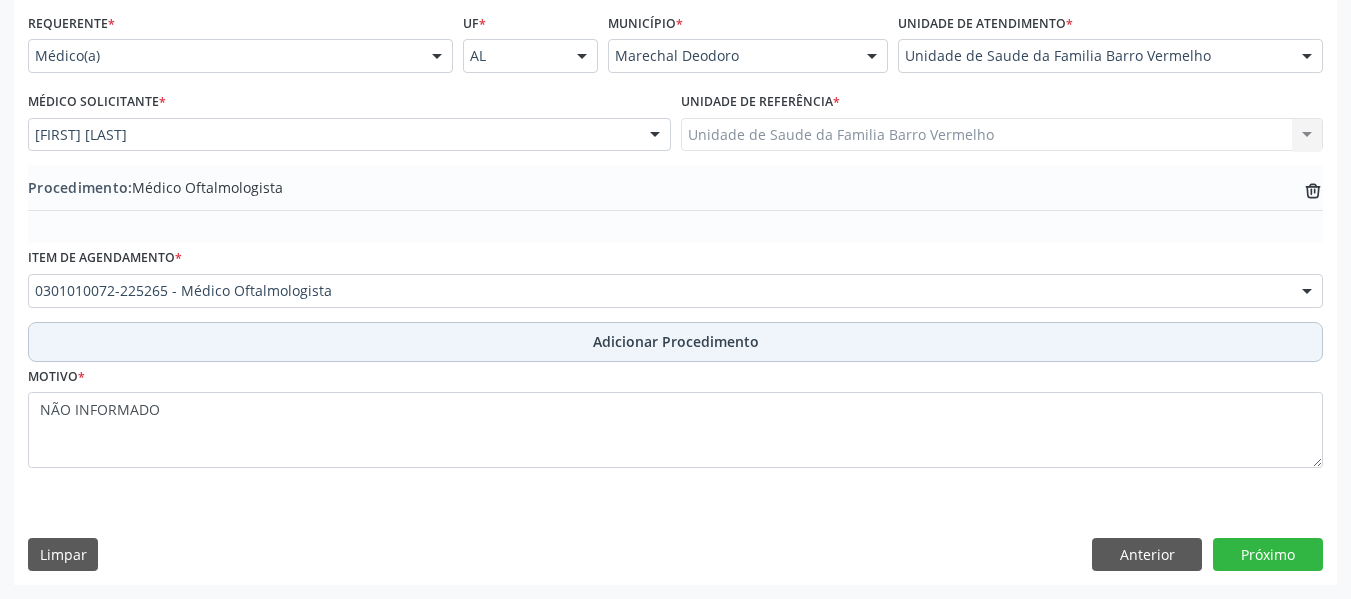 scroll, scrollTop: 454, scrollLeft: 0, axis: vertical 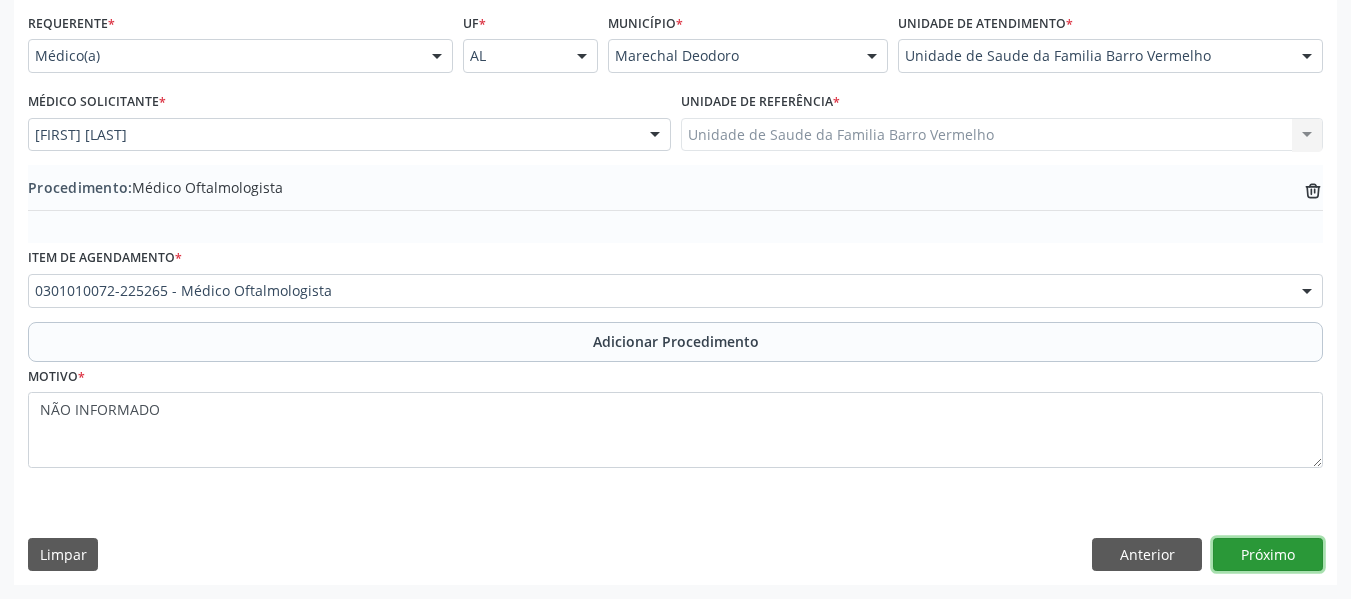 click on "Próximo" at bounding box center (1268, 555) 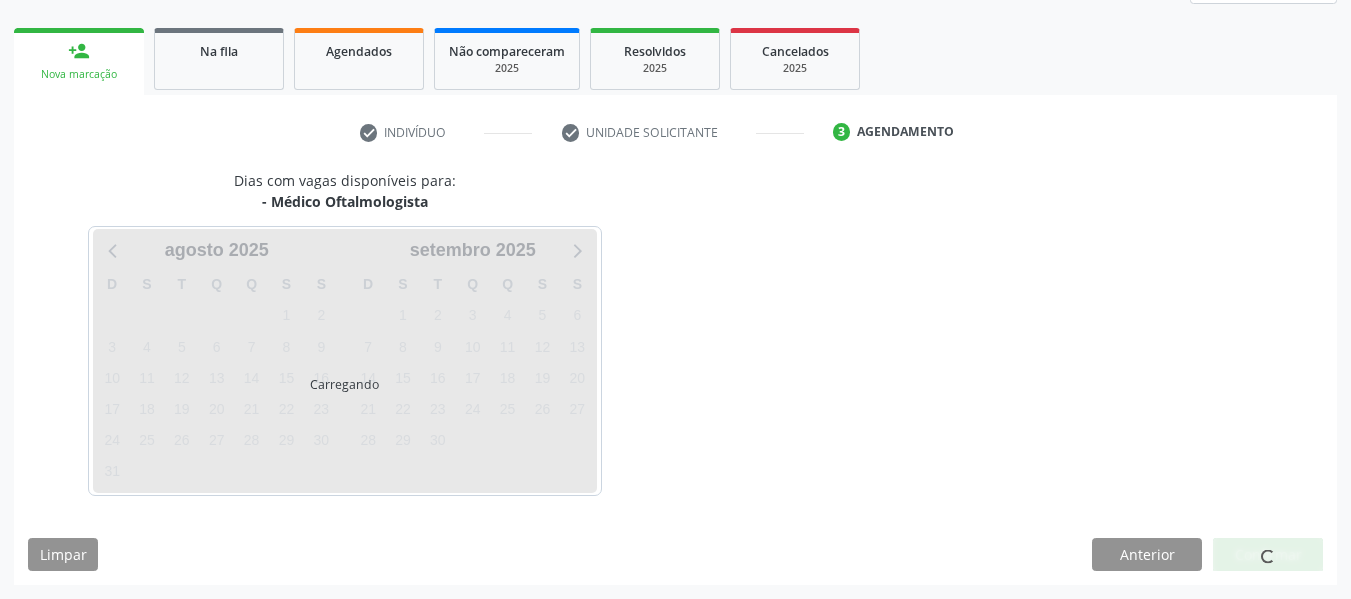 scroll, scrollTop: 358, scrollLeft: 0, axis: vertical 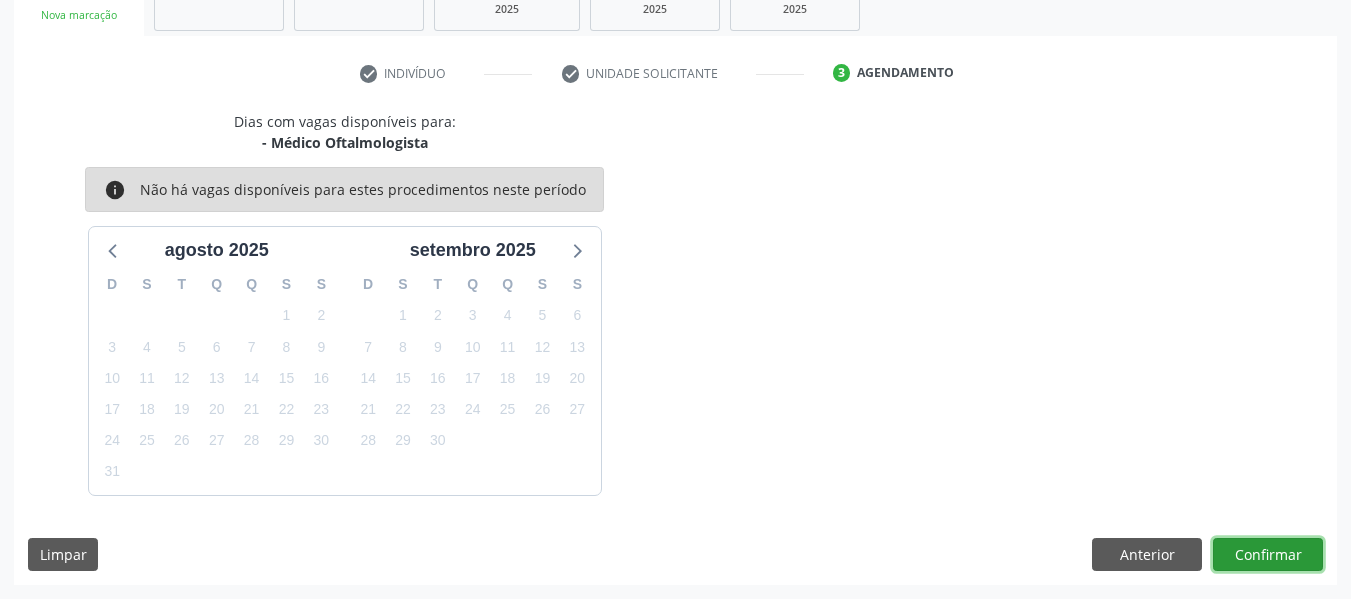 click on "Confirmar" at bounding box center (1268, 555) 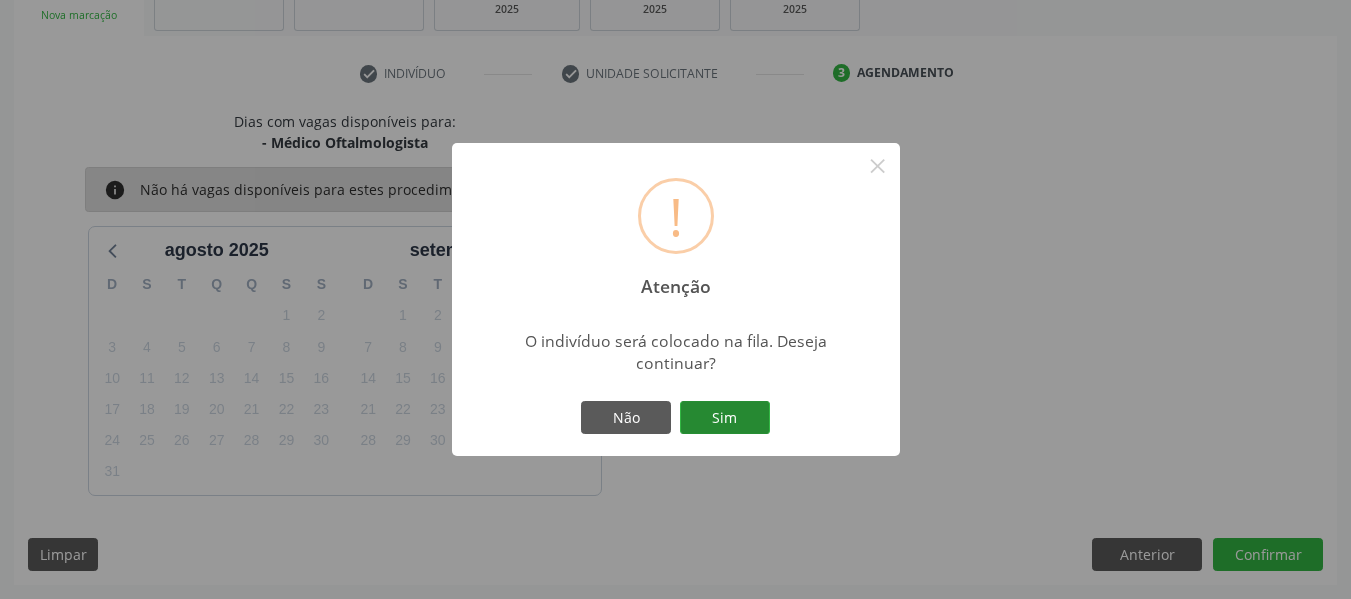 click on "Sim" at bounding box center [725, 418] 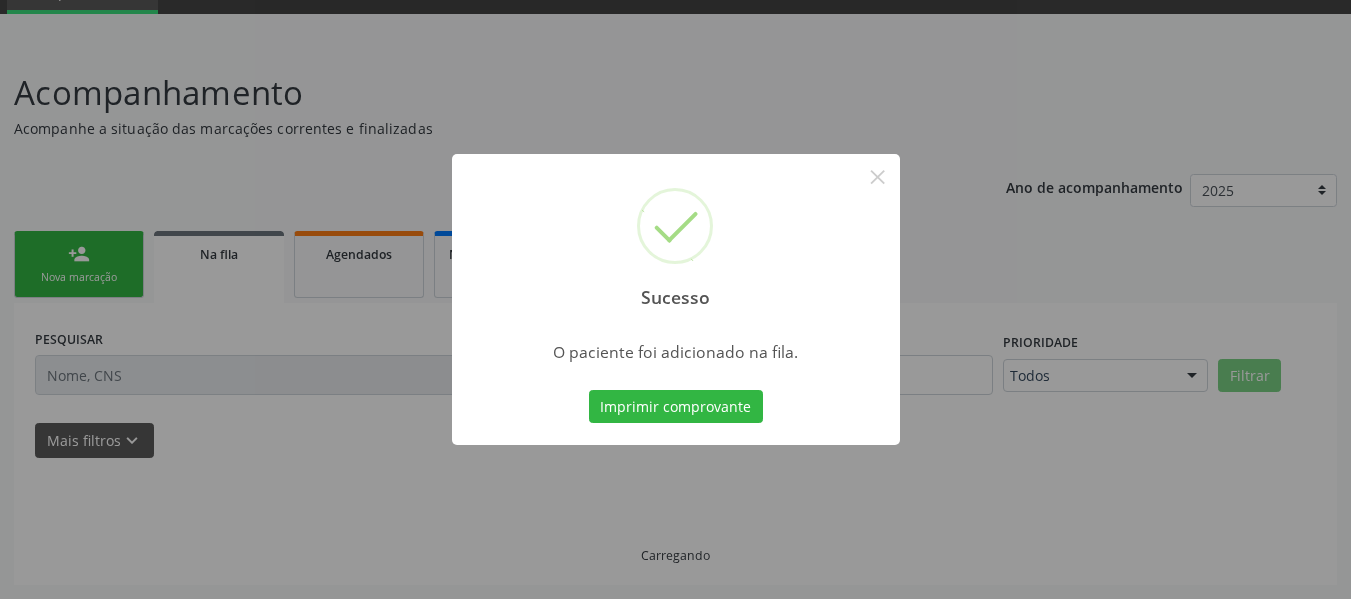 scroll, scrollTop: 96, scrollLeft: 0, axis: vertical 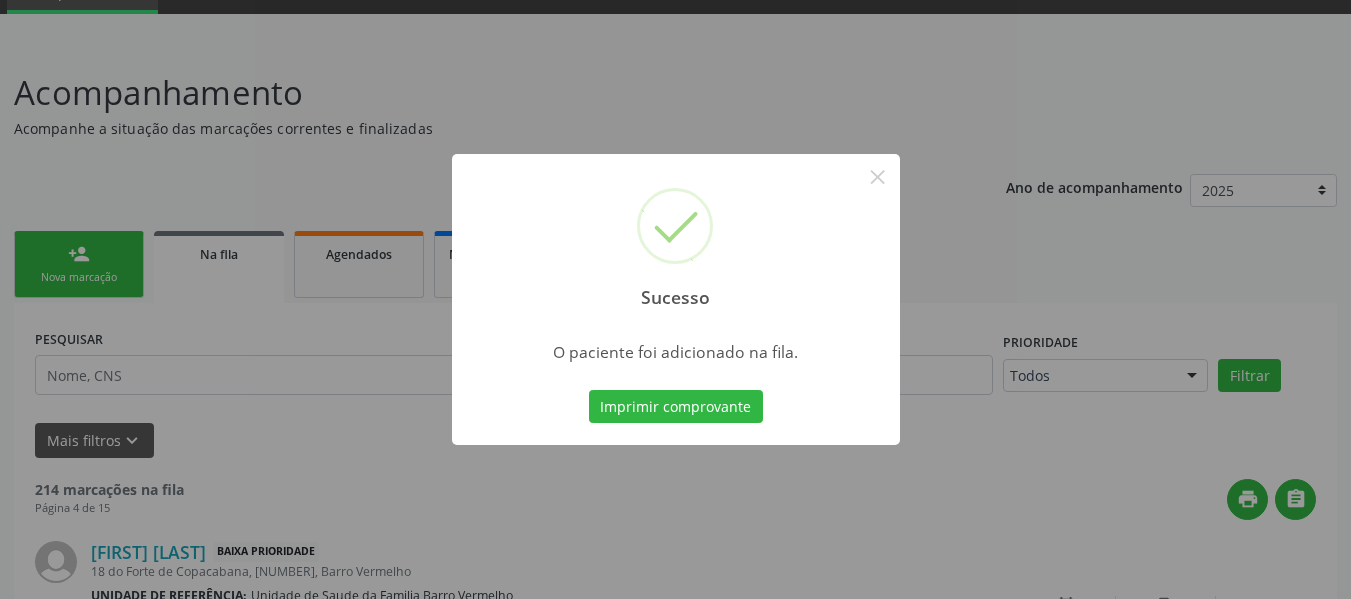 click on "Imprimir comprovante" at bounding box center (676, 407) 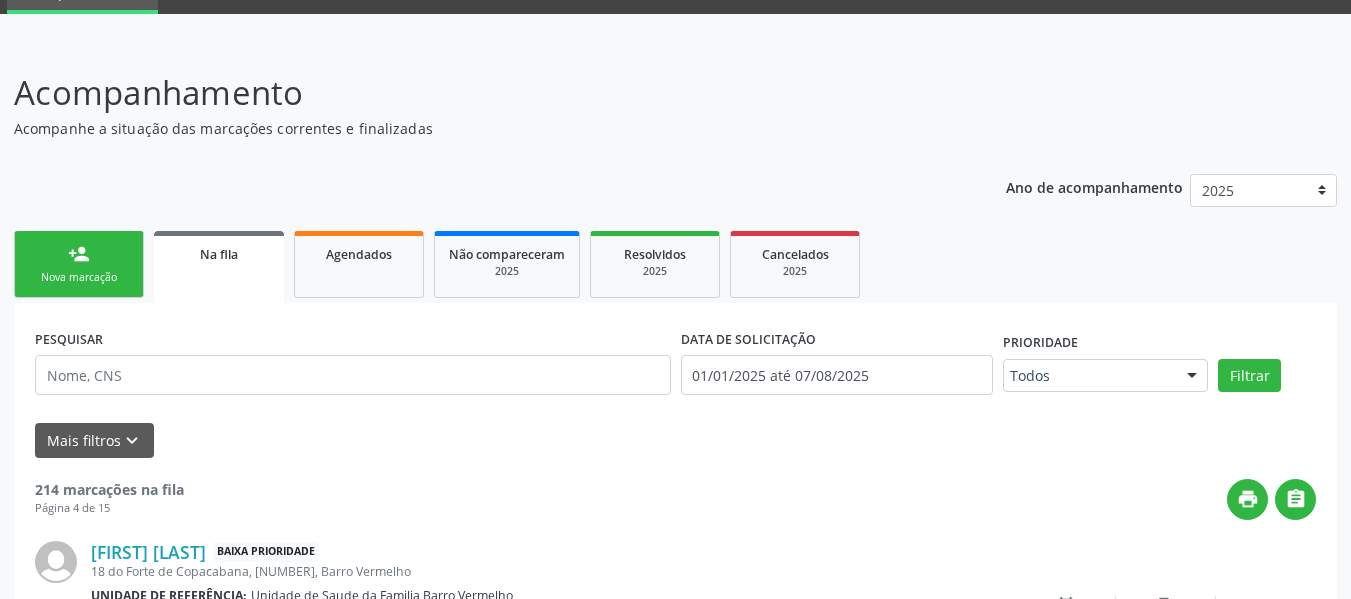 click on "person_add
Nova marcação" at bounding box center [79, 264] 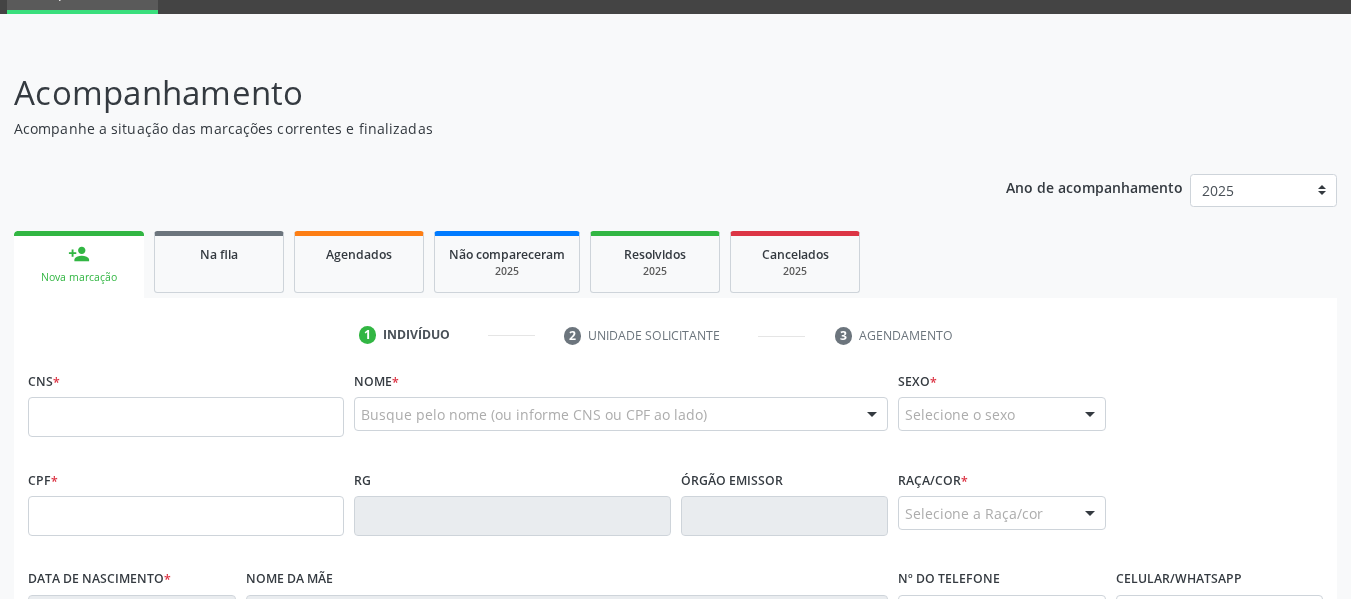click at bounding box center (186, 417) 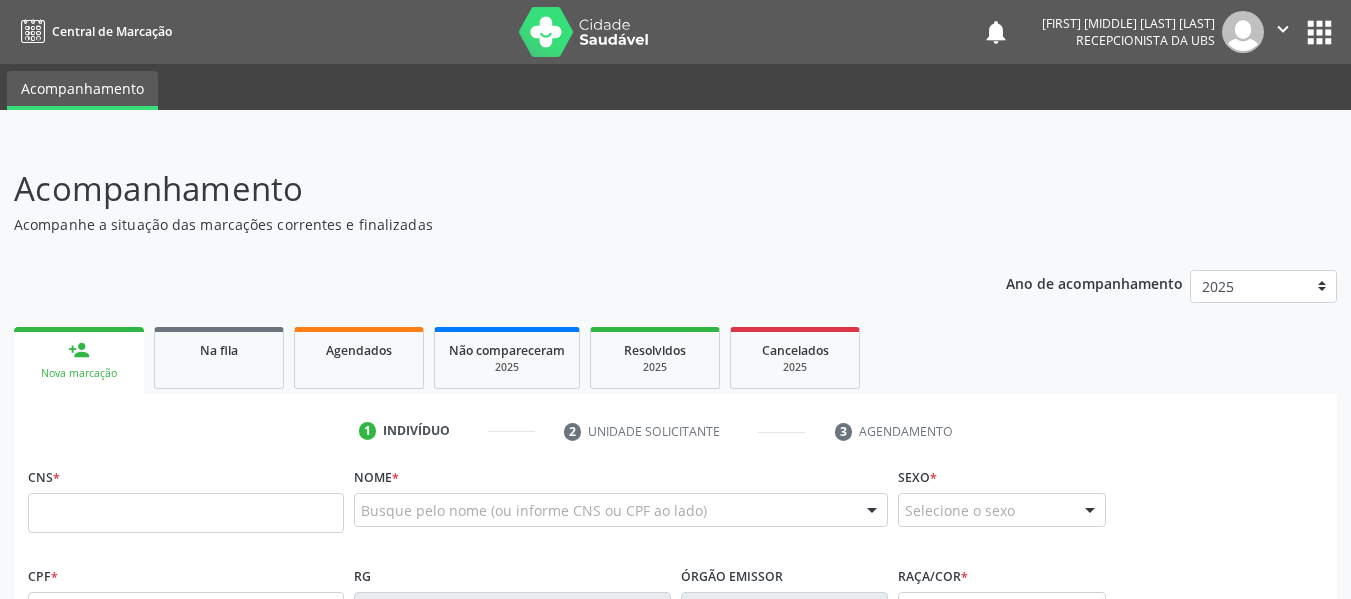 scroll, scrollTop: 0, scrollLeft: 0, axis: both 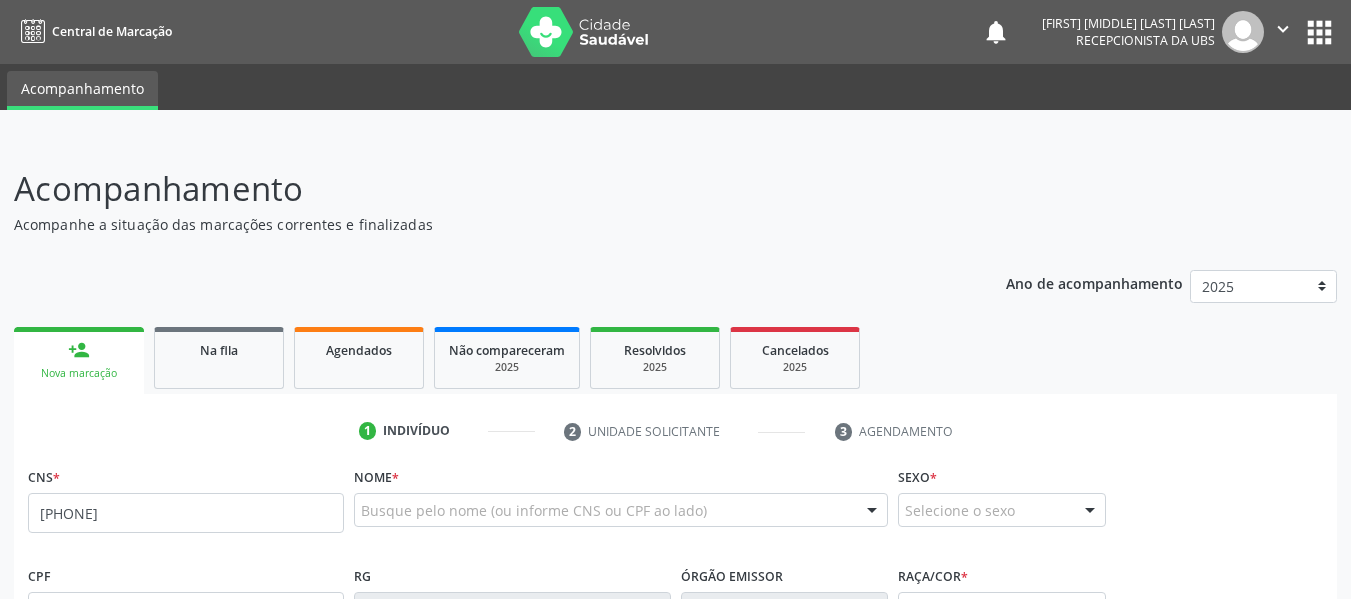 type on "[PHONE]" 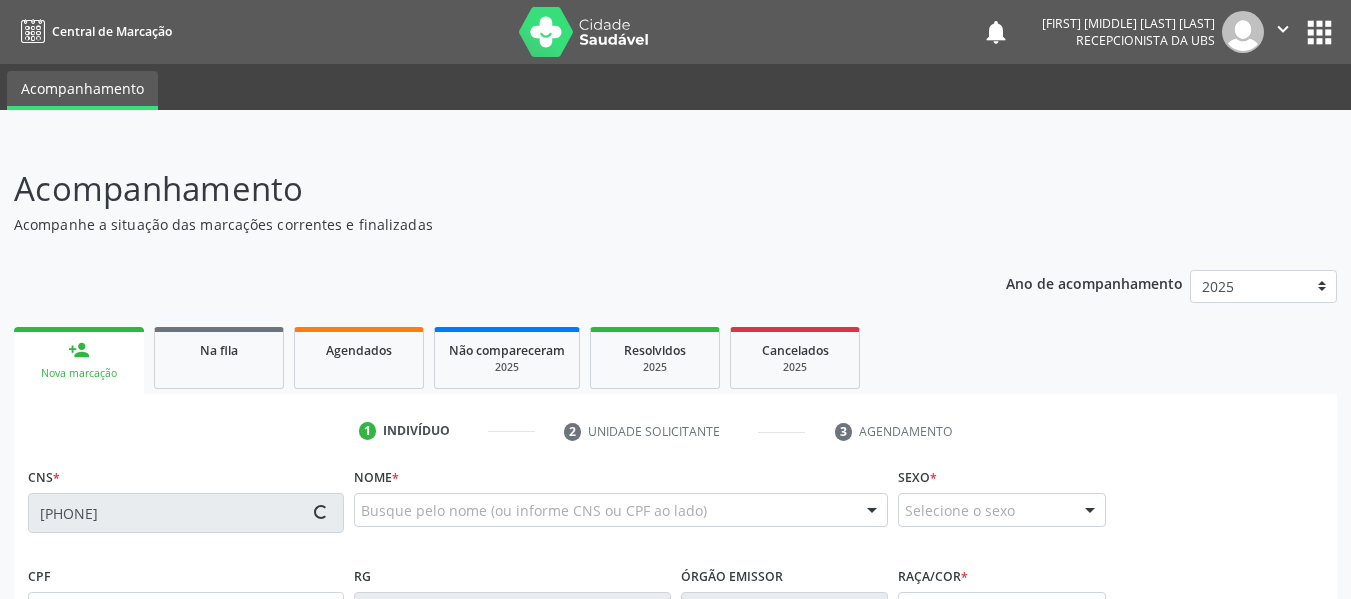 type on "[DATE]" 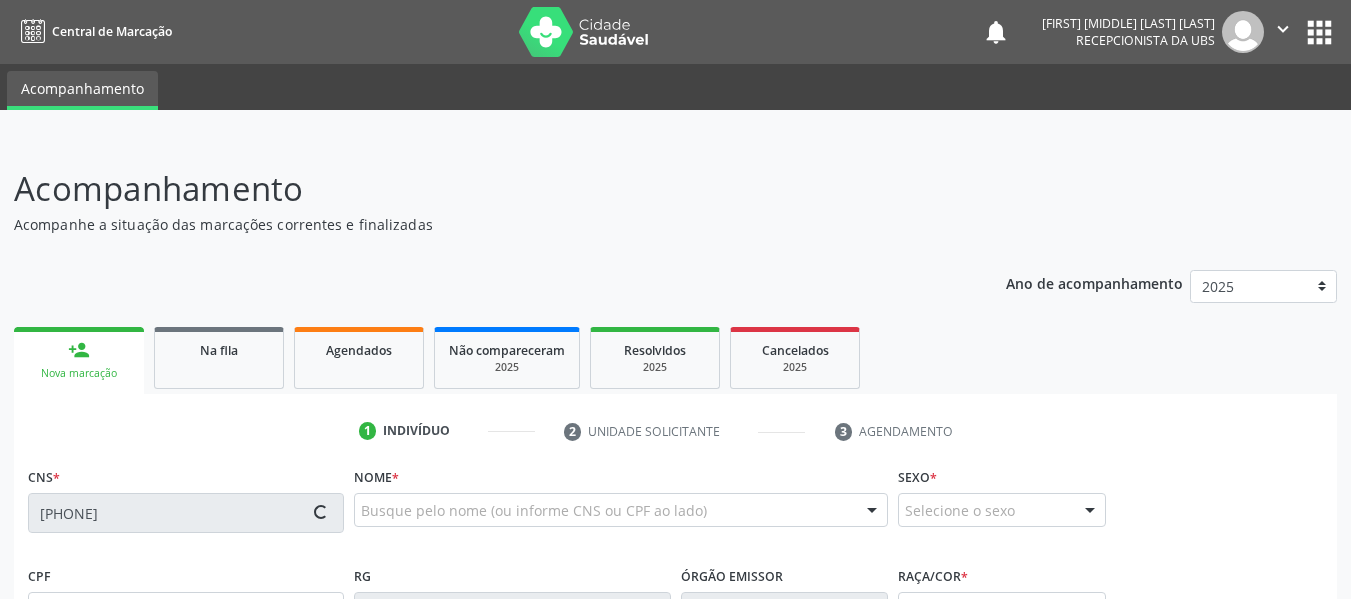 type on "[FIRST] [MIDDLE] [LAST] [LAST]" 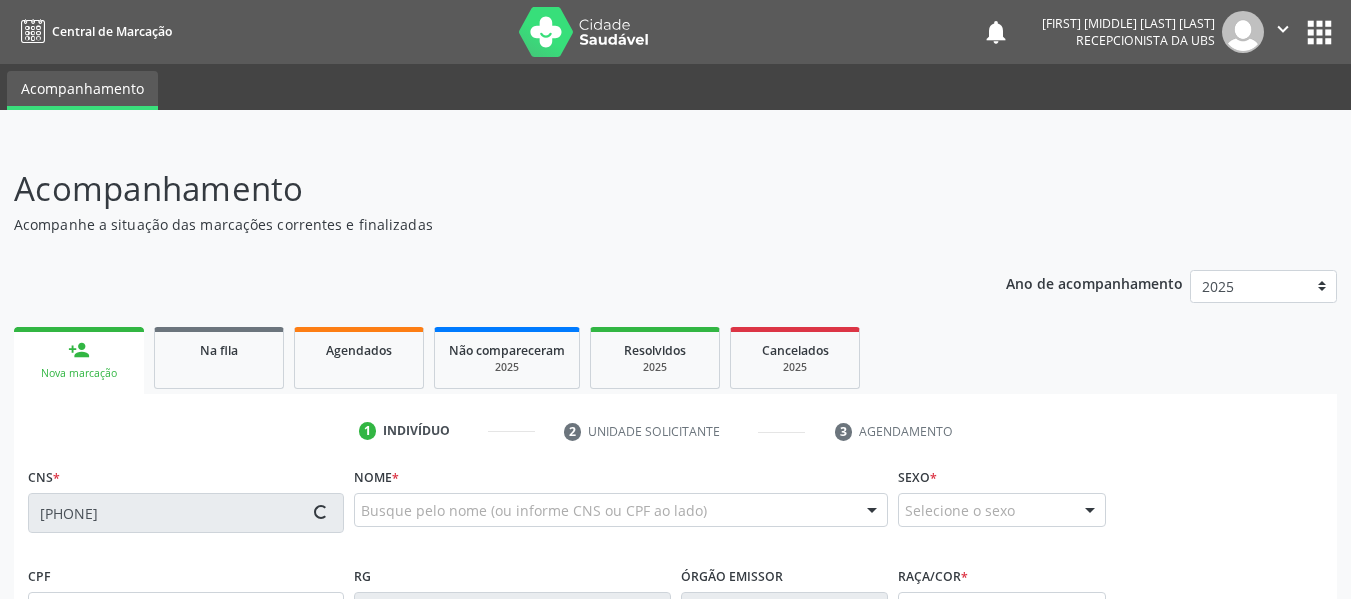 type on "[PHONE]" 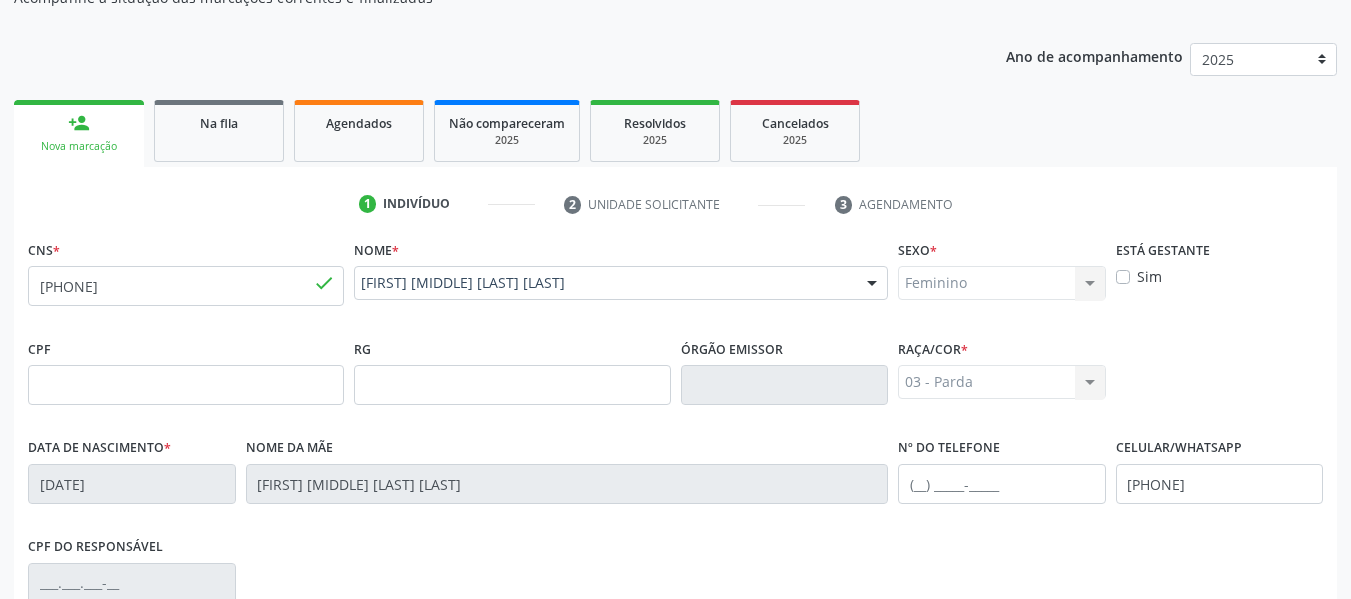 scroll, scrollTop: 307, scrollLeft: 0, axis: vertical 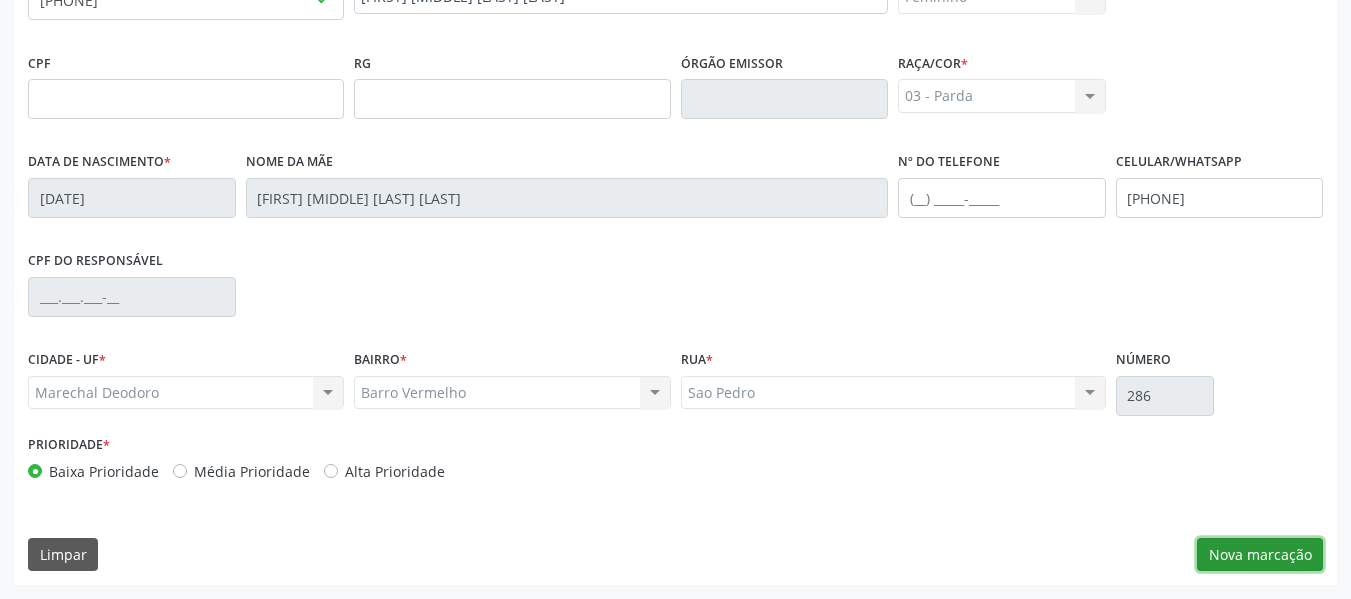 click on "Nova marcação" at bounding box center (1260, 555) 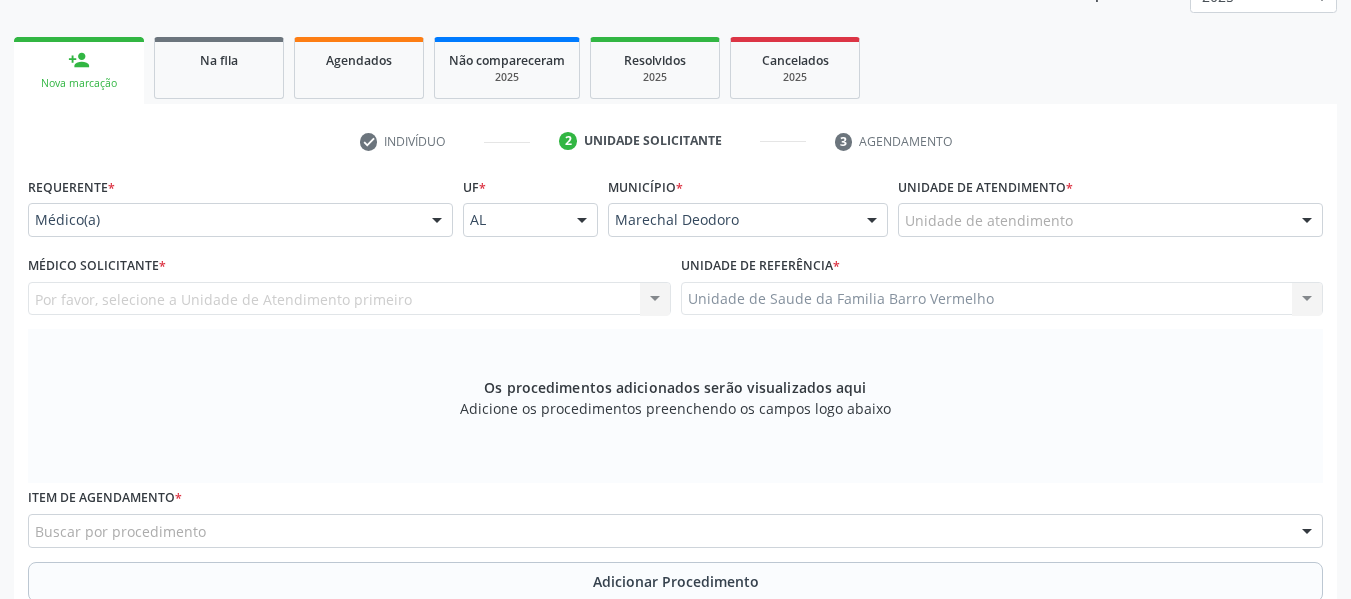 scroll, scrollTop: 273, scrollLeft: 0, axis: vertical 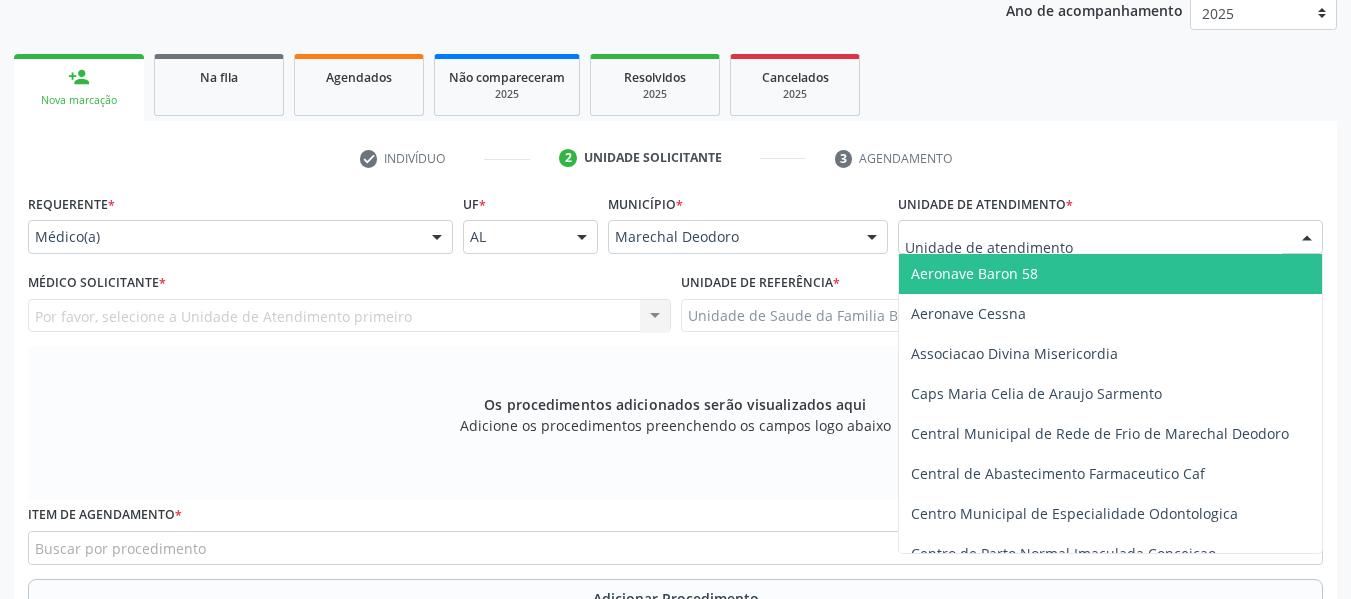 click at bounding box center [1307, 238] 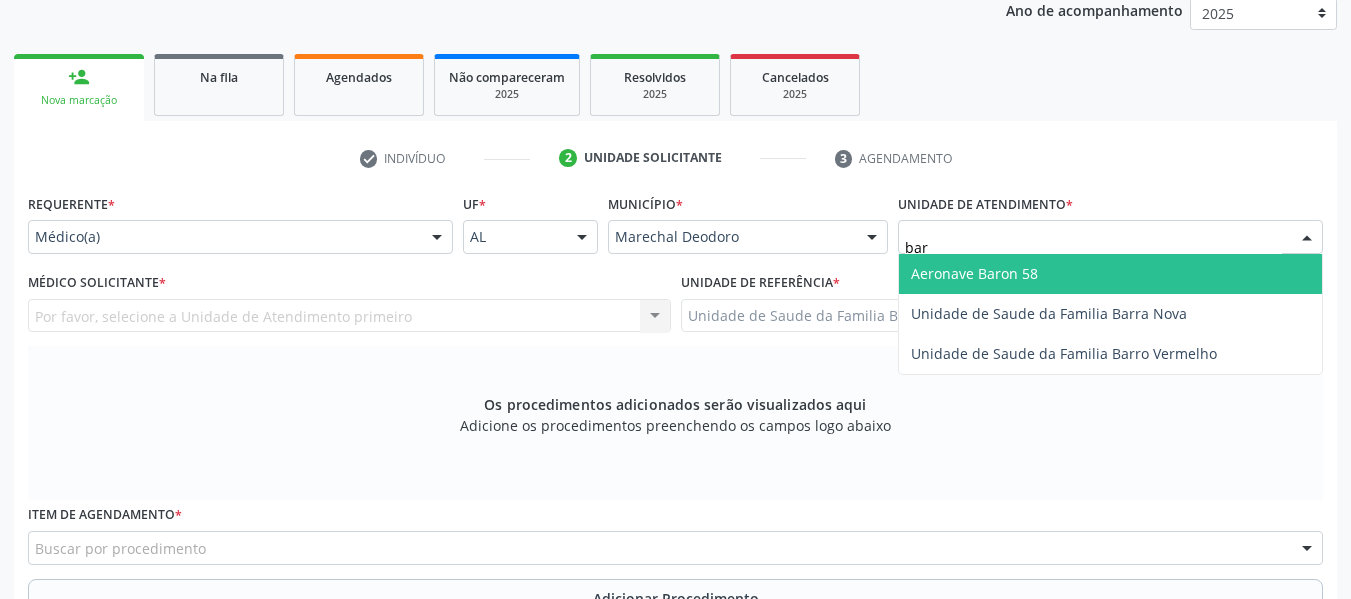 type on "barr" 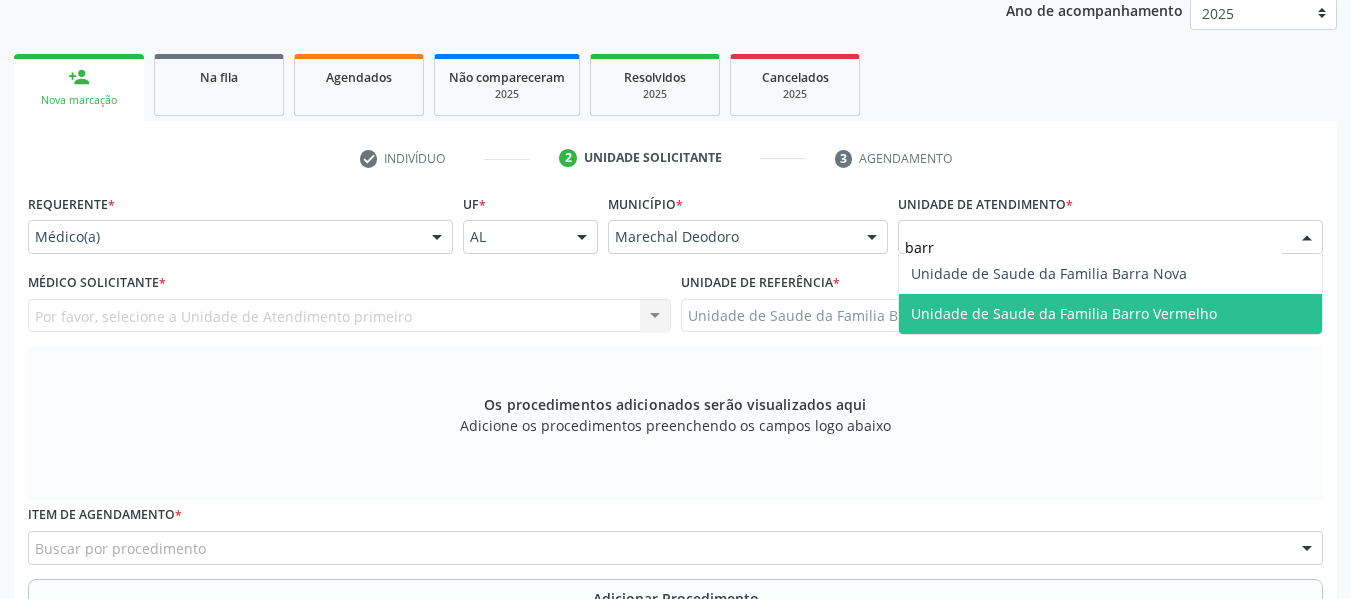click on "Unidade de Saude da Familia Barro Vermelho" at bounding box center [1064, 313] 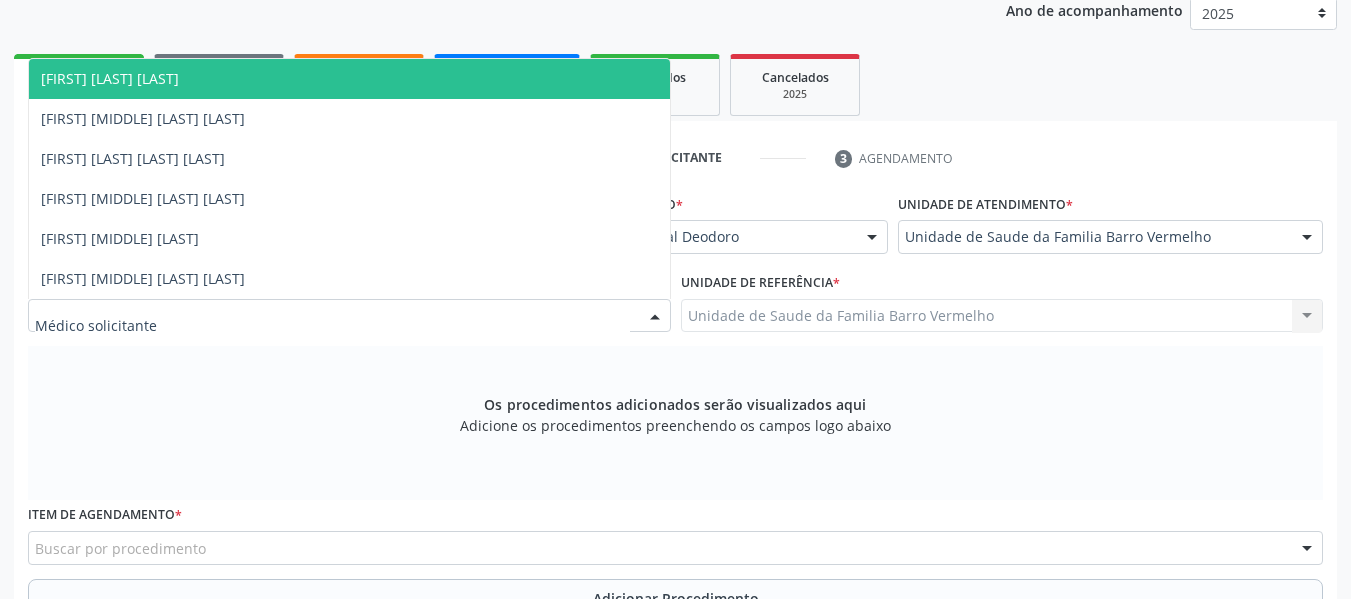 click at bounding box center (655, 317) 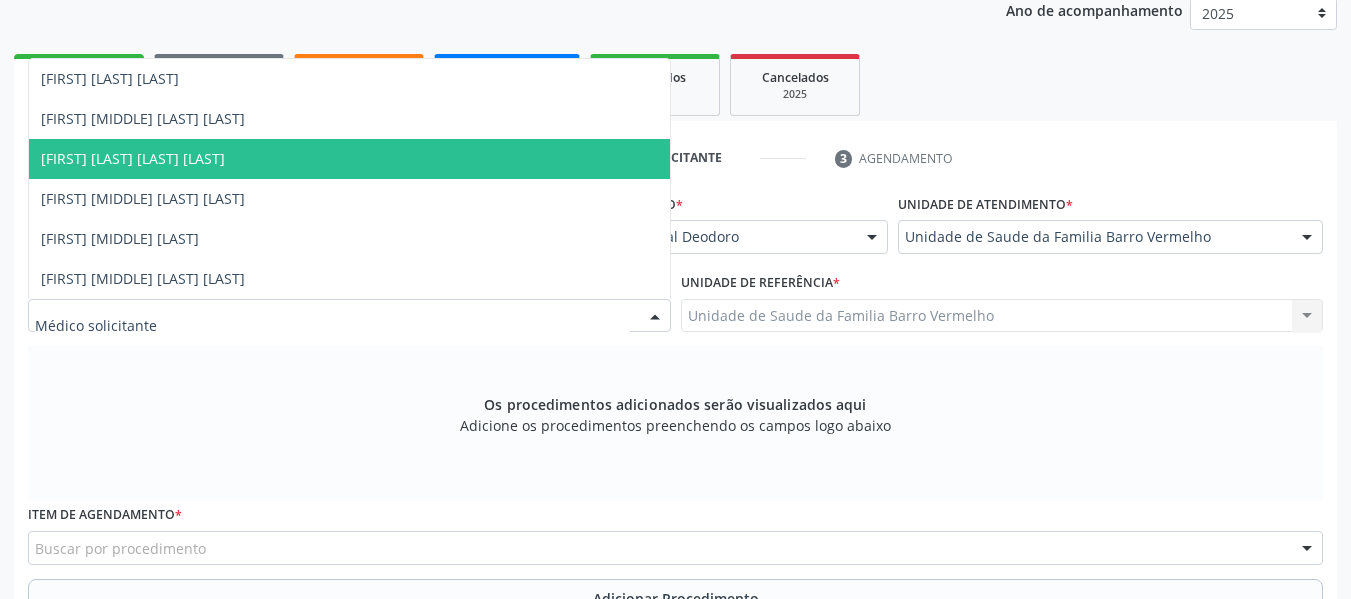 click on "[FIRST] [LAST]" at bounding box center (133, 158) 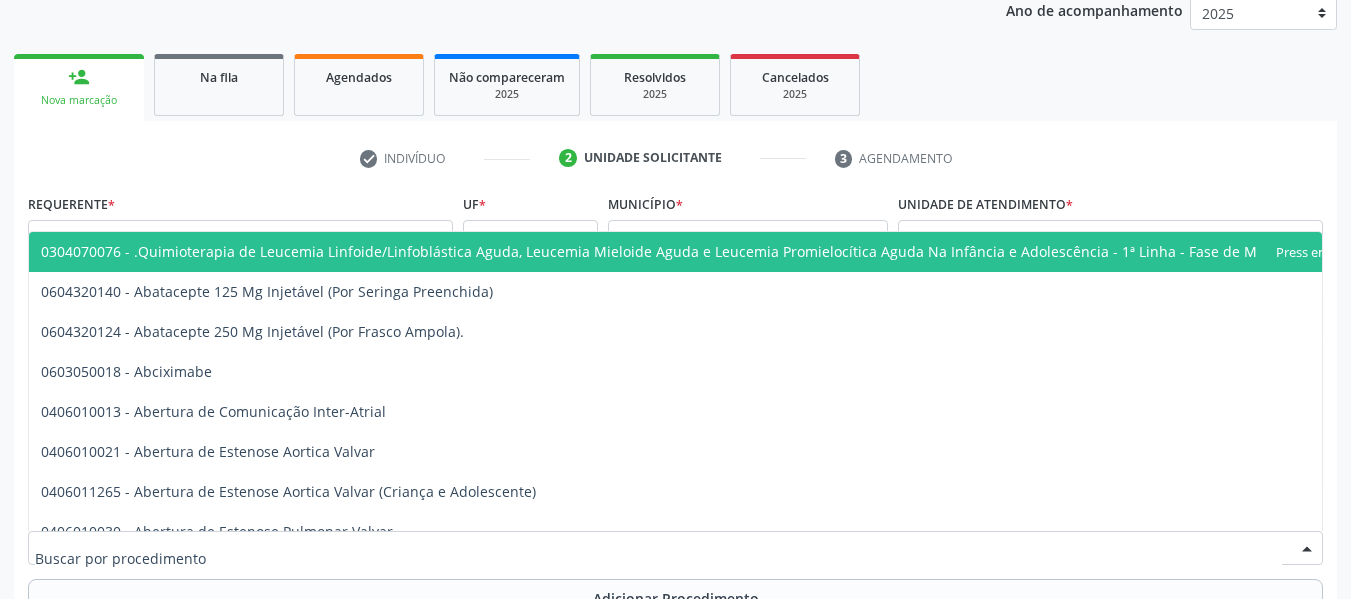 click at bounding box center (675, 548) 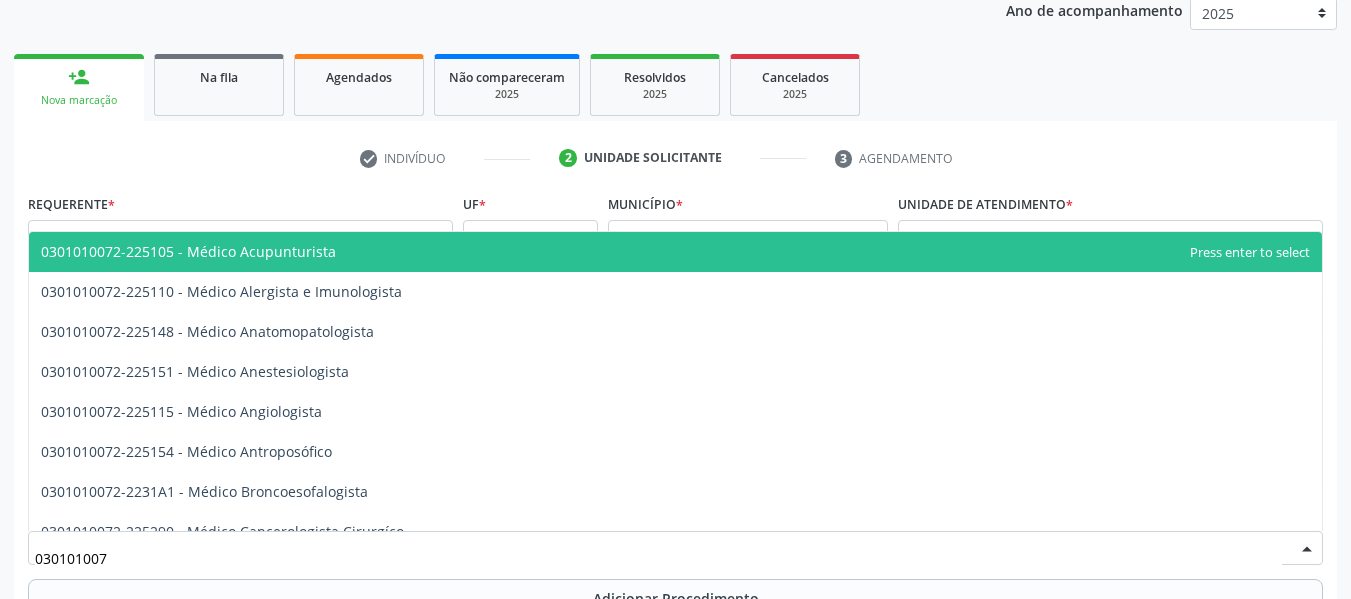 type on "0301010072" 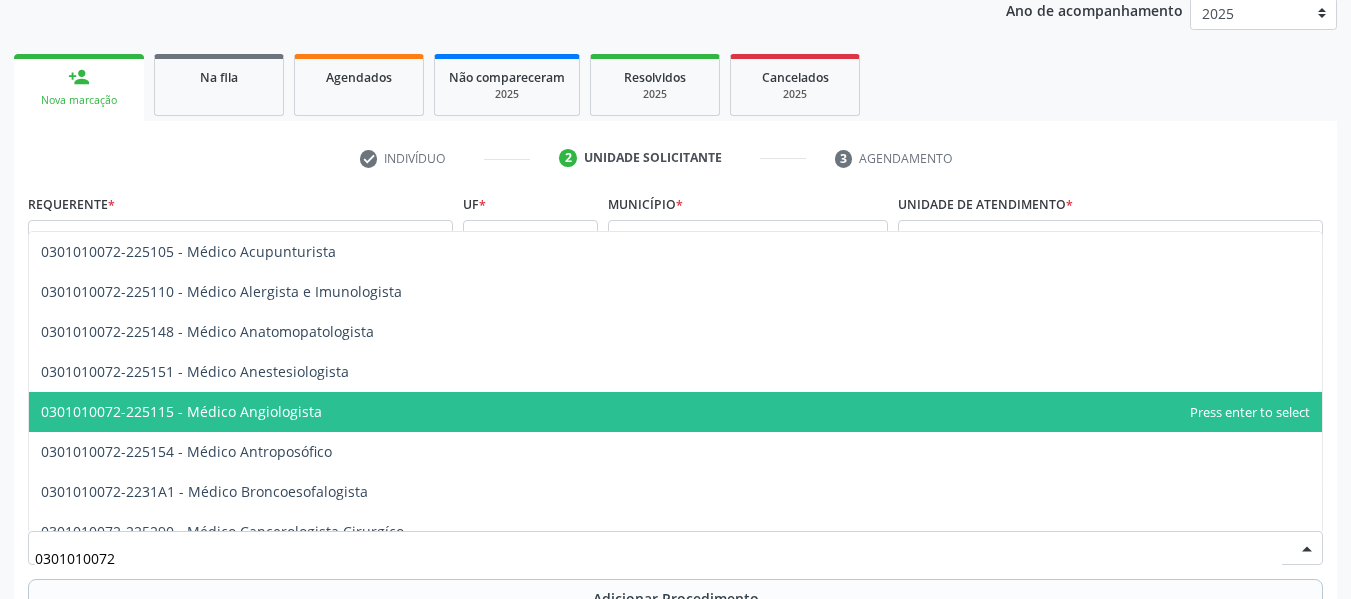 click on "0301010072-225115 - Médico Angiologista" at bounding box center [181, 411] 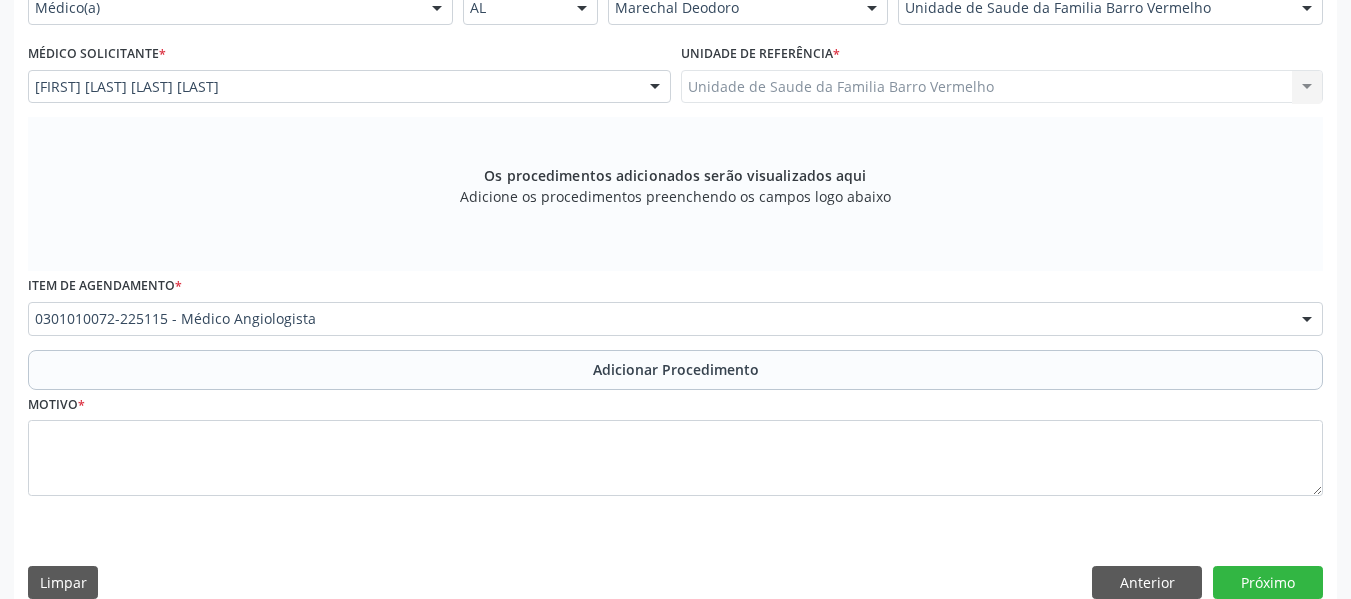 scroll, scrollTop: 513, scrollLeft: 0, axis: vertical 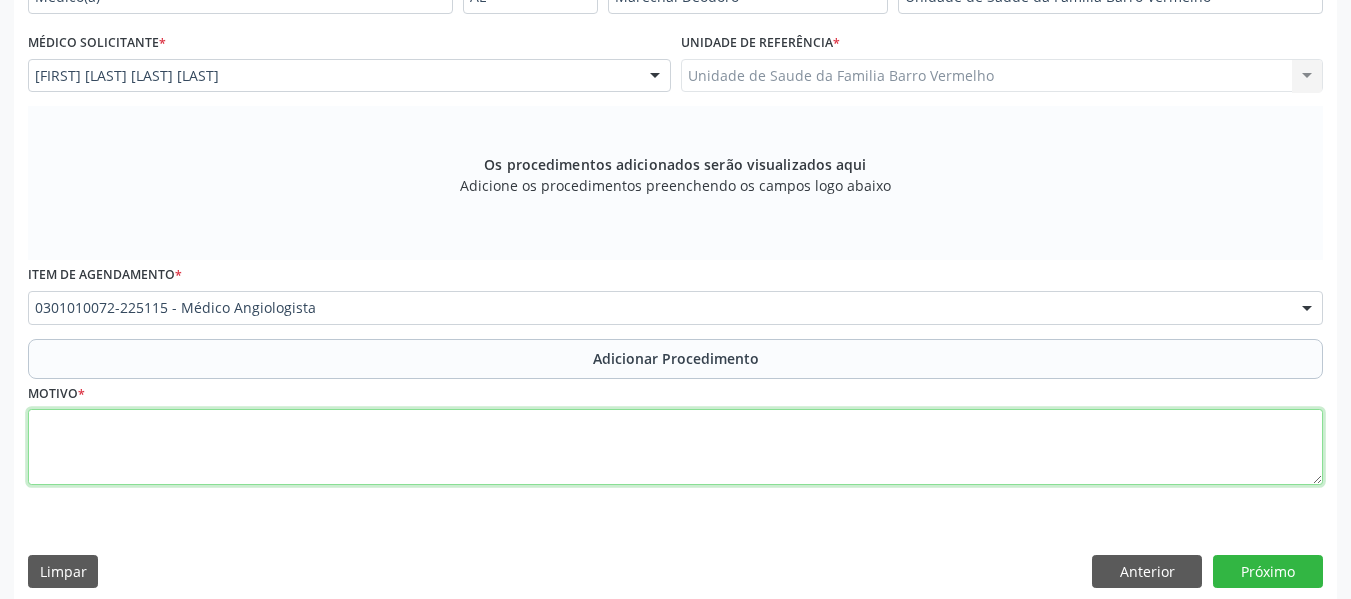 click at bounding box center (675, 447) 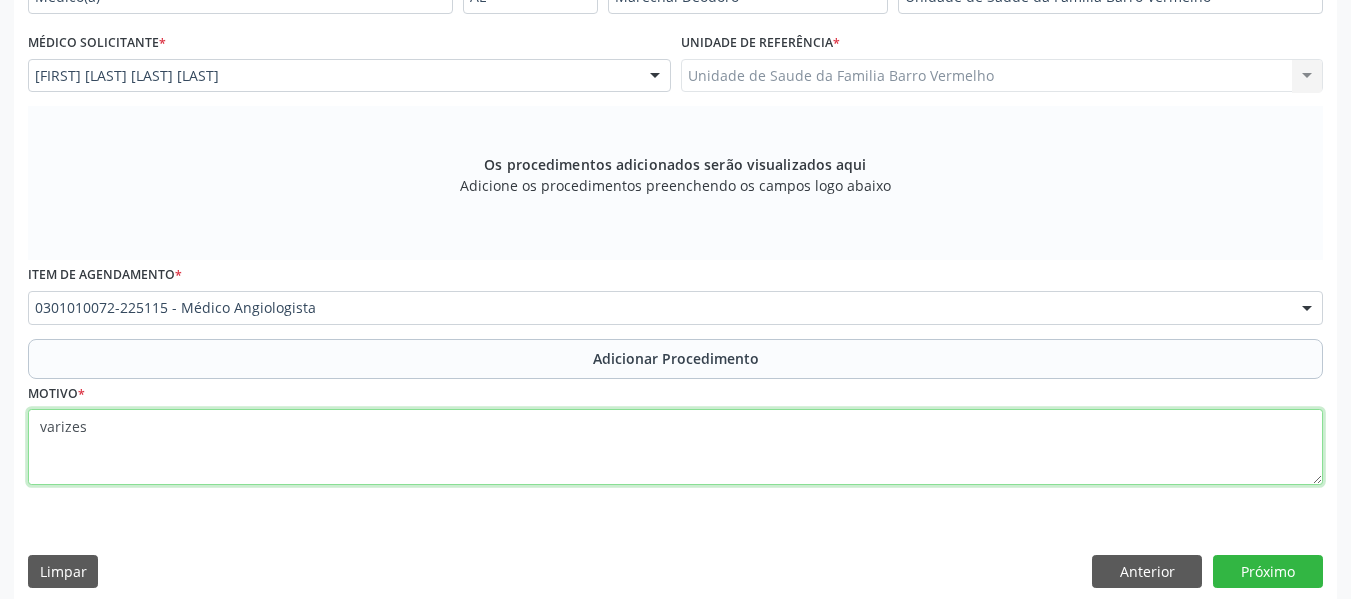 click on "varizes" at bounding box center (675, 447) 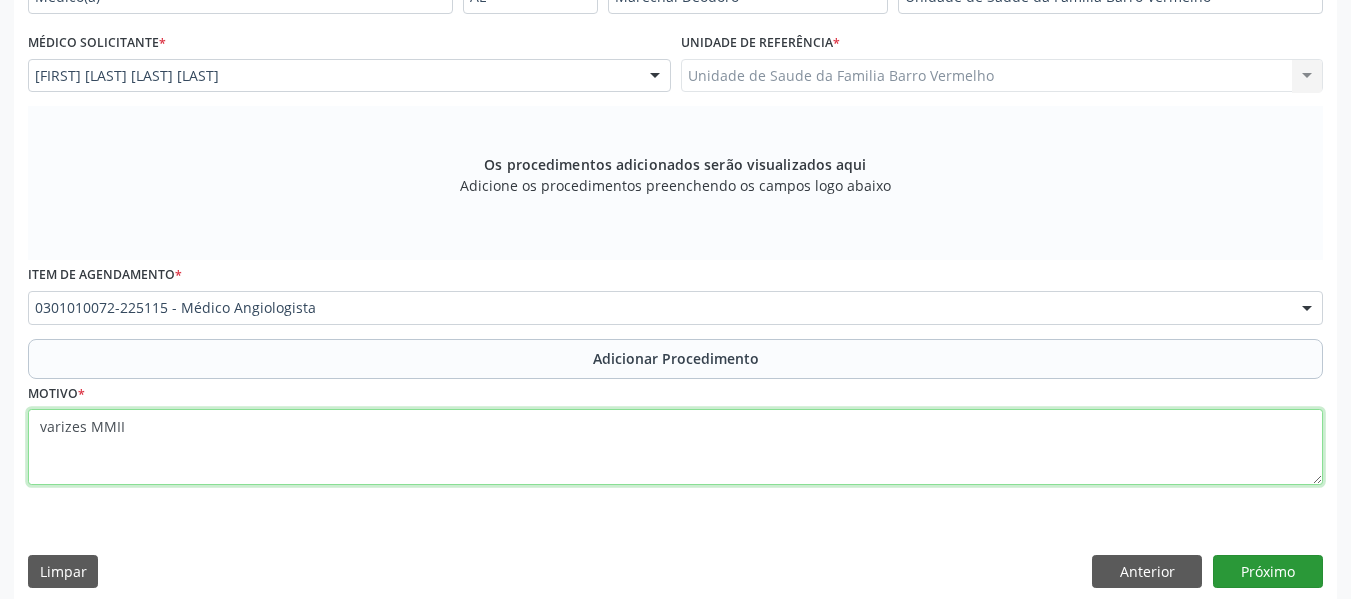 type on "varizes MMII" 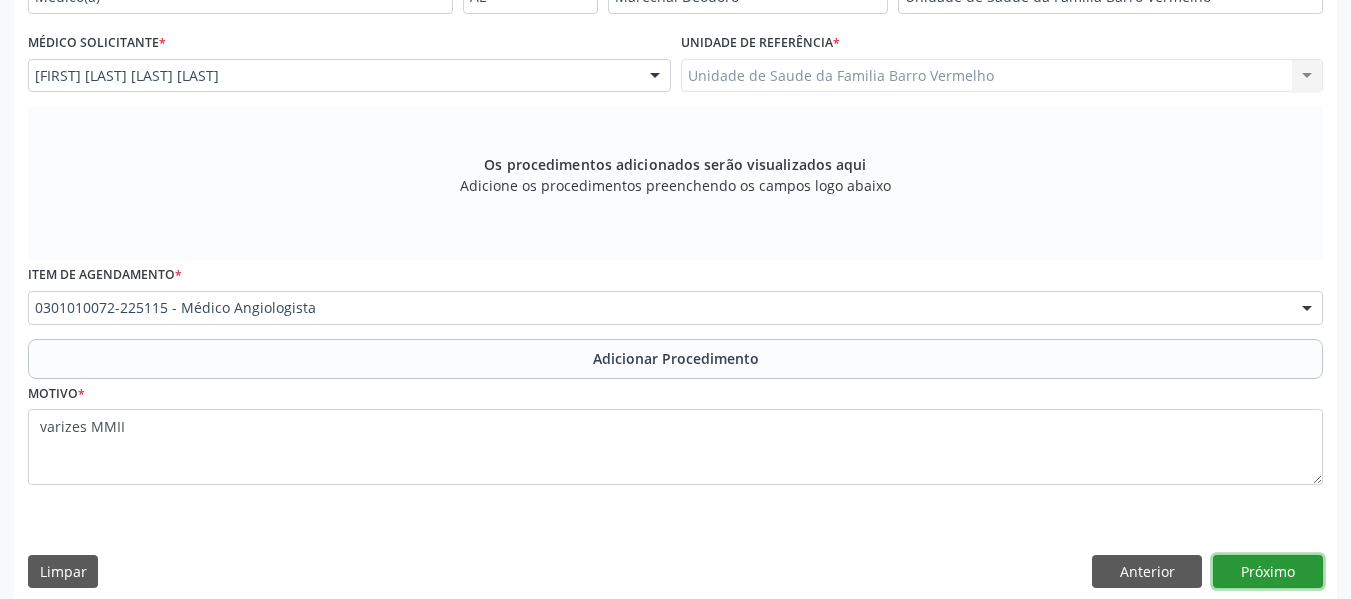 click on "Próximo" at bounding box center (1268, 572) 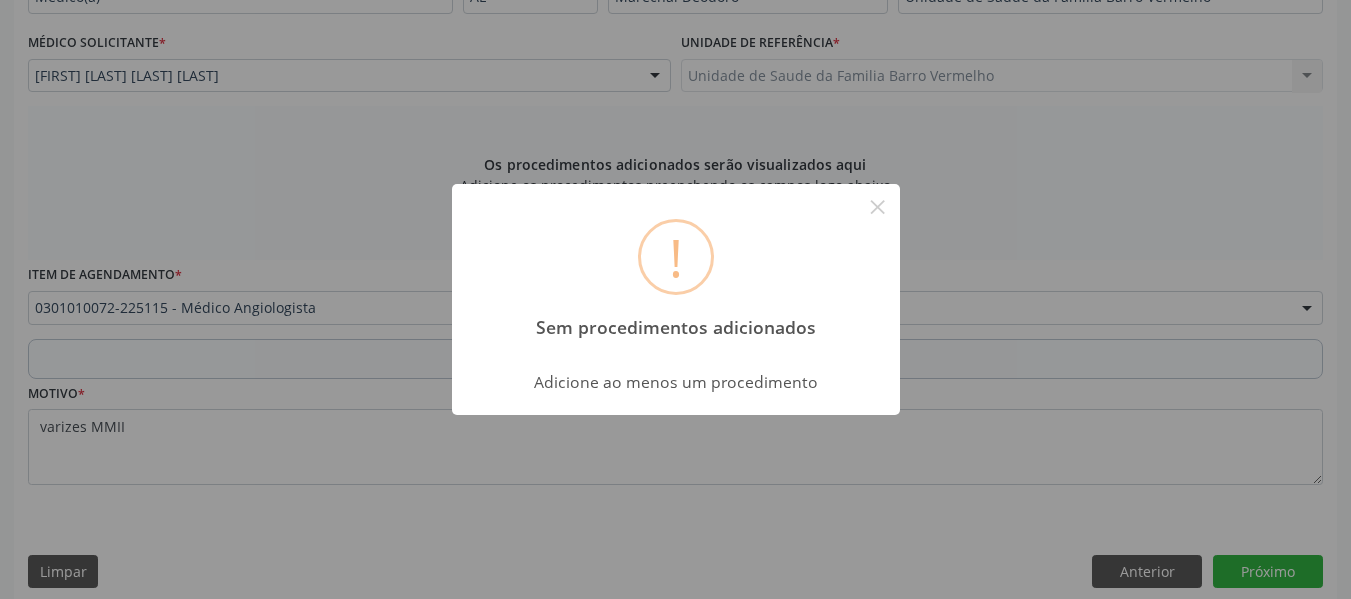 click on "! Sem procedimentos adicionados × Adicione ao menos um procedimento OK Cancel" at bounding box center (675, 299) 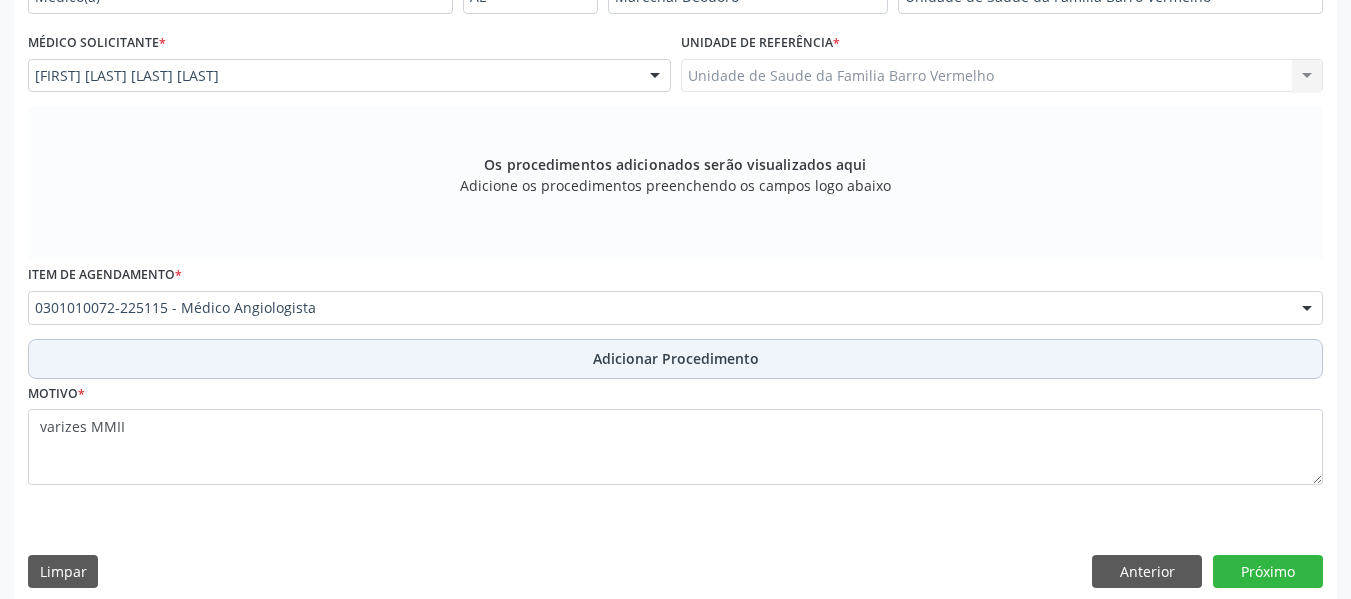 click on "Adicionar Procedimento" at bounding box center [676, 358] 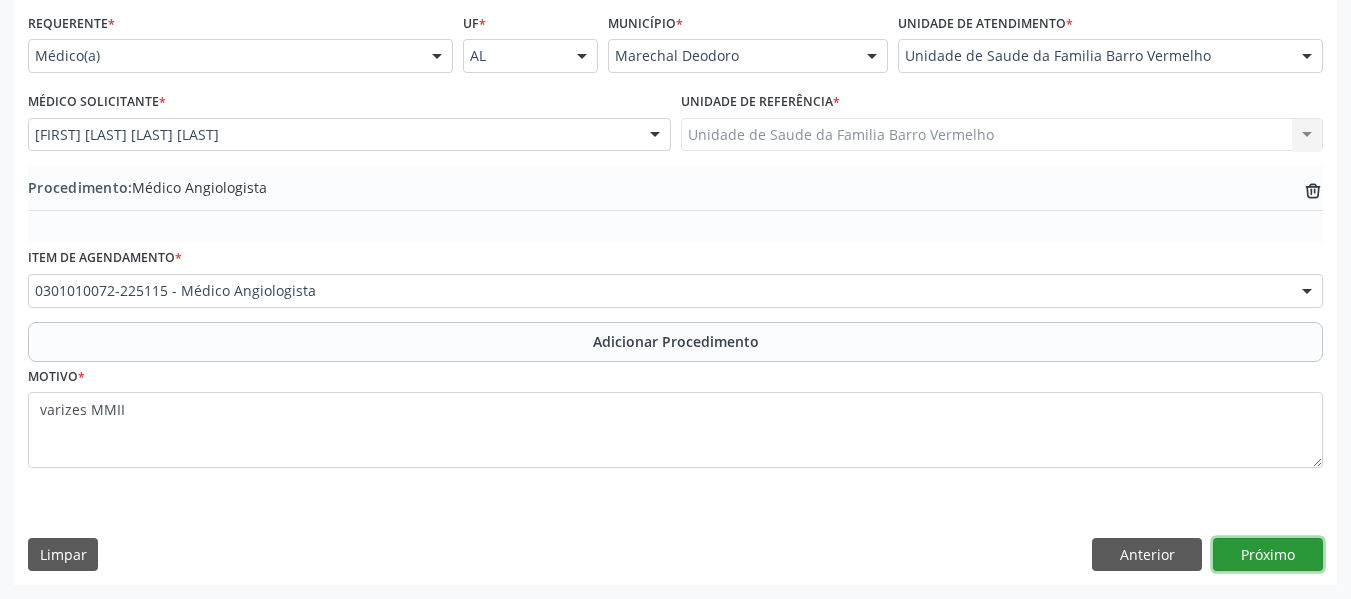 click on "Próximo" at bounding box center (1268, 555) 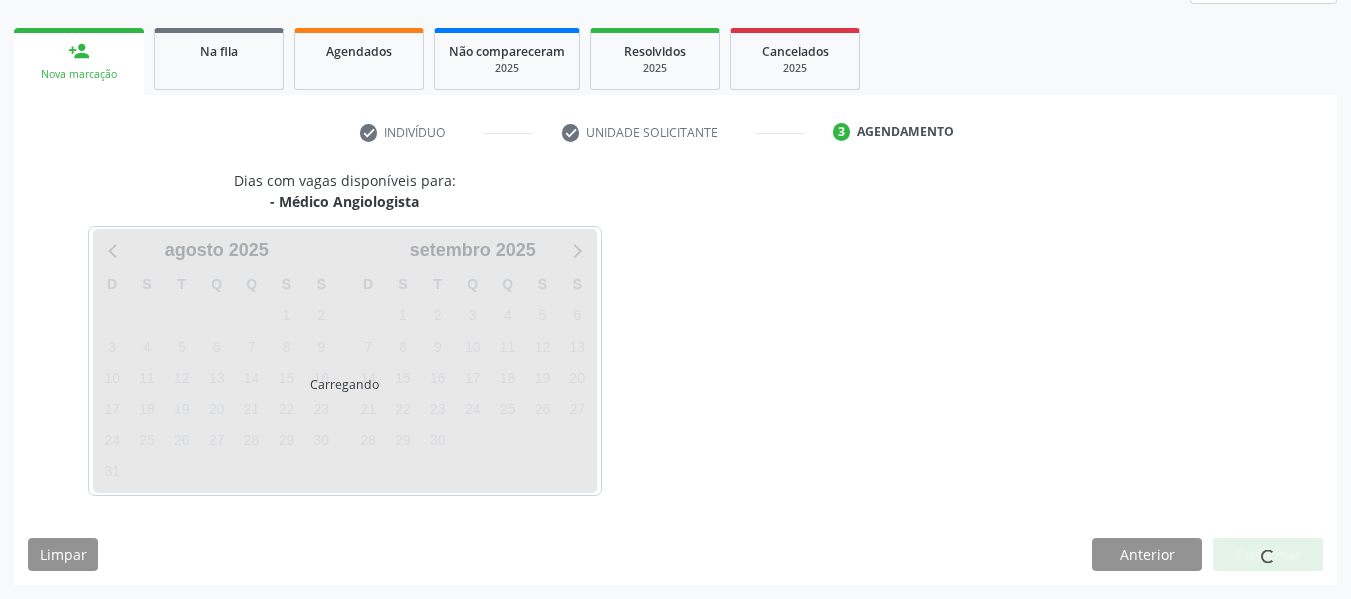 scroll, scrollTop: 358, scrollLeft: 0, axis: vertical 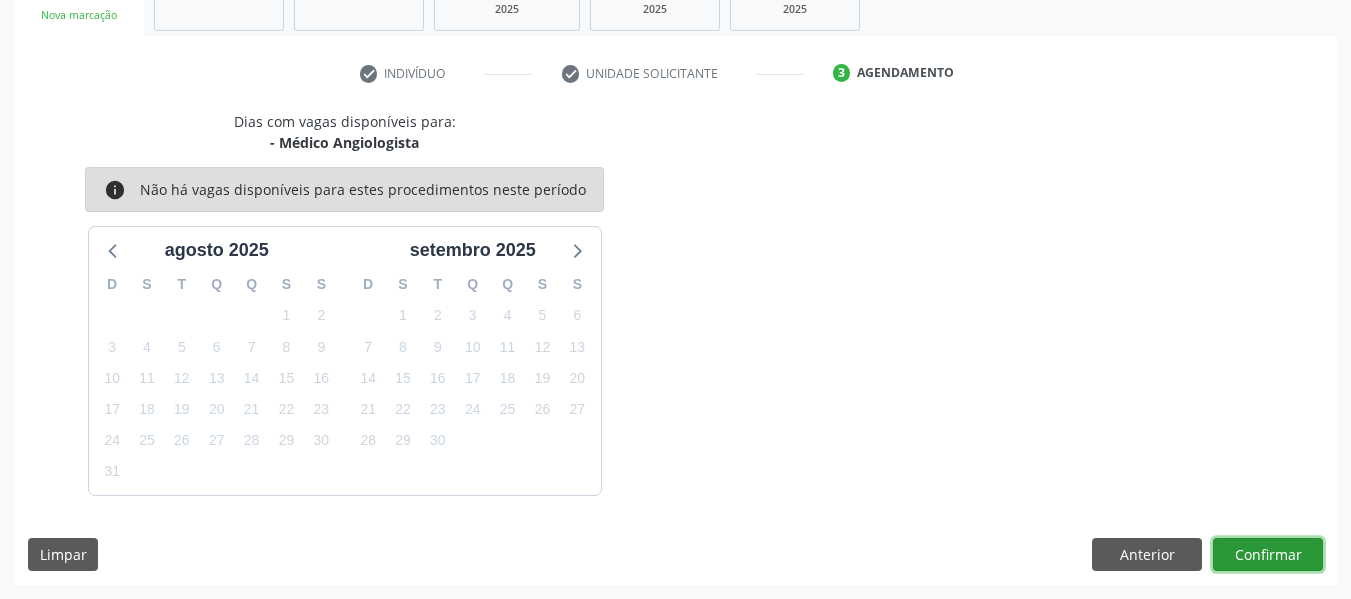 click on "Confirmar" at bounding box center (1268, 555) 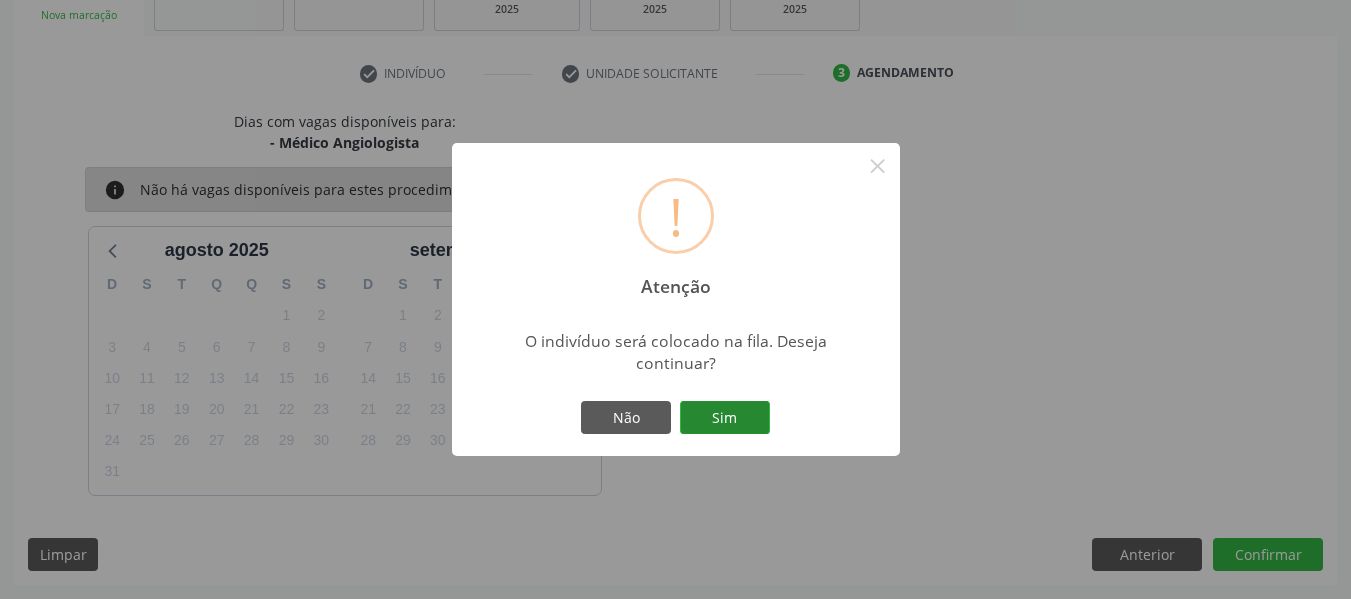 click on "Sim" at bounding box center (725, 418) 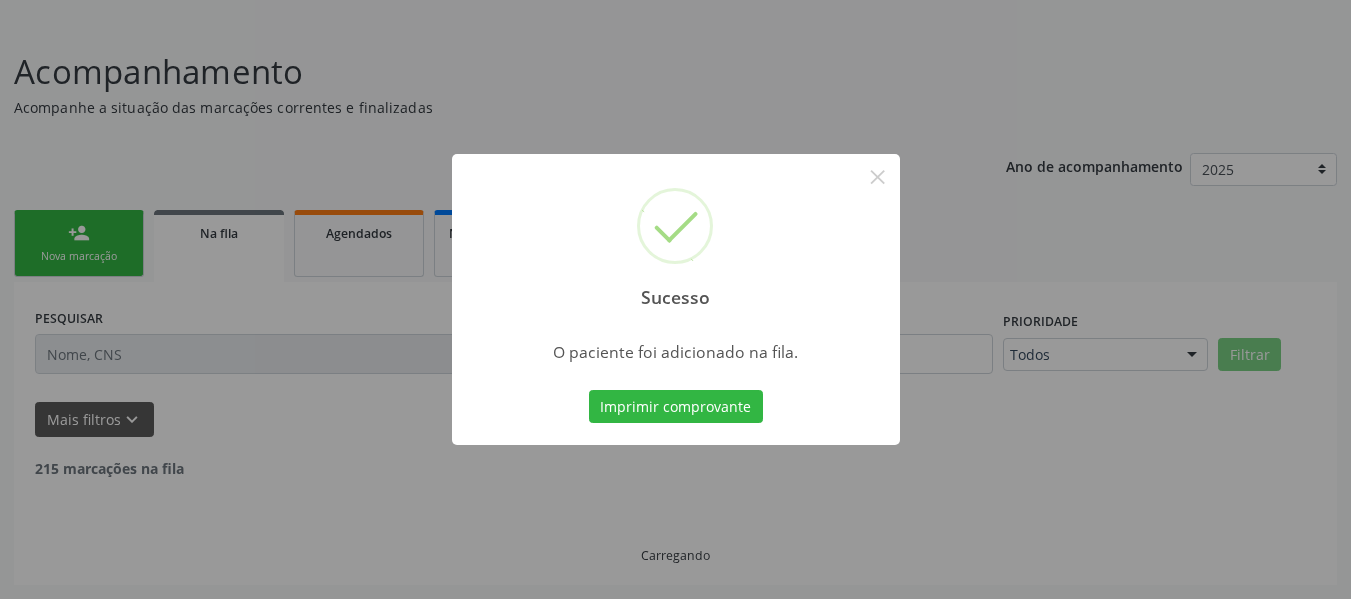 scroll, scrollTop: 96, scrollLeft: 0, axis: vertical 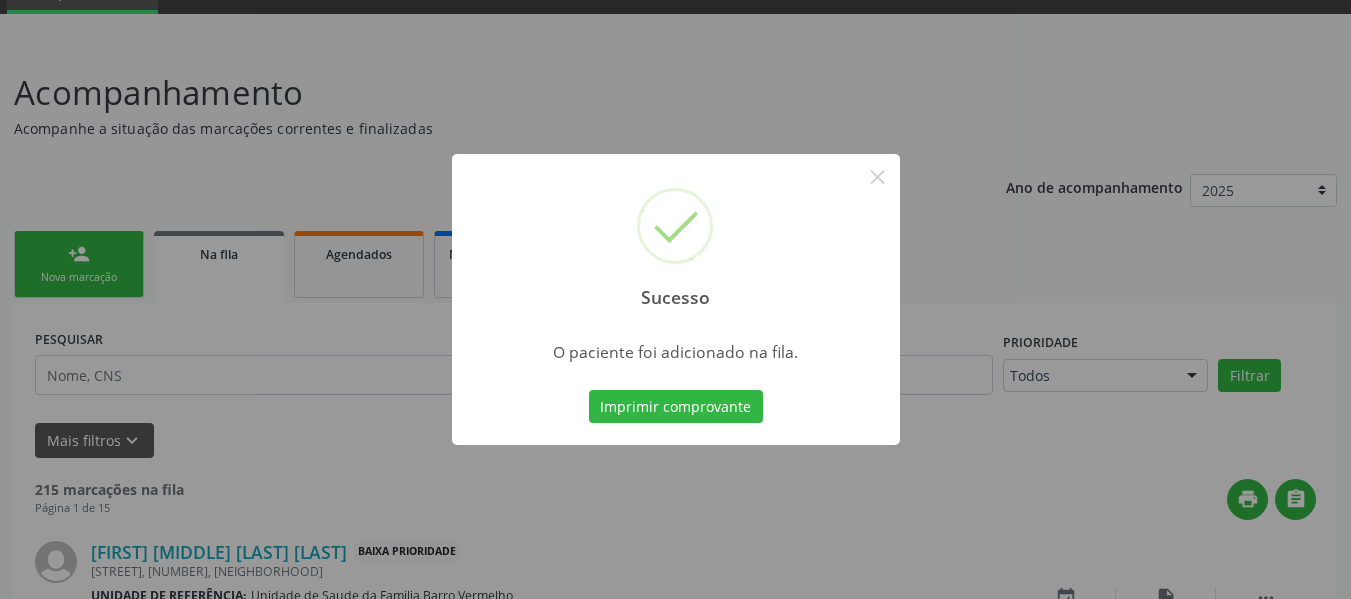 click on "Sucesso × O paciente foi adicionado na fila. Imprimir comprovante Cancel" at bounding box center [675, 299] 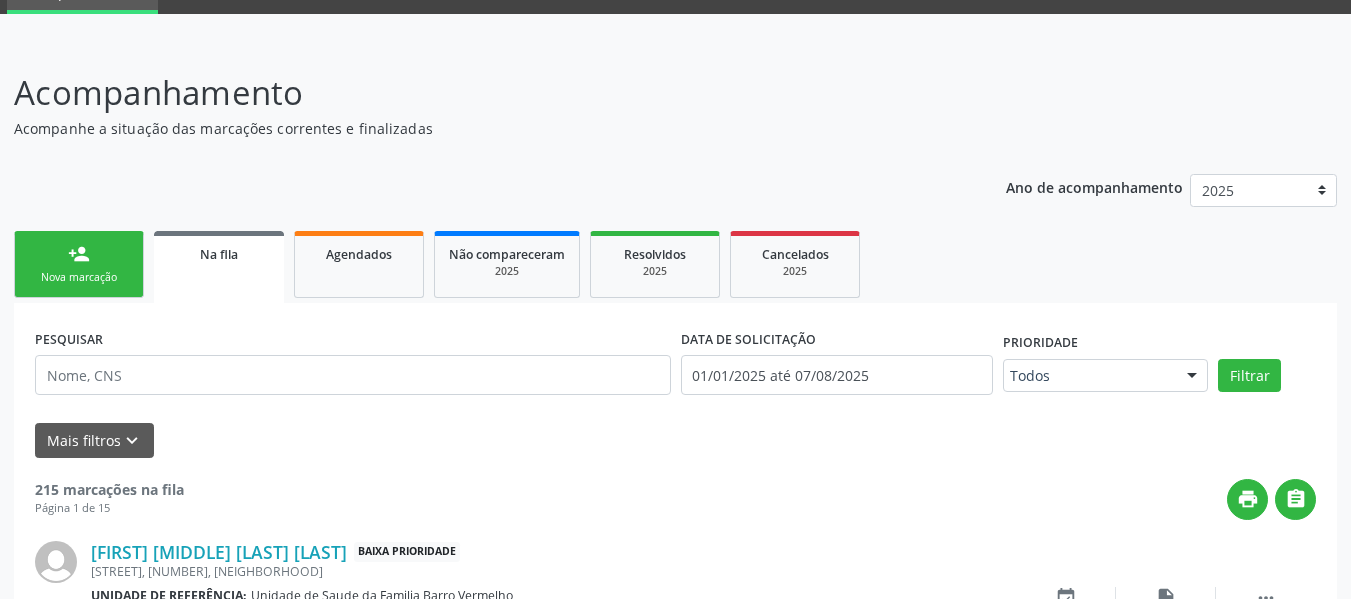 click on "person_add
Nova marcação" at bounding box center (79, 264) 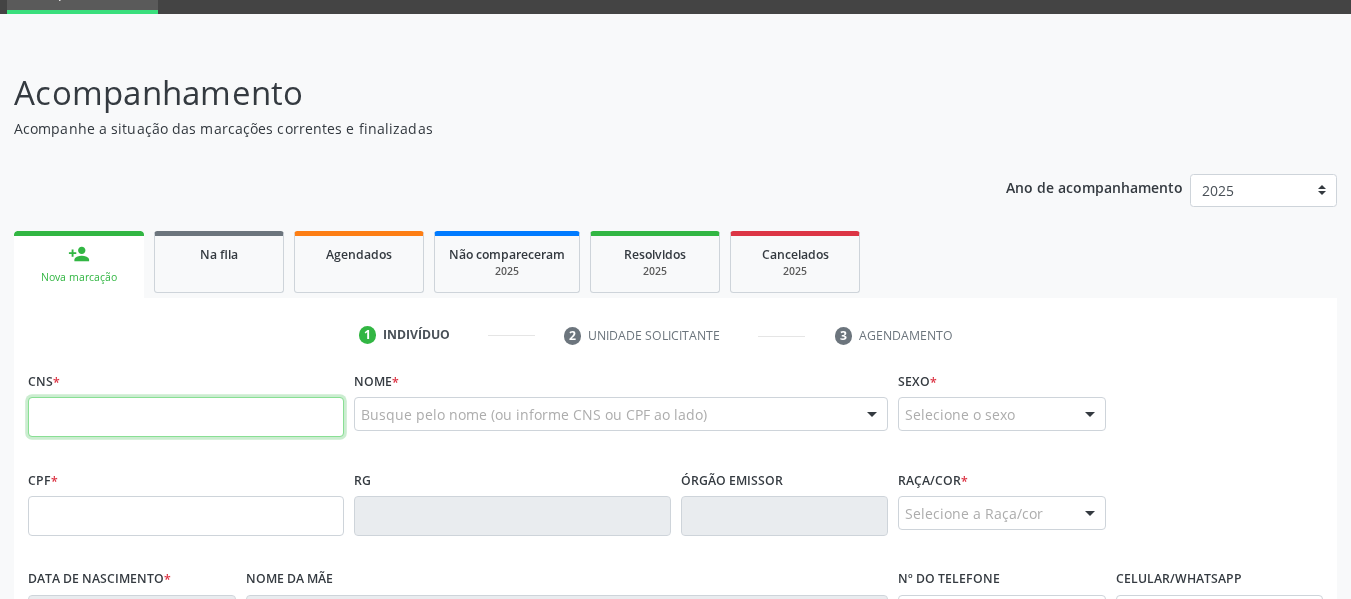 click at bounding box center (186, 417) 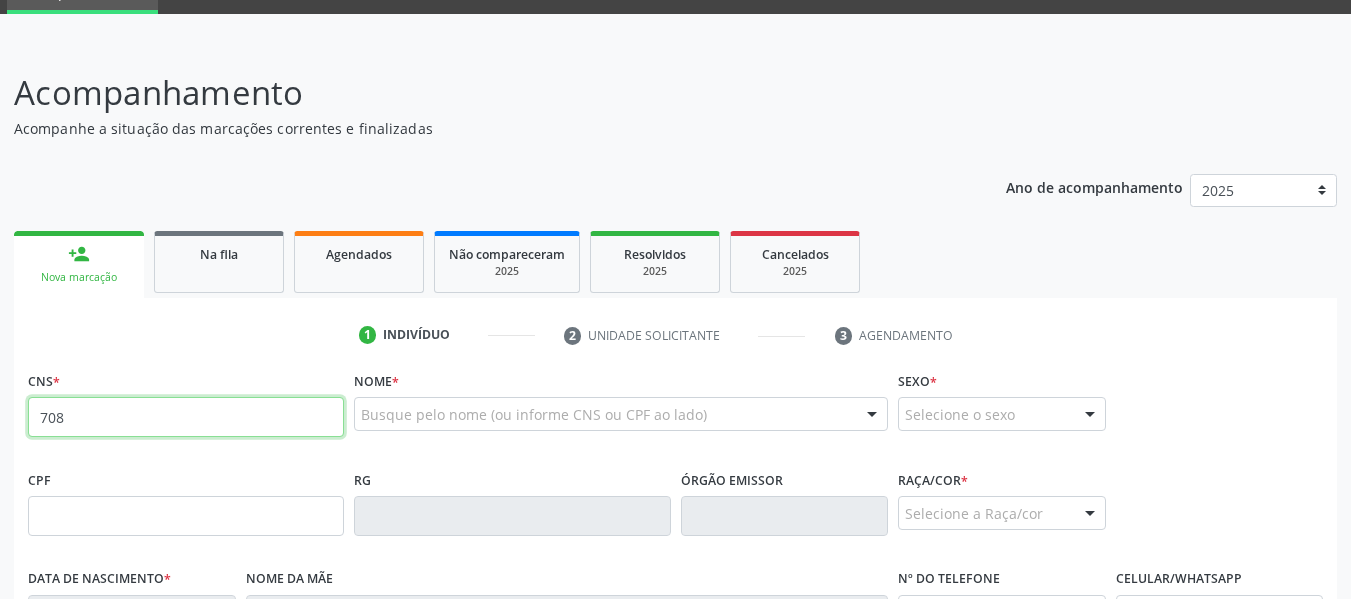 type on "708" 